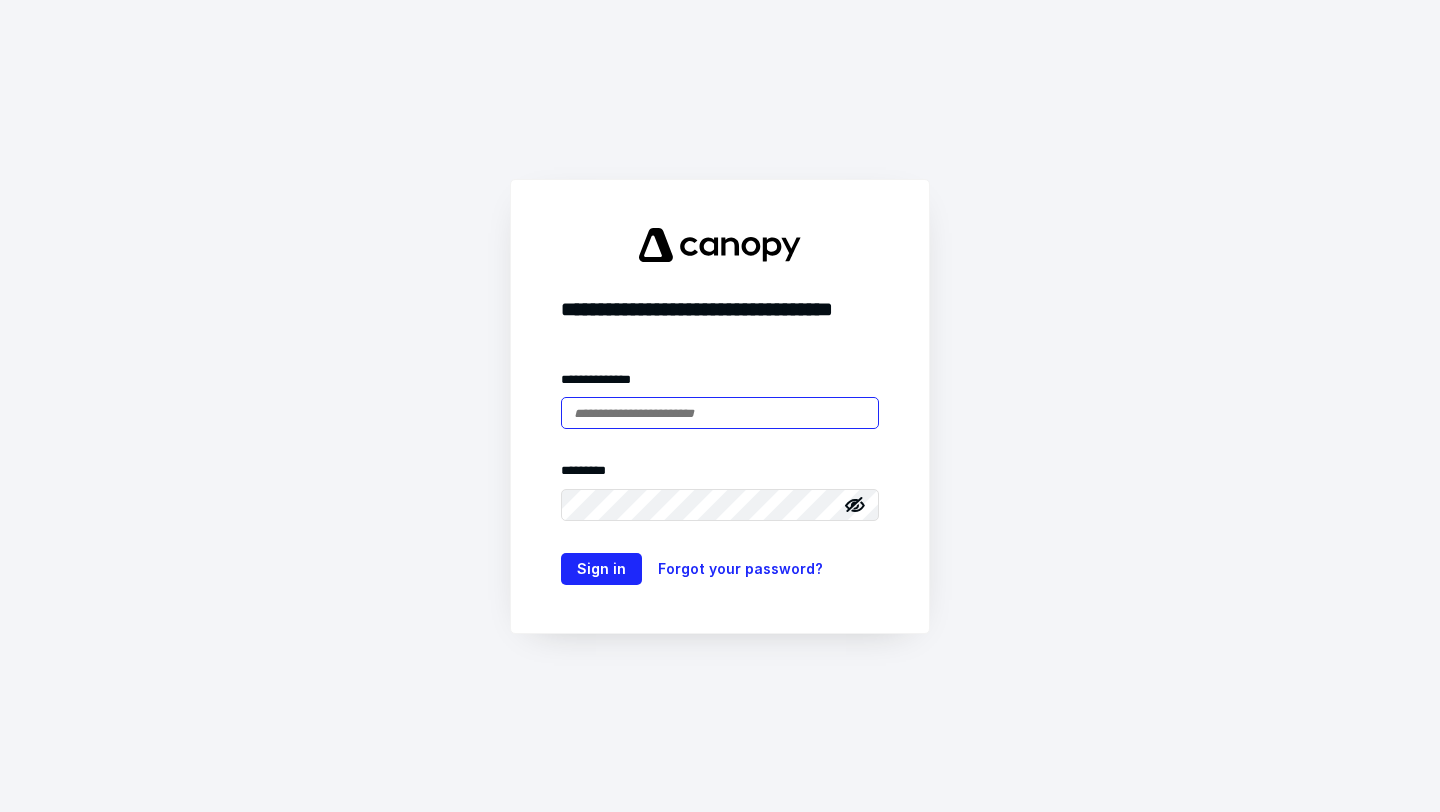 scroll, scrollTop: 0, scrollLeft: 0, axis: both 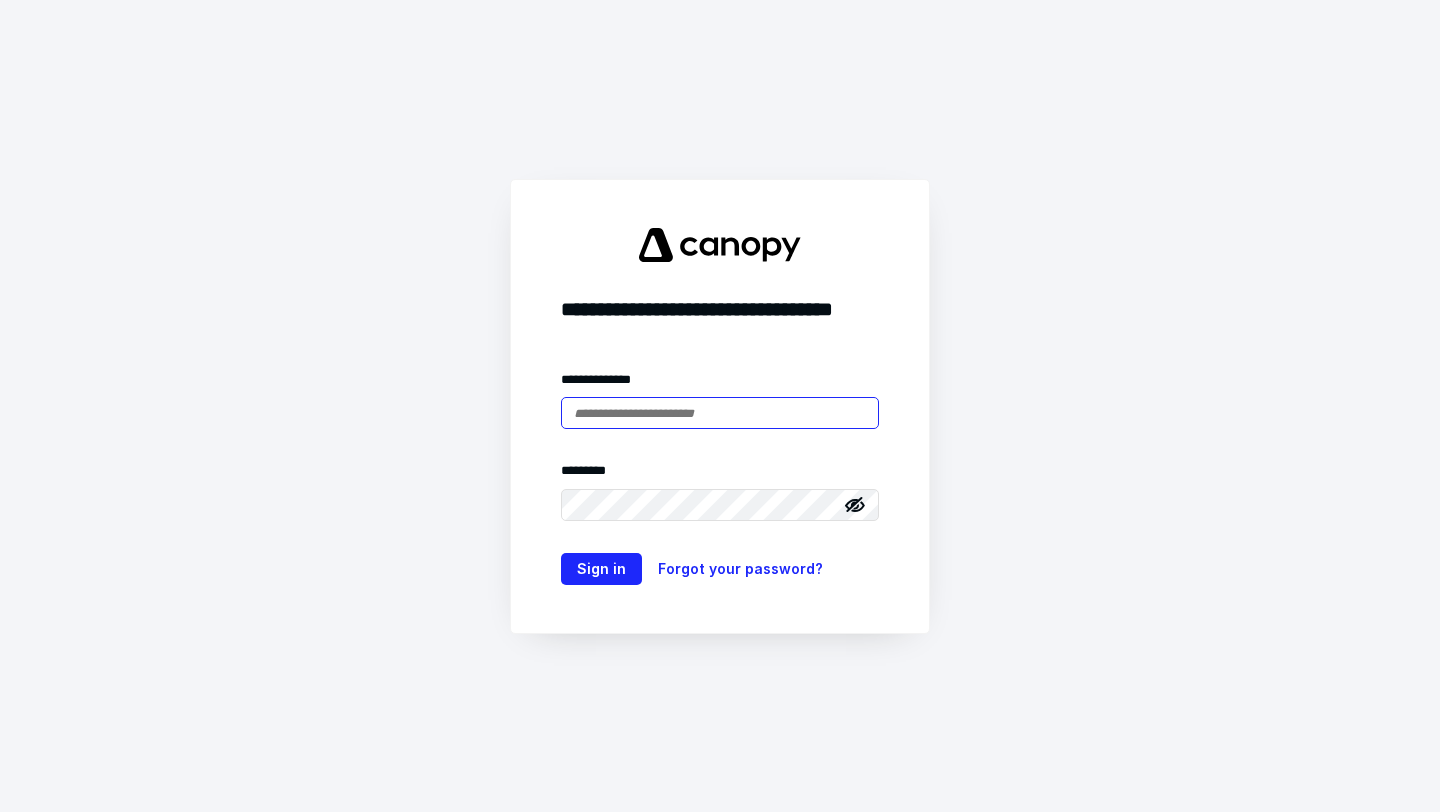 type on "**********" 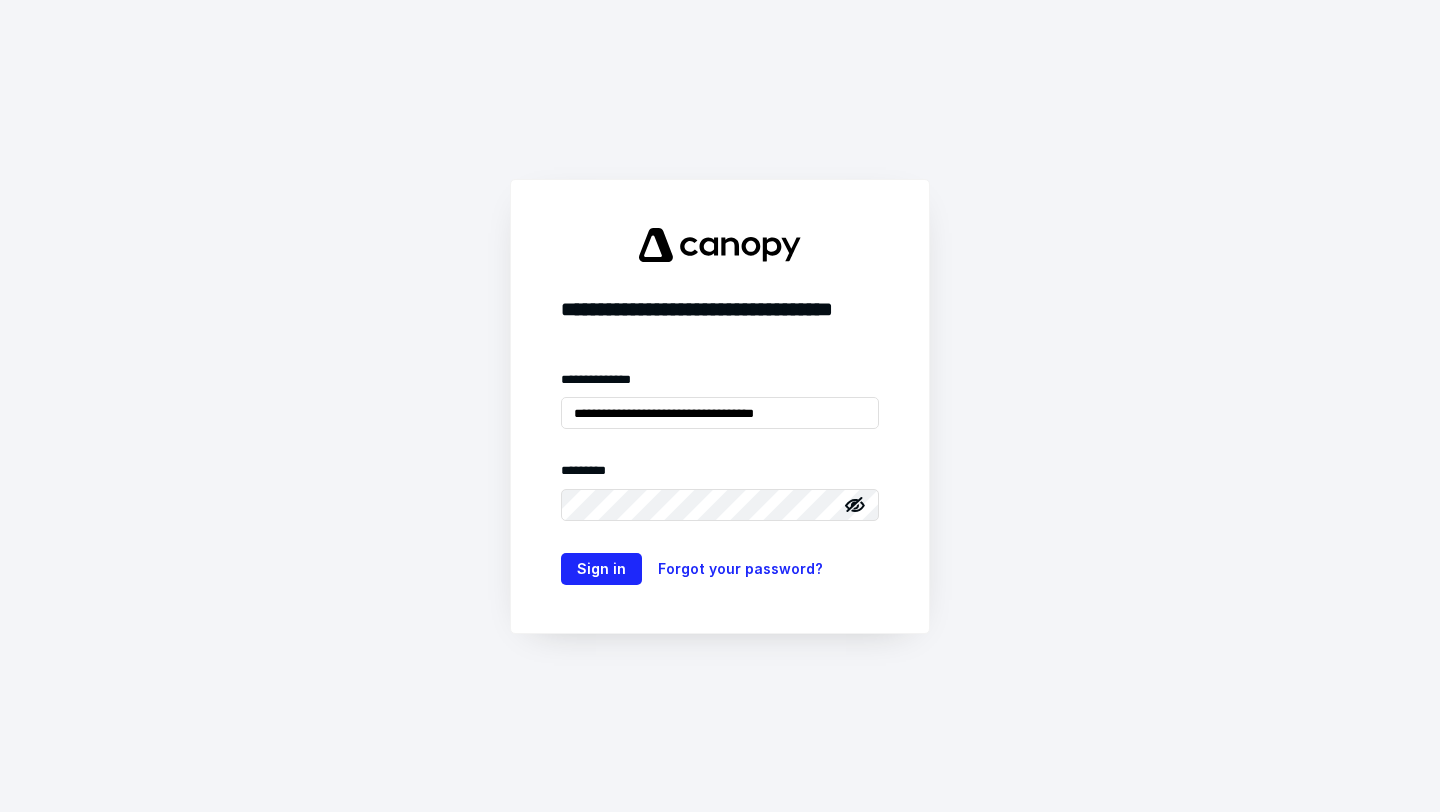 click on "**********" at bounding box center (720, 406) 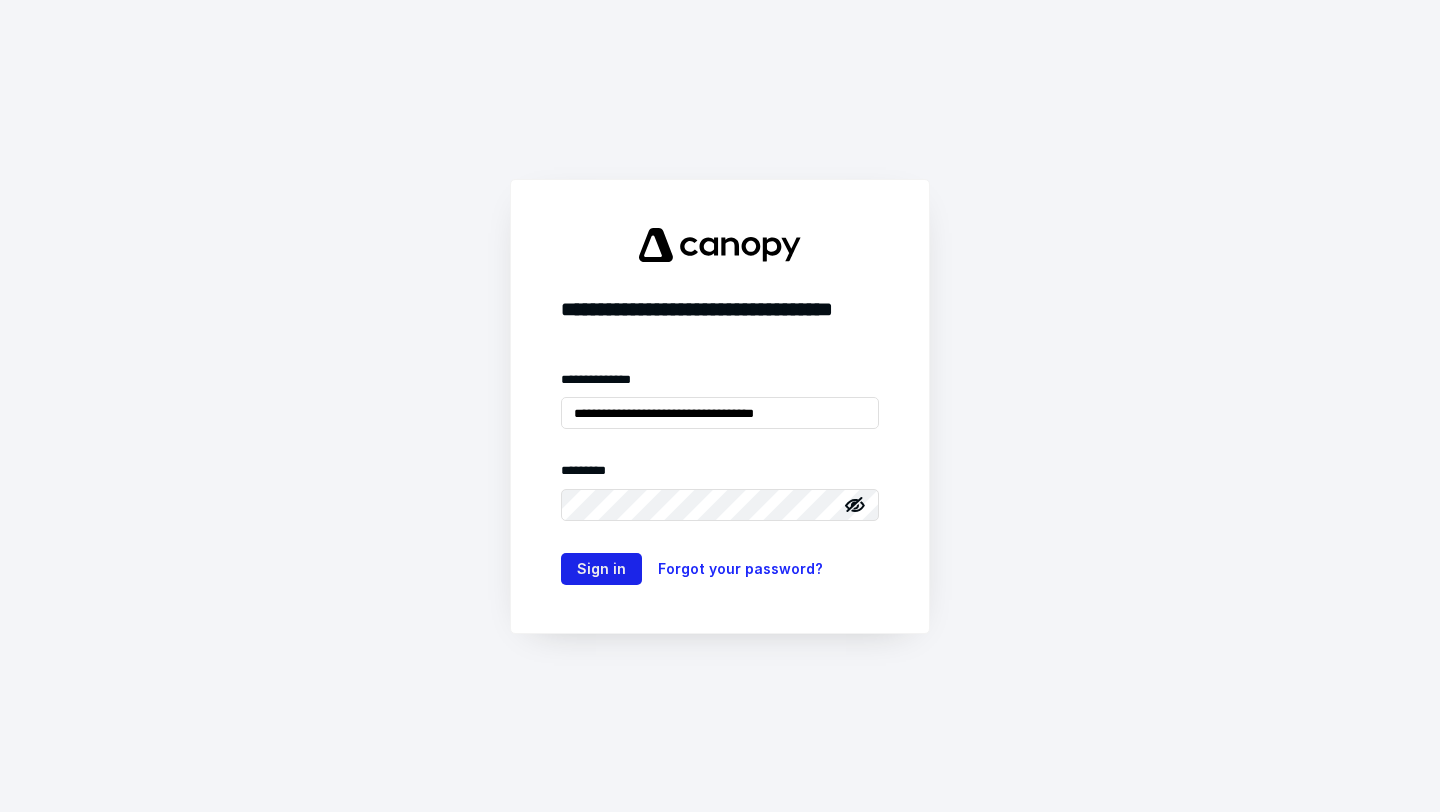 click on "Sign in" at bounding box center (601, 569) 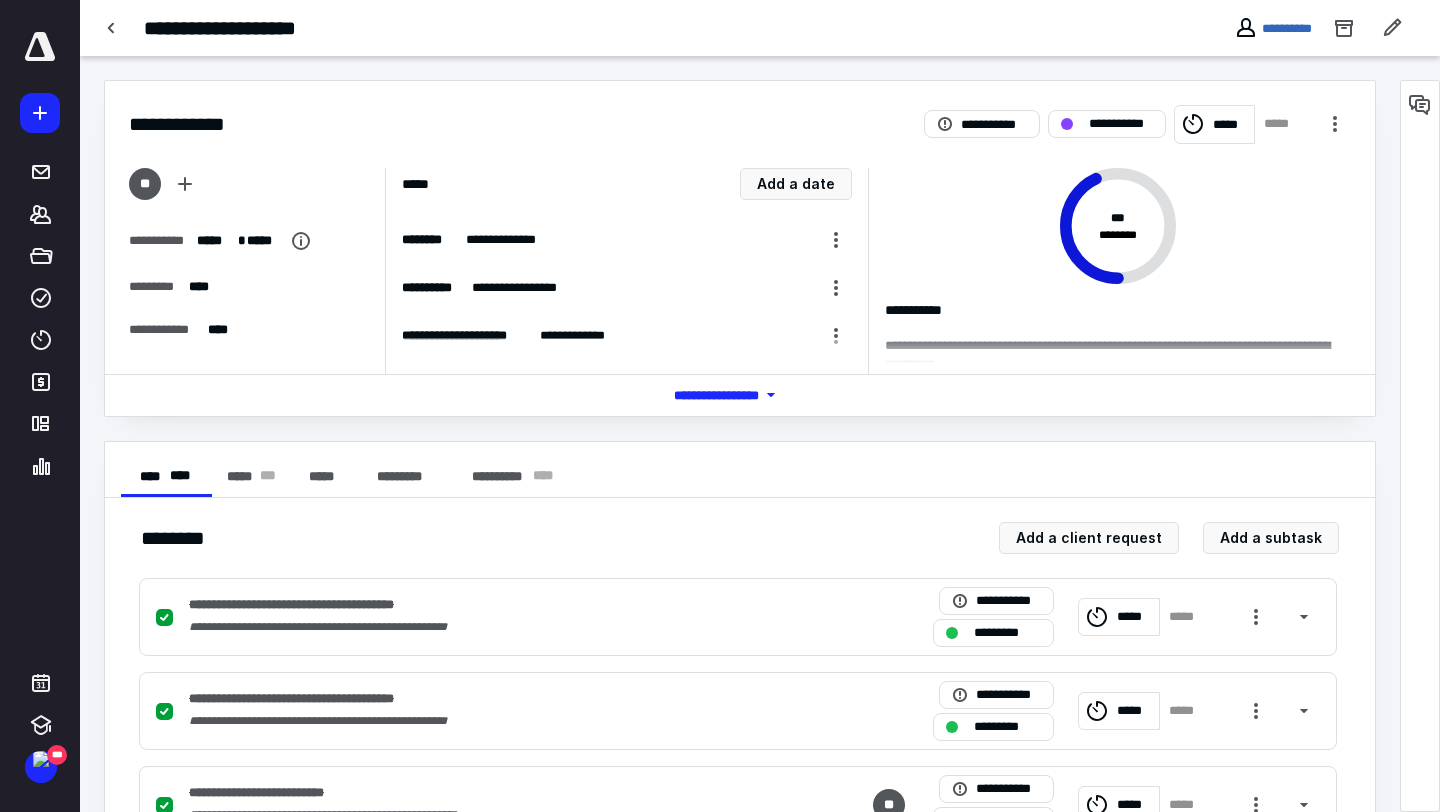 scroll, scrollTop: 0, scrollLeft: 0, axis: both 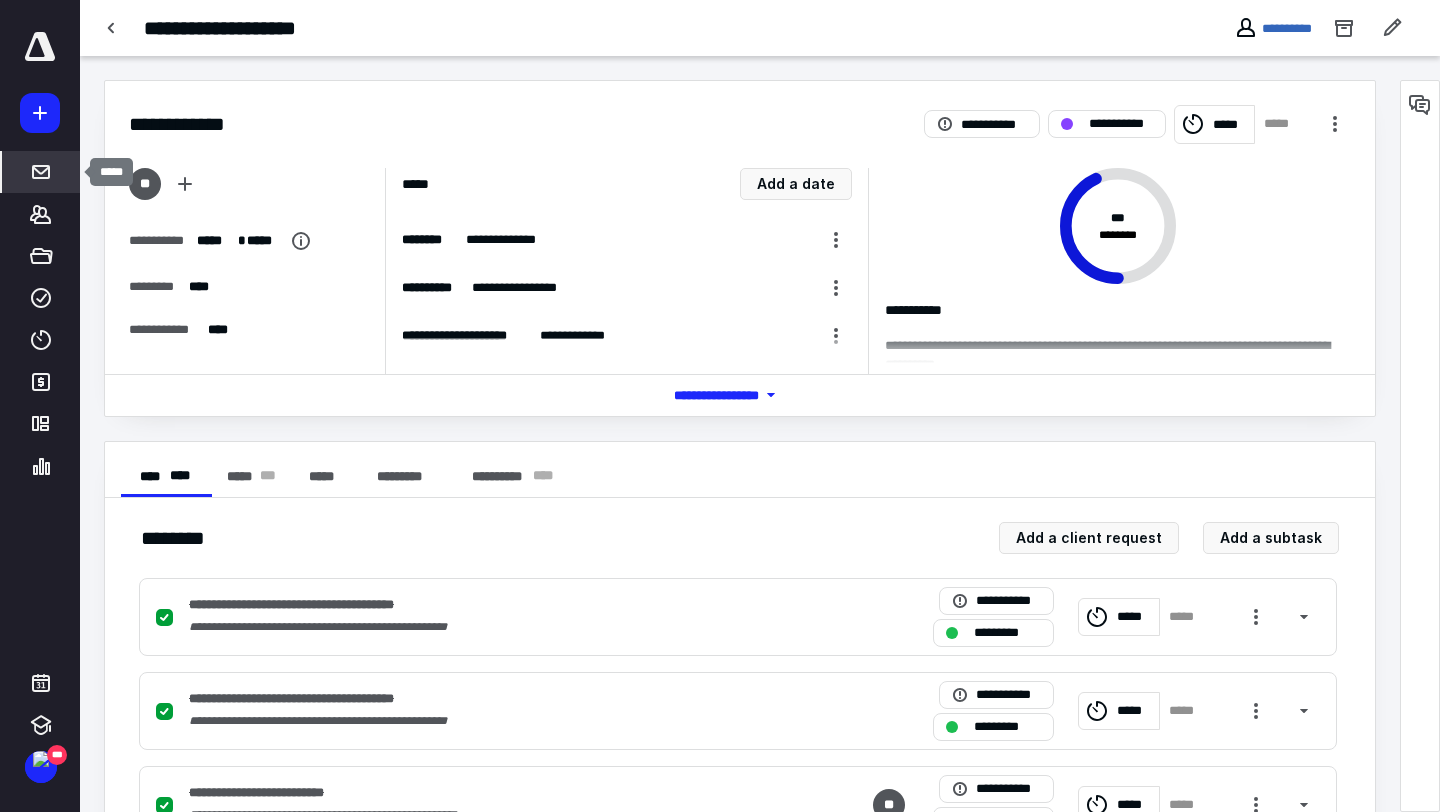 click on "*****" at bounding box center (41, 172) 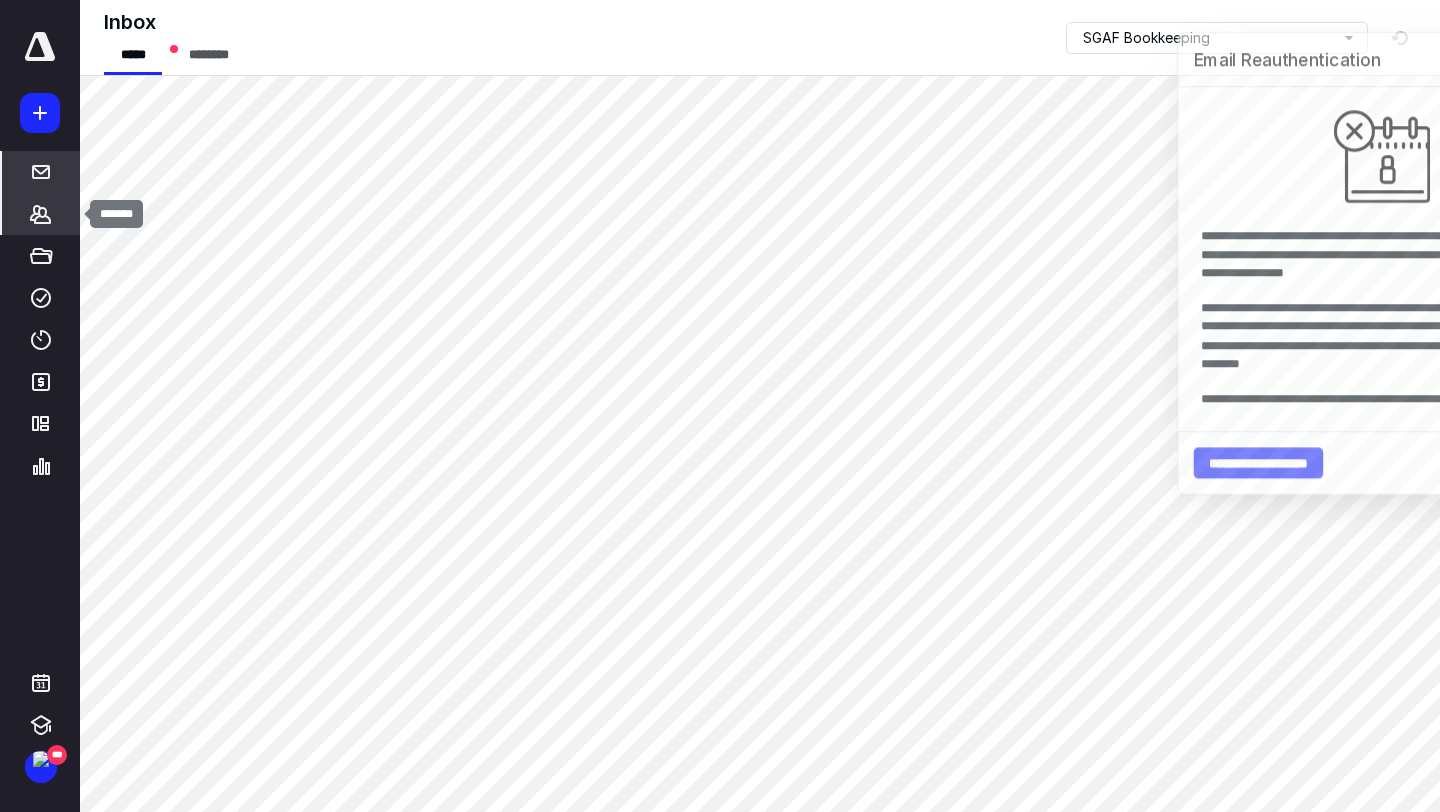 click 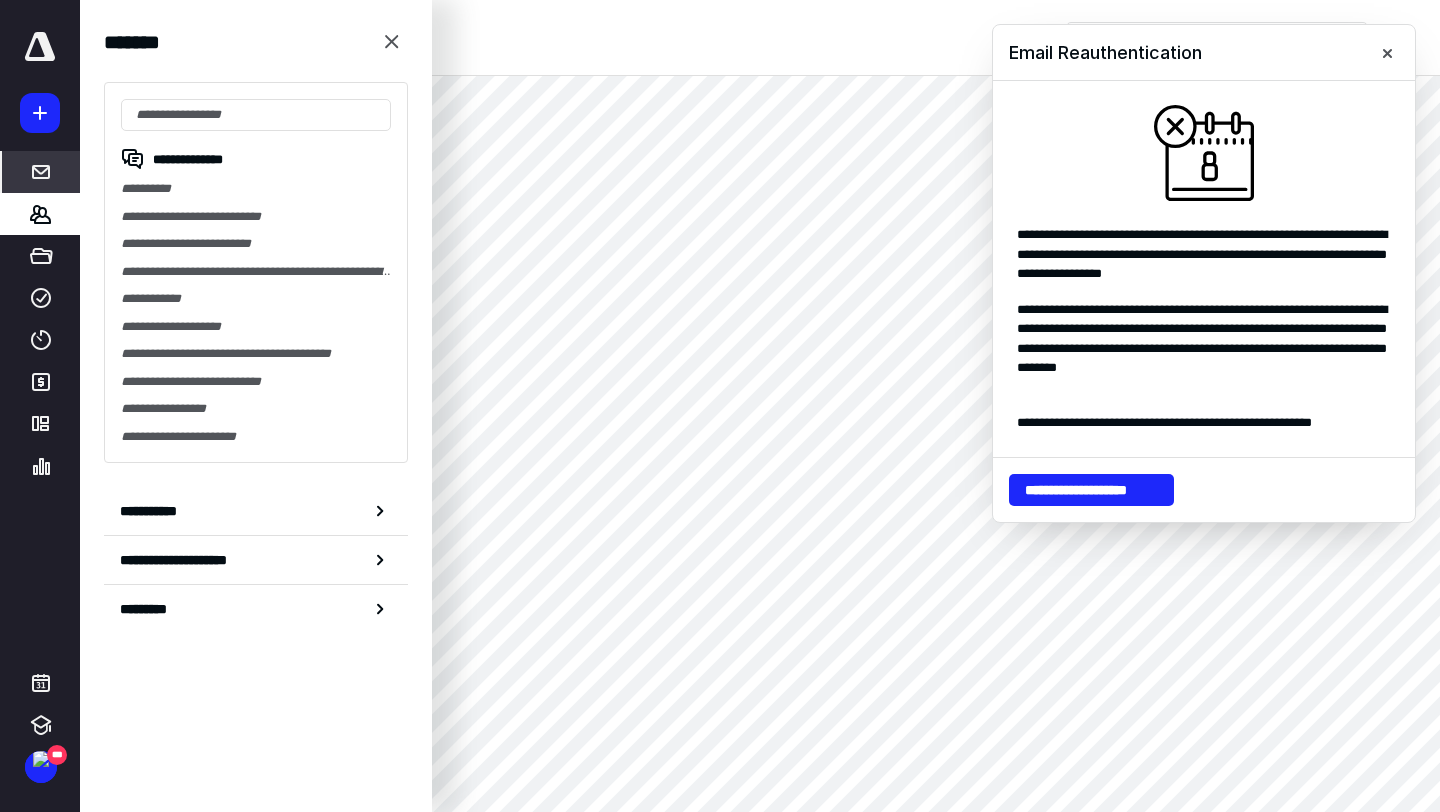 click at bounding box center [40, 113] 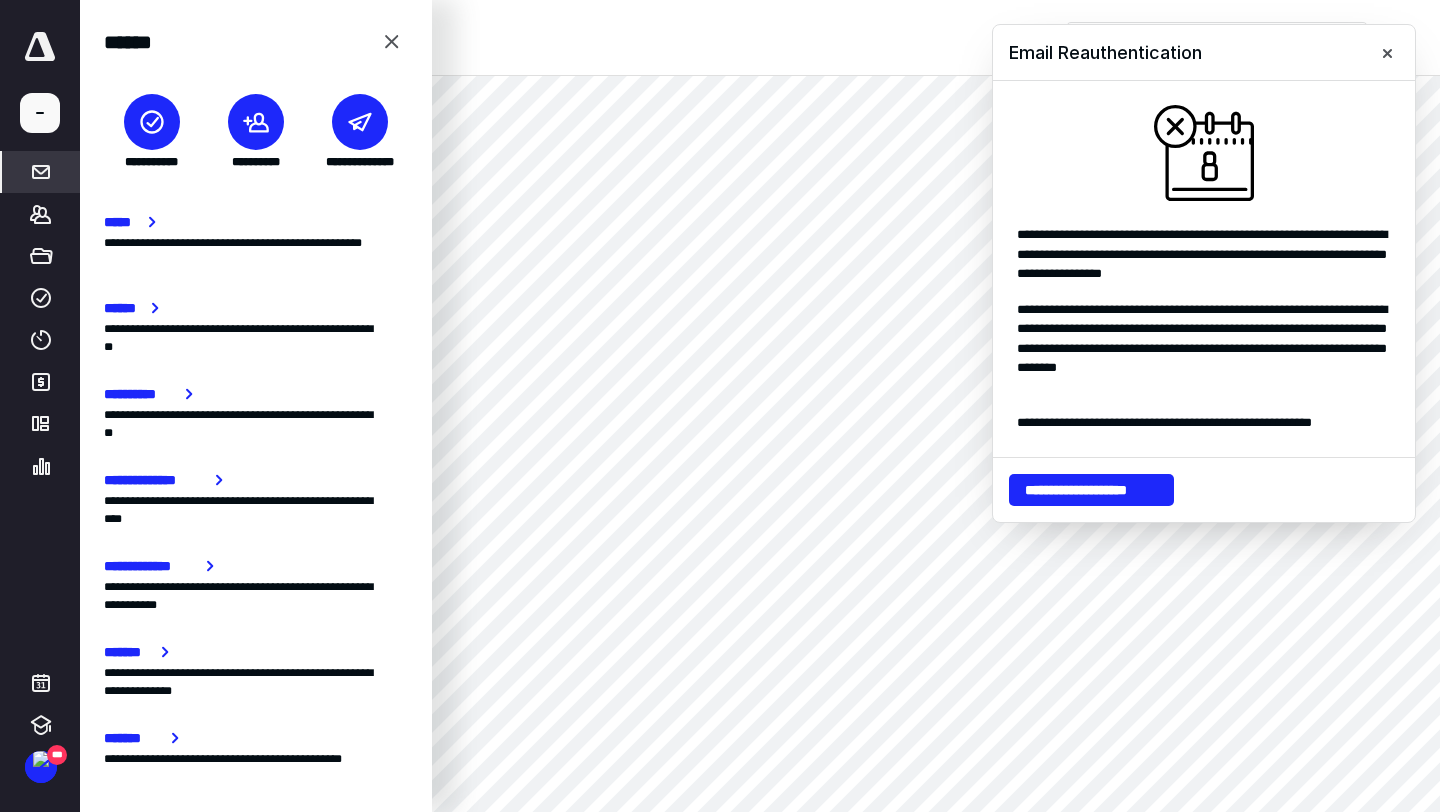 click at bounding box center [40, 113] 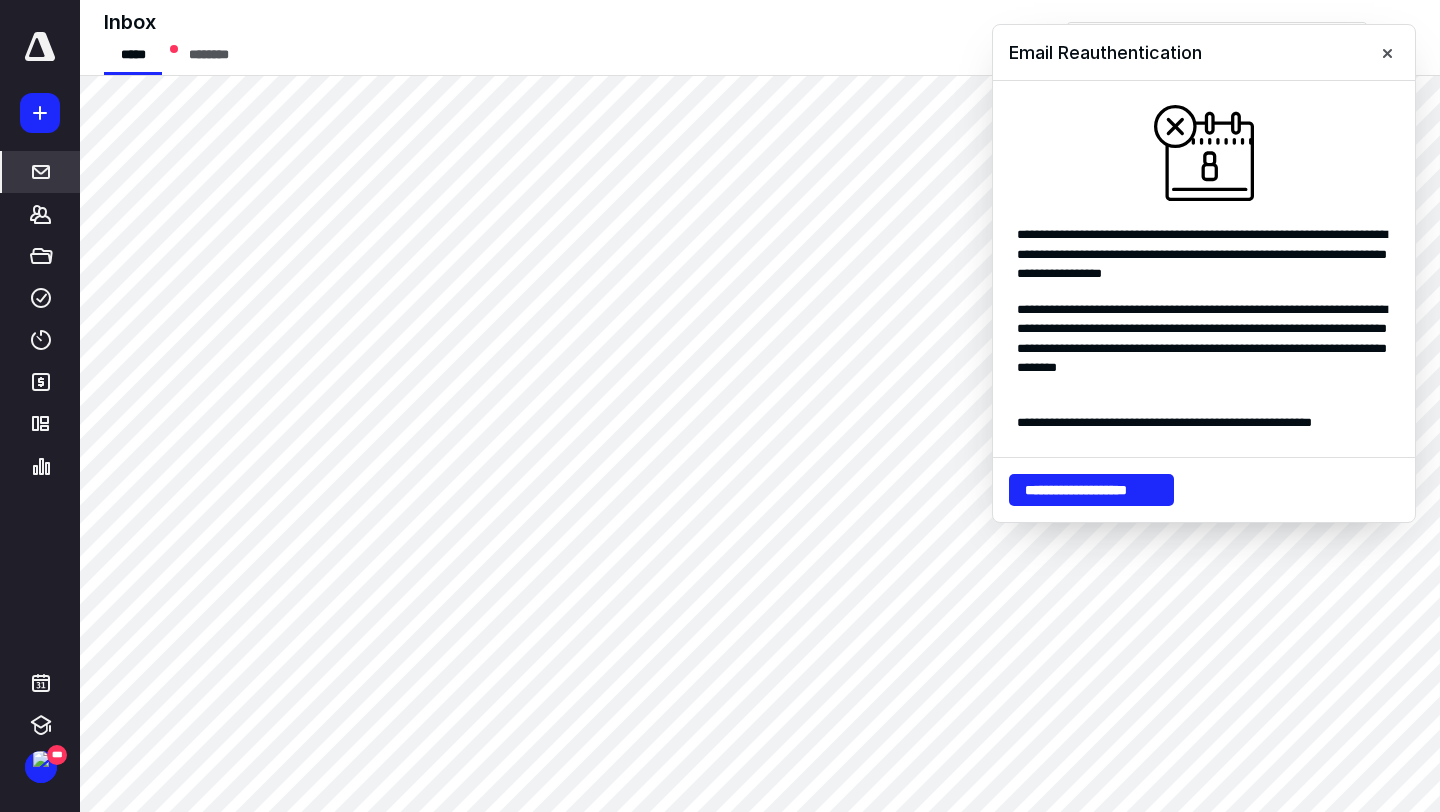 click at bounding box center (40, 113) 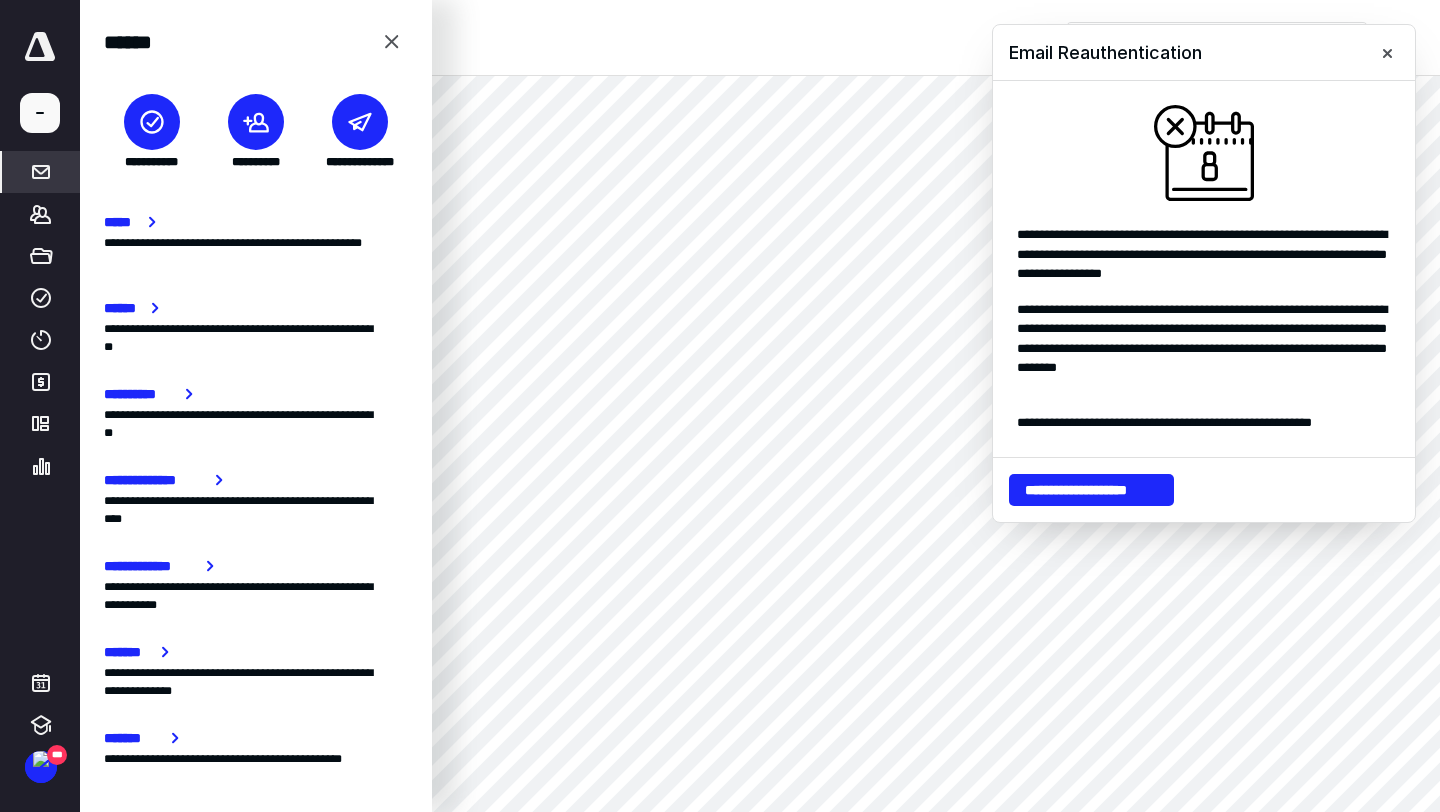click on "**********" at bounding box center [256, 132] 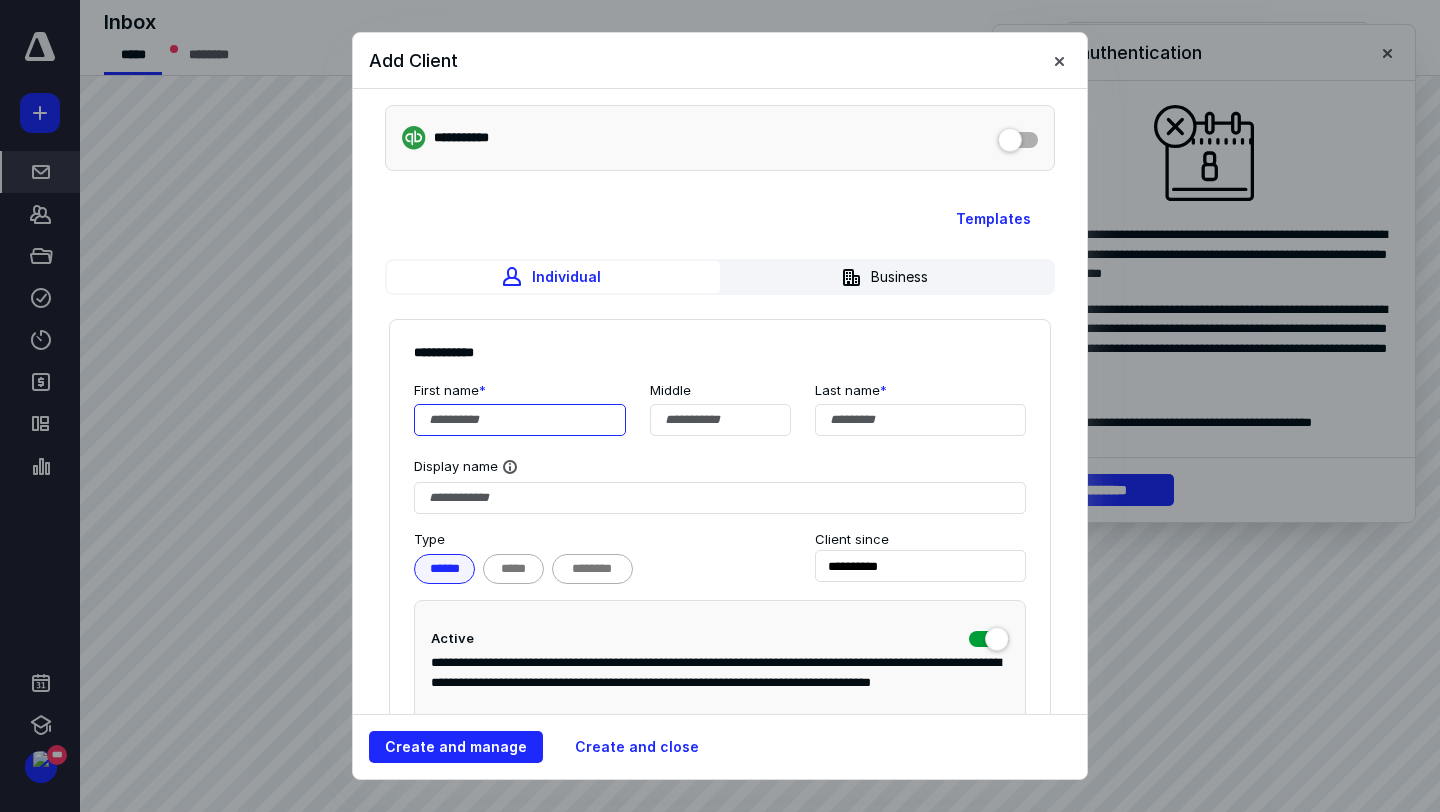 click at bounding box center (520, 420) 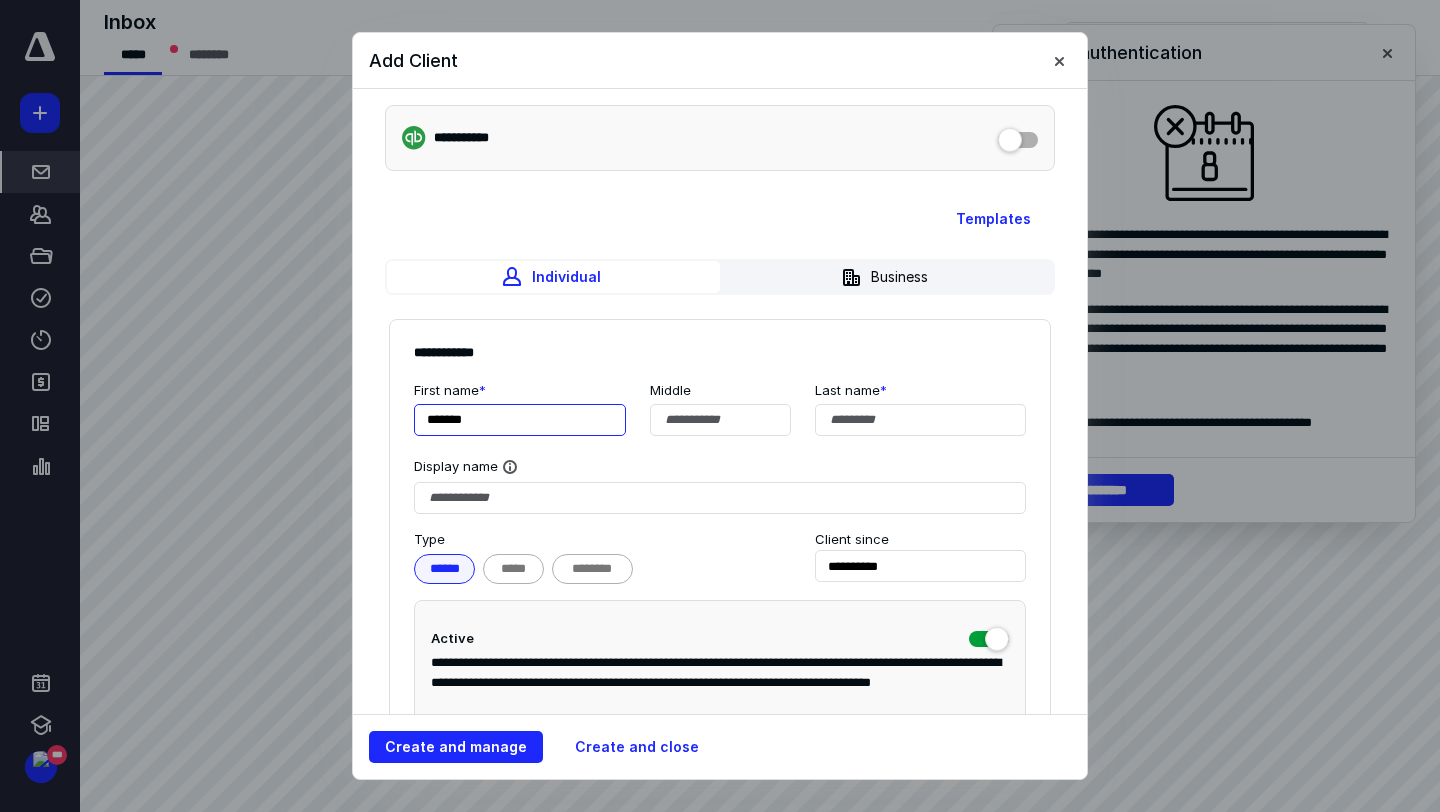 type on "*******" 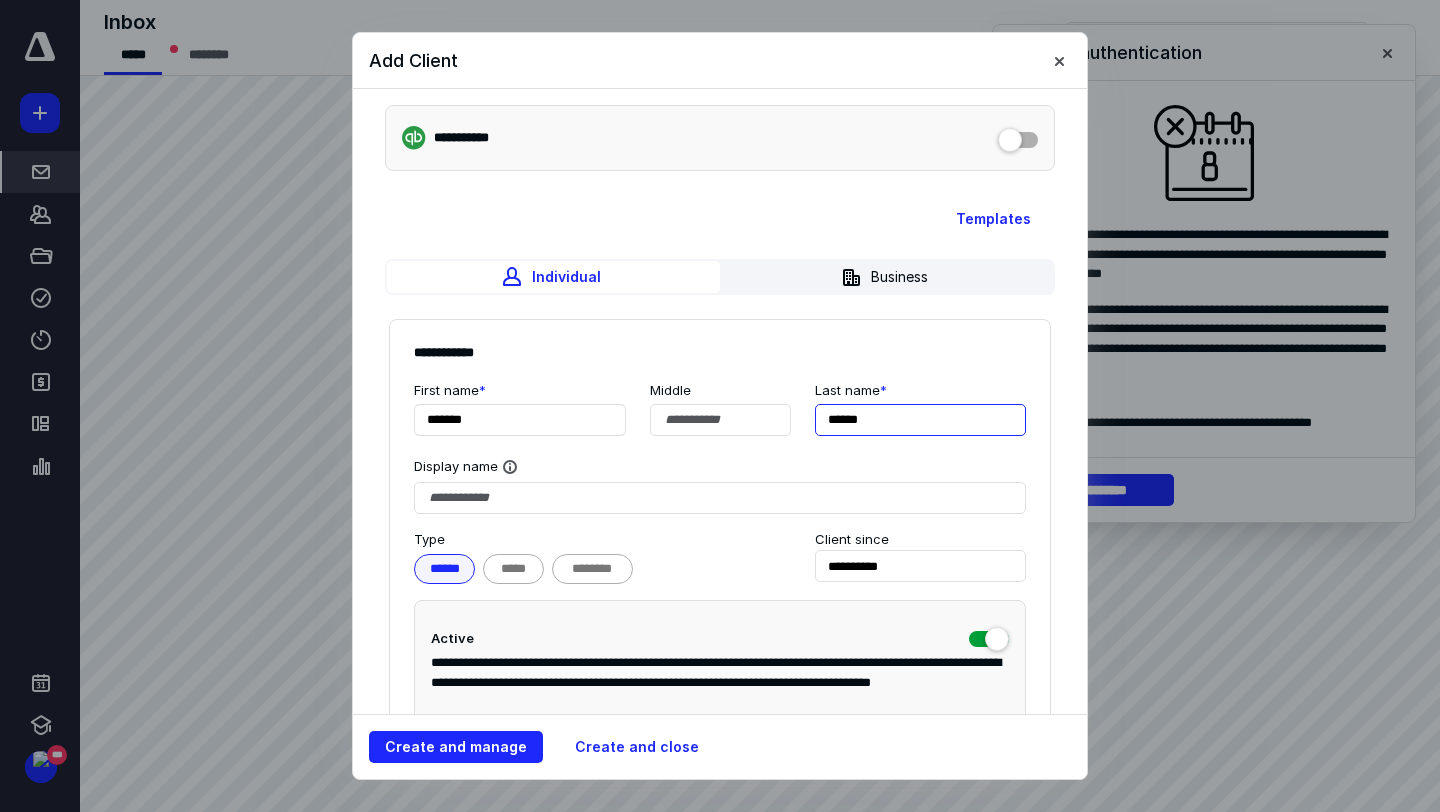 type on "******" 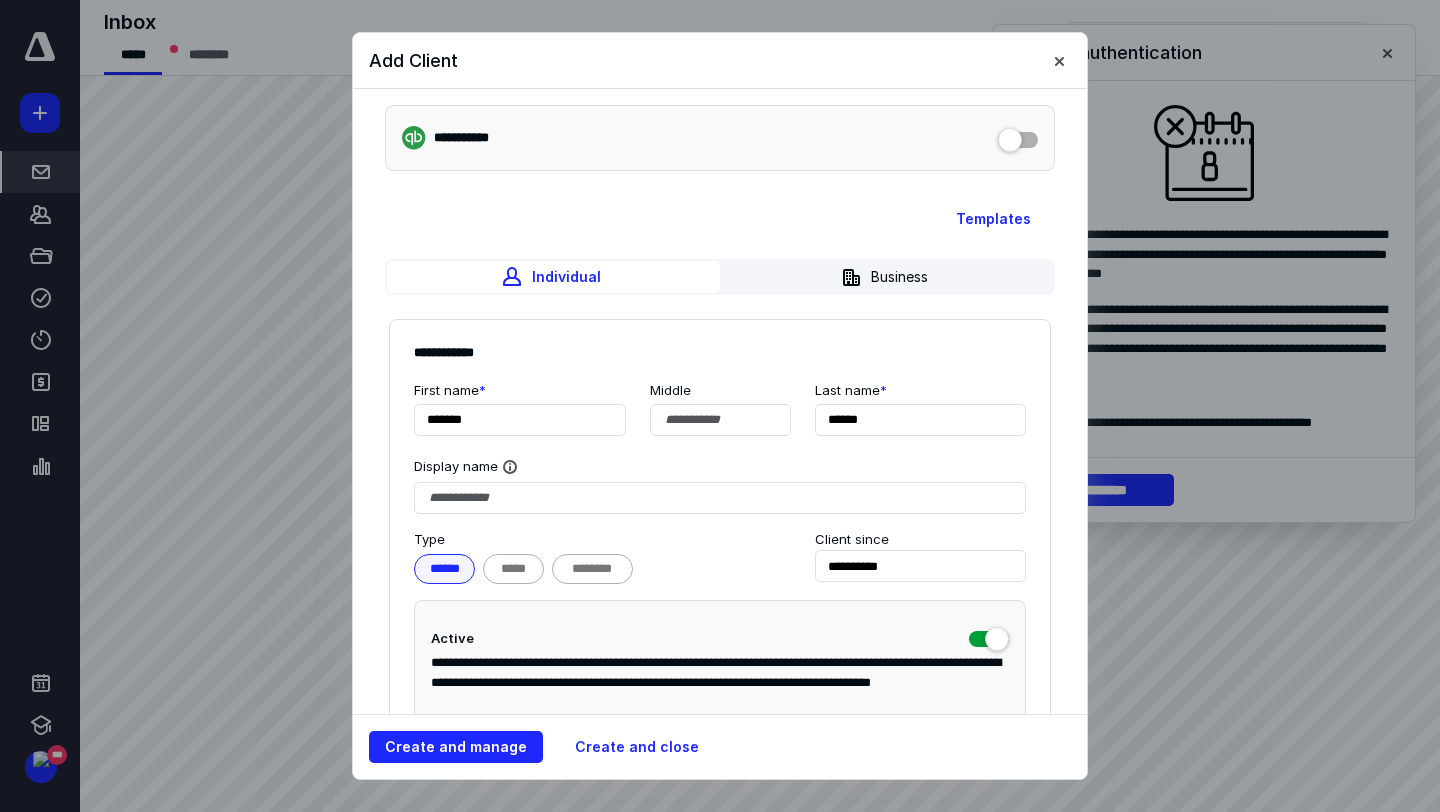 click on "**********" at bounding box center (720, 536) 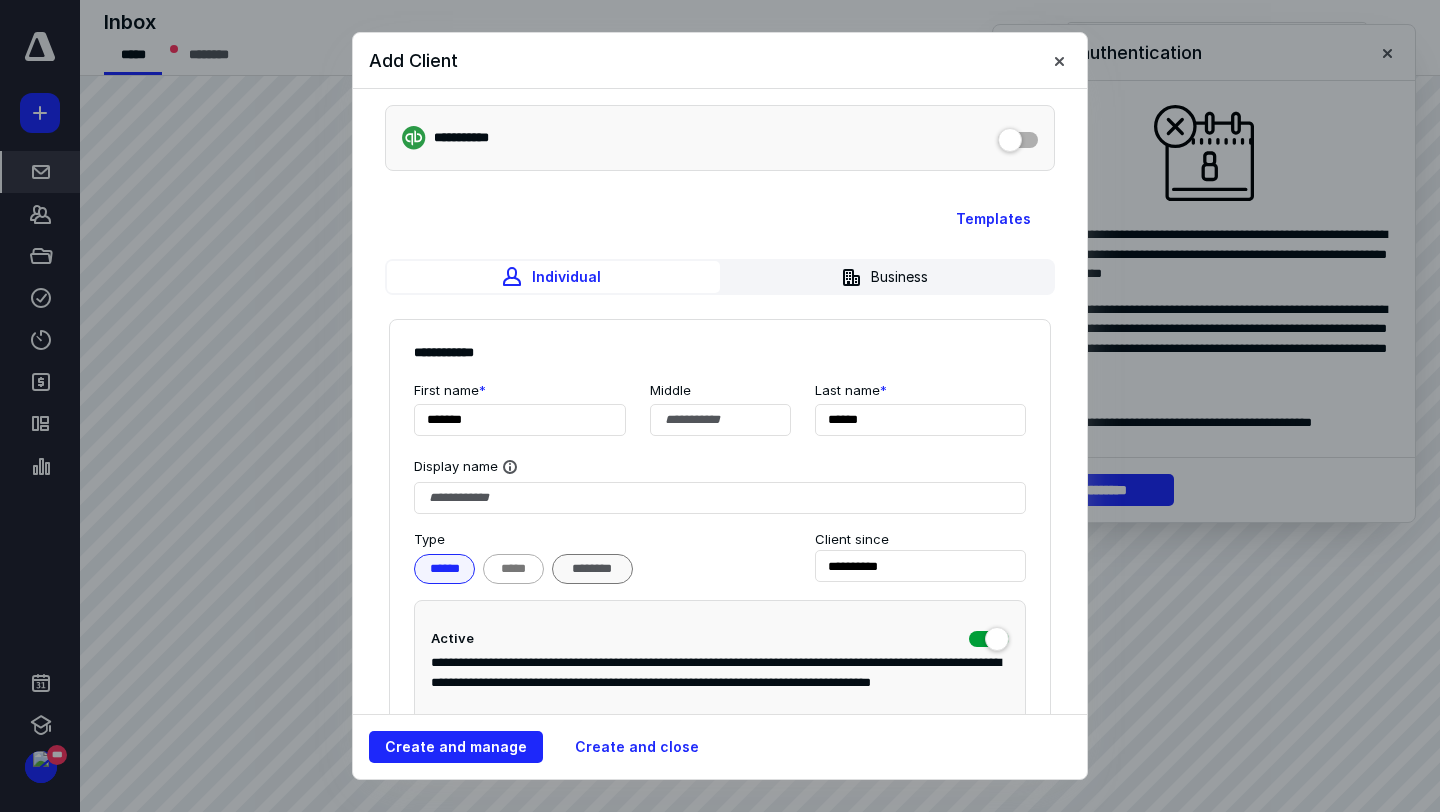 click on "********" at bounding box center [592, 569] 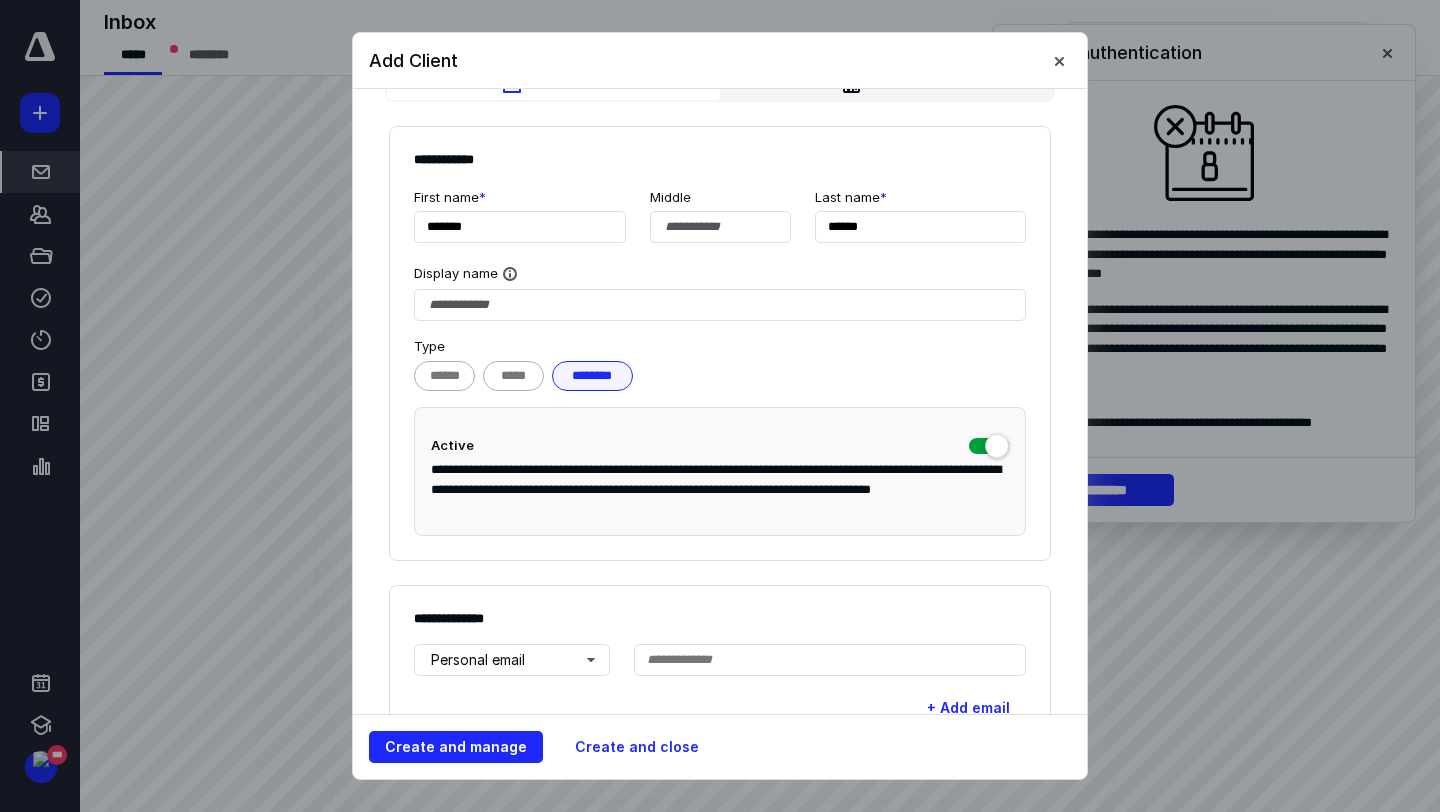 scroll, scrollTop: 352, scrollLeft: 0, axis: vertical 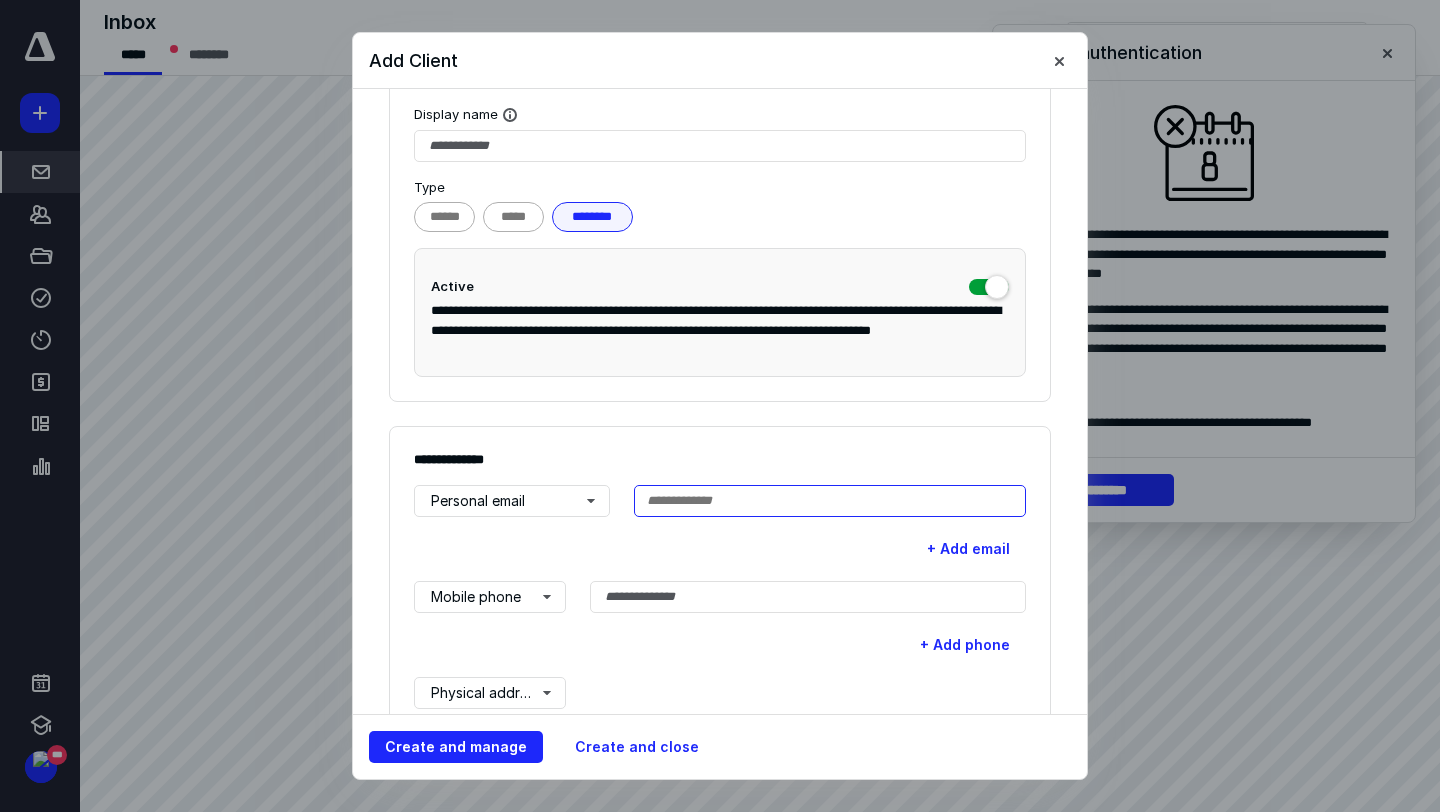 click at bounding box center (830, 501) 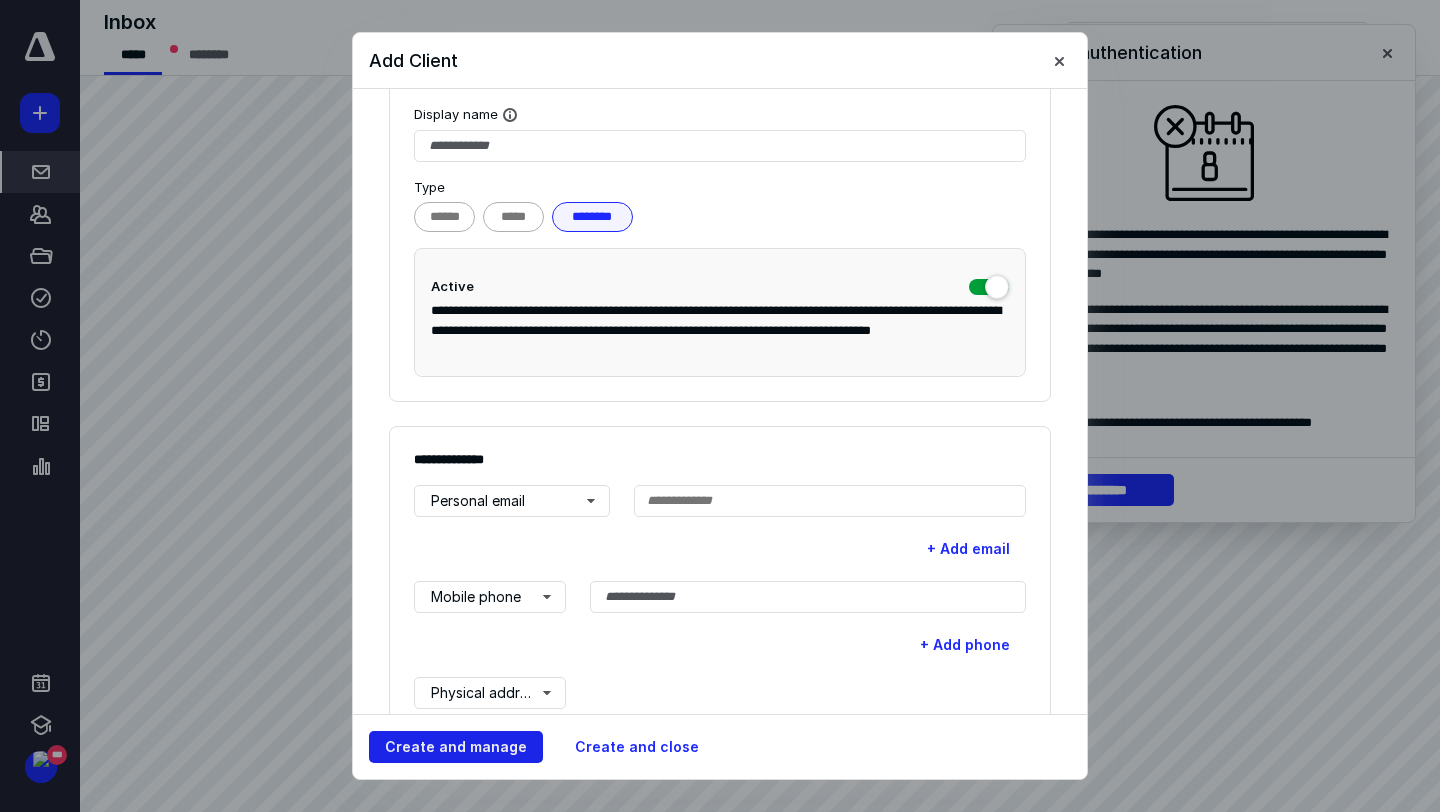 click on "Create and manage" at bounding box center [456, 747] 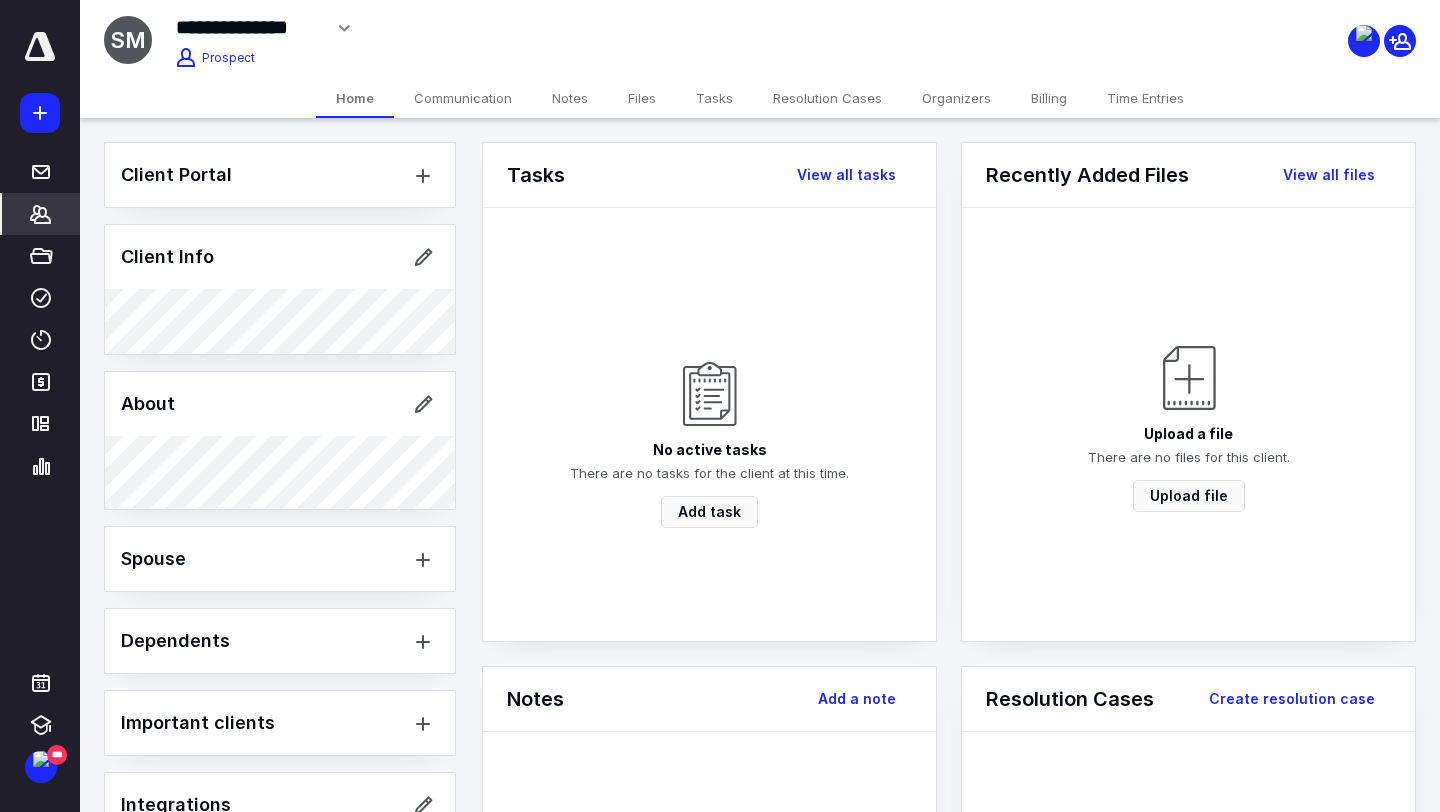 click on "Notes" at bounding box center [570, 98] 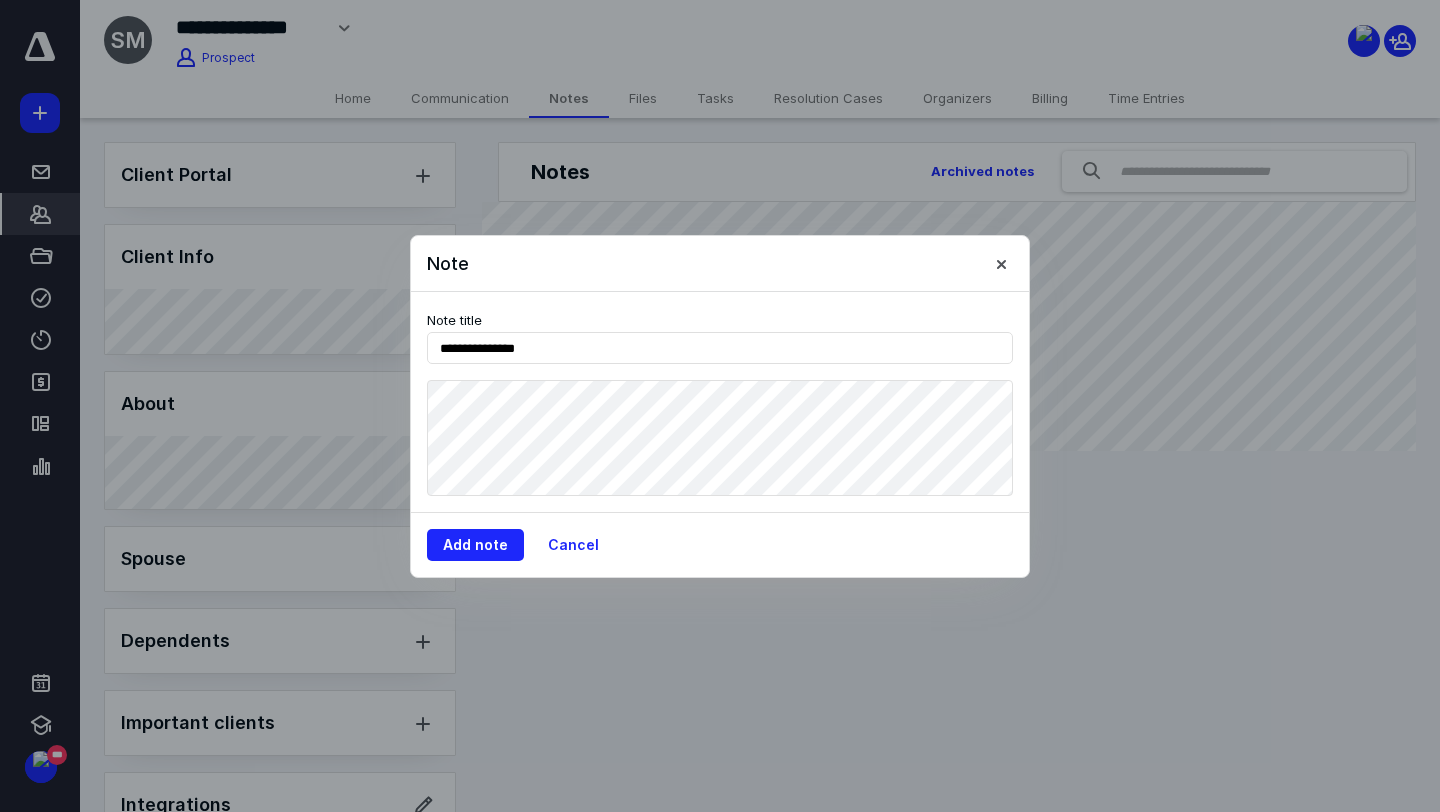 type on "**********" 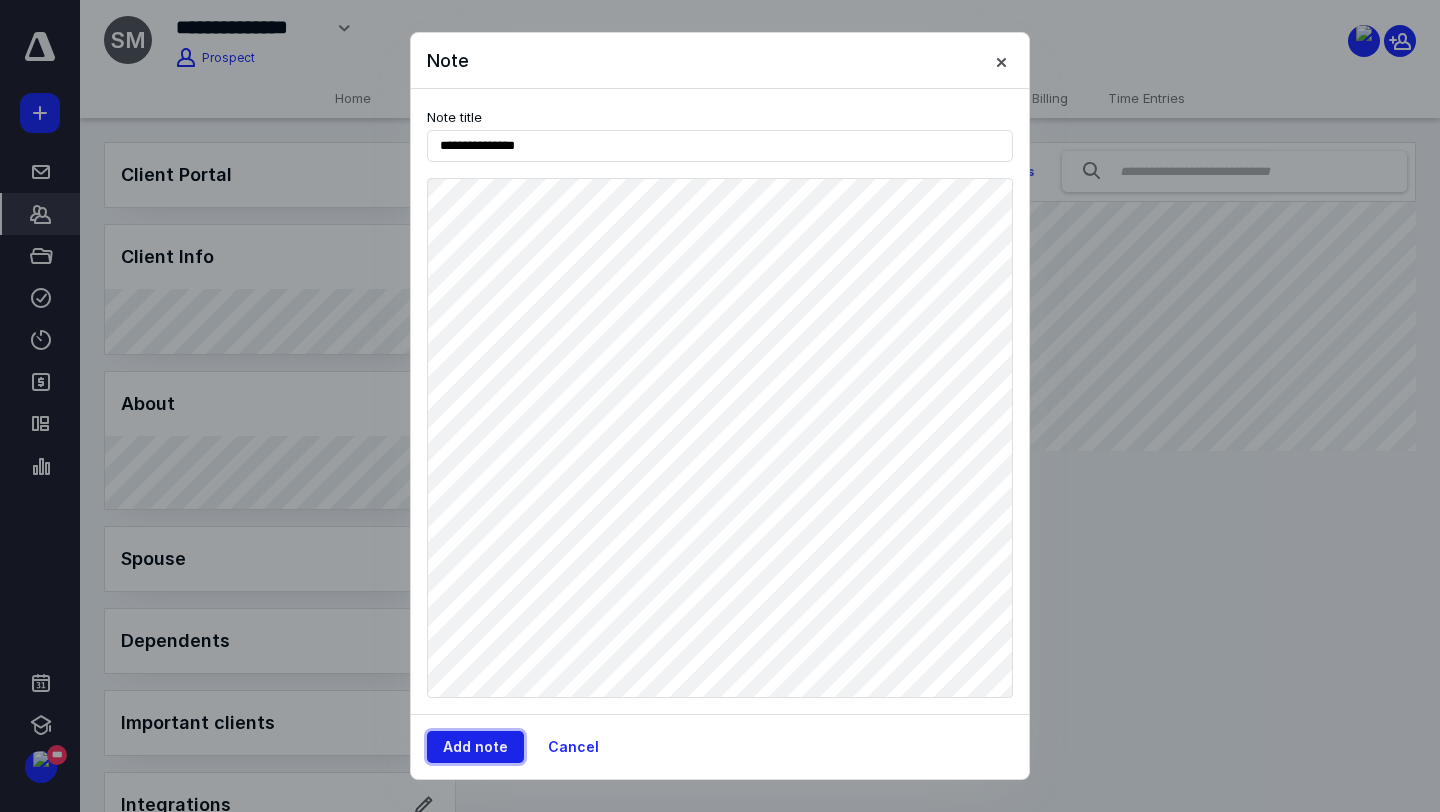 click on "Add note" at bounding box center (475, 747) 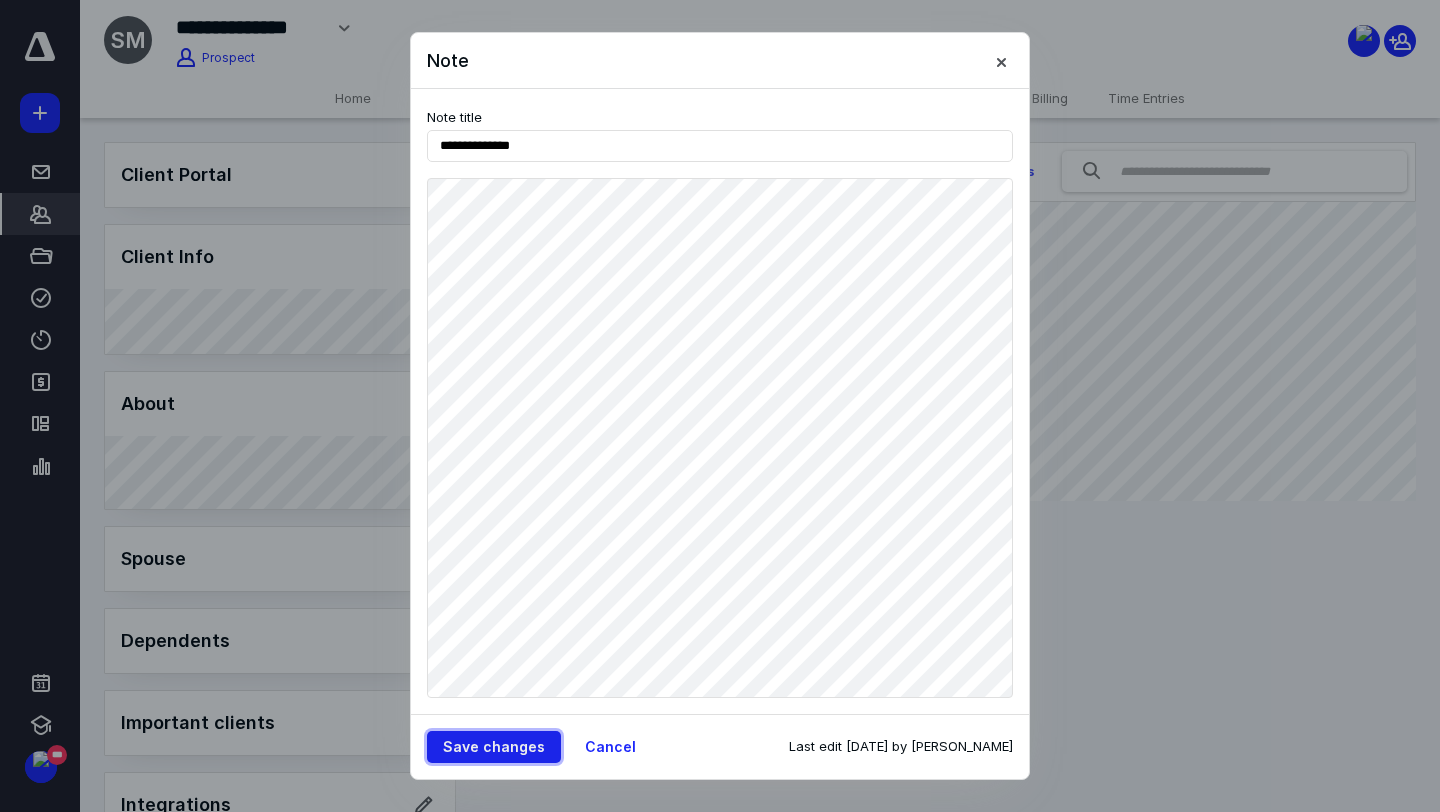 click on "Save changes" at bounding box center [494, 747] 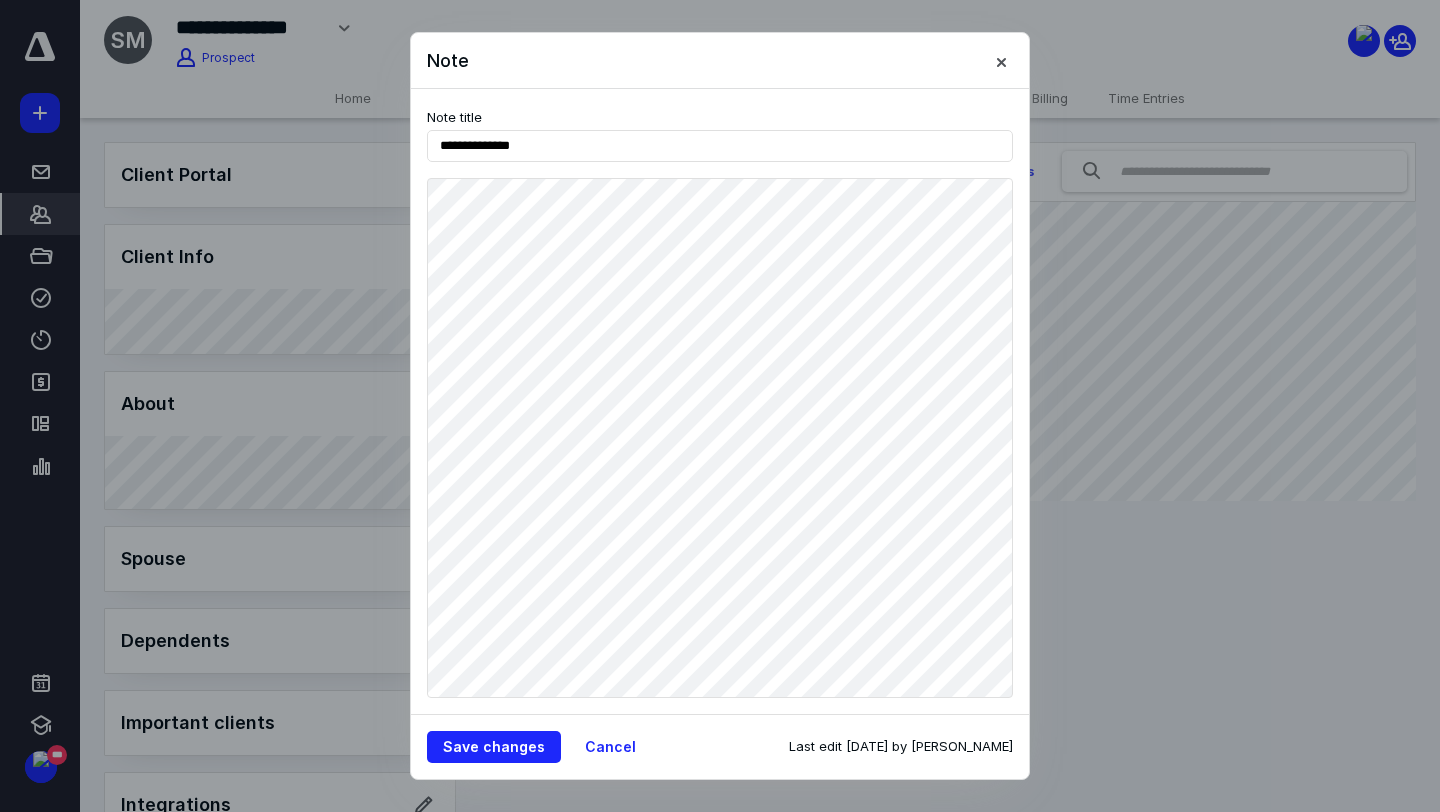 click on "**********" at bounding box center (720, 401) 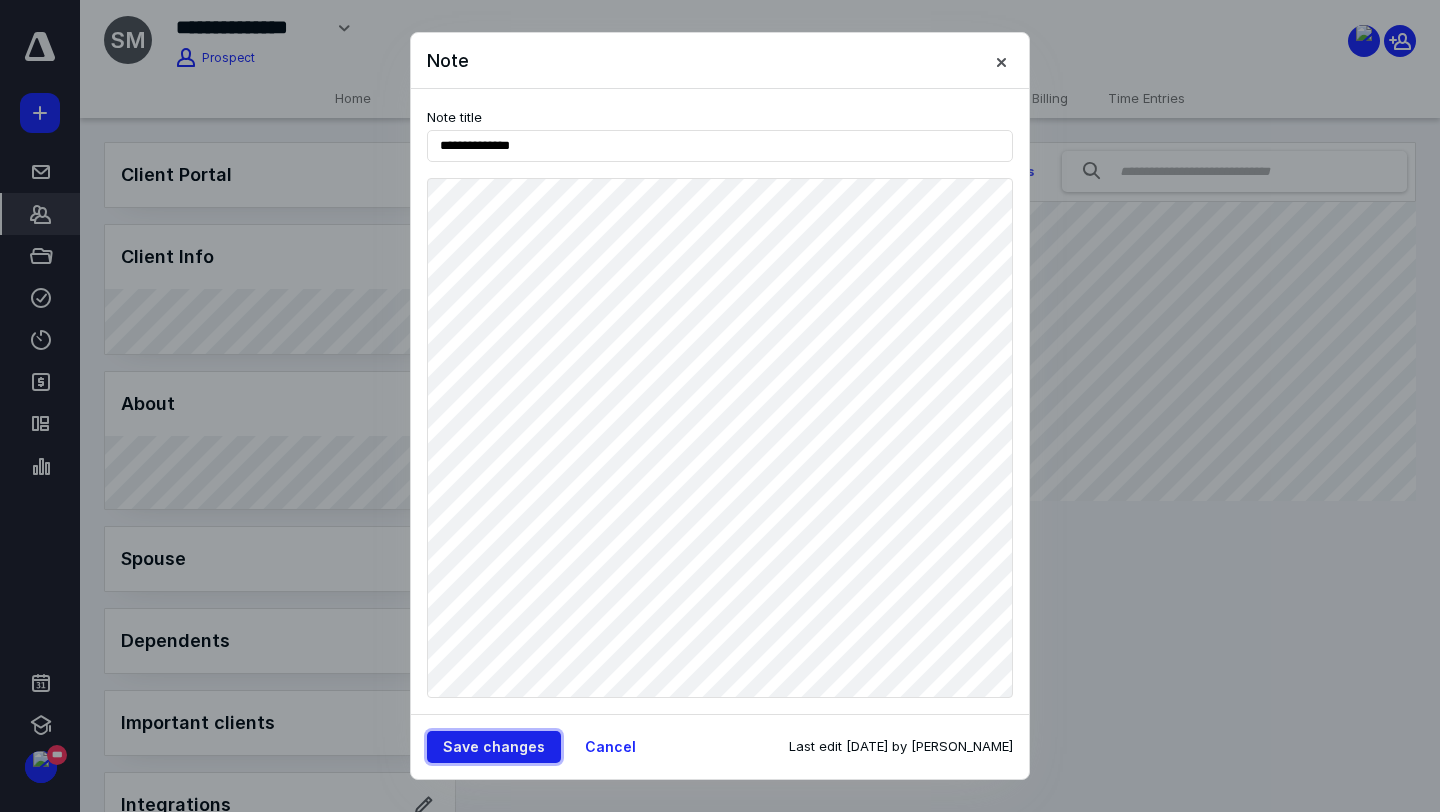 click on "Save changes" at bounding box center (494, 747) 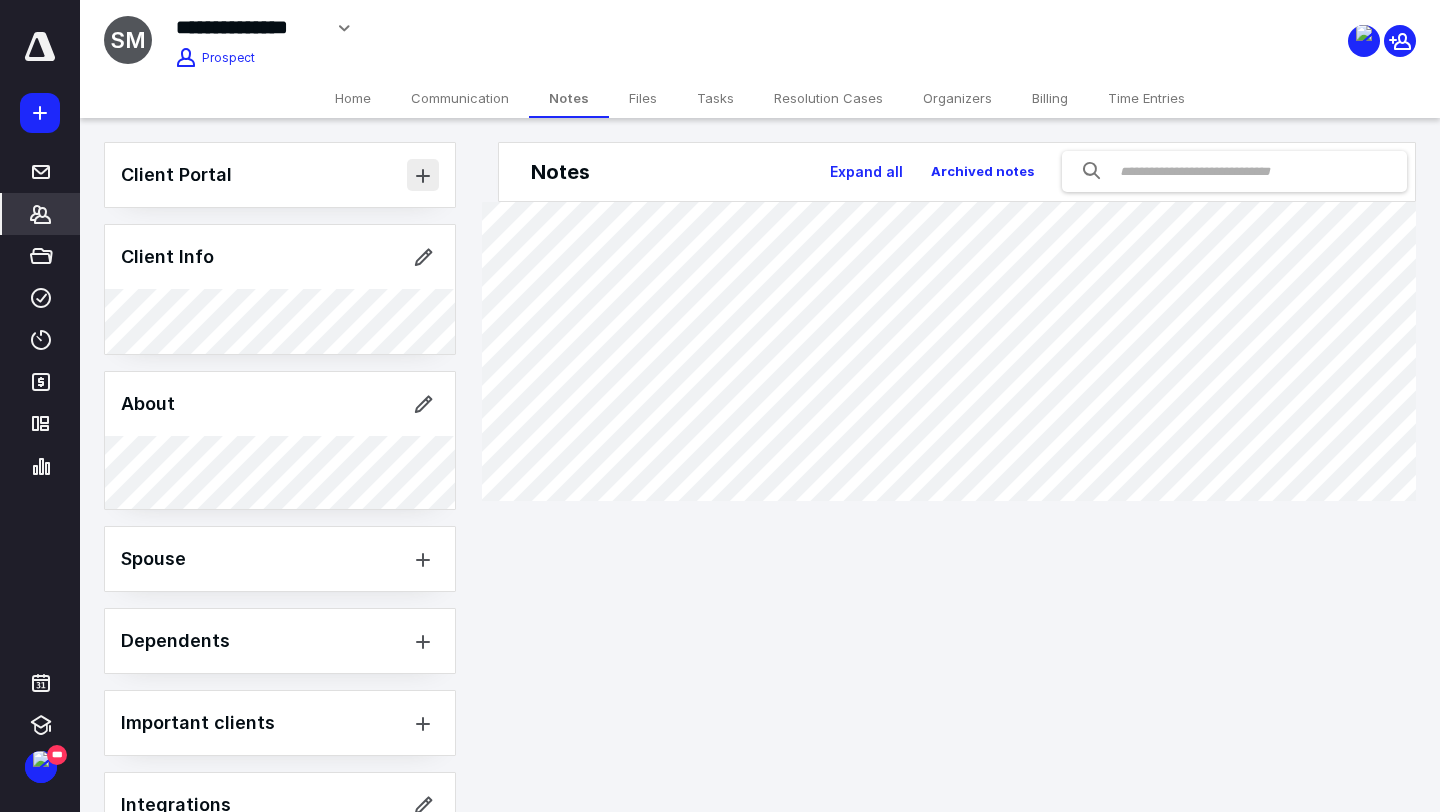 click at bounding box center (423, 175) 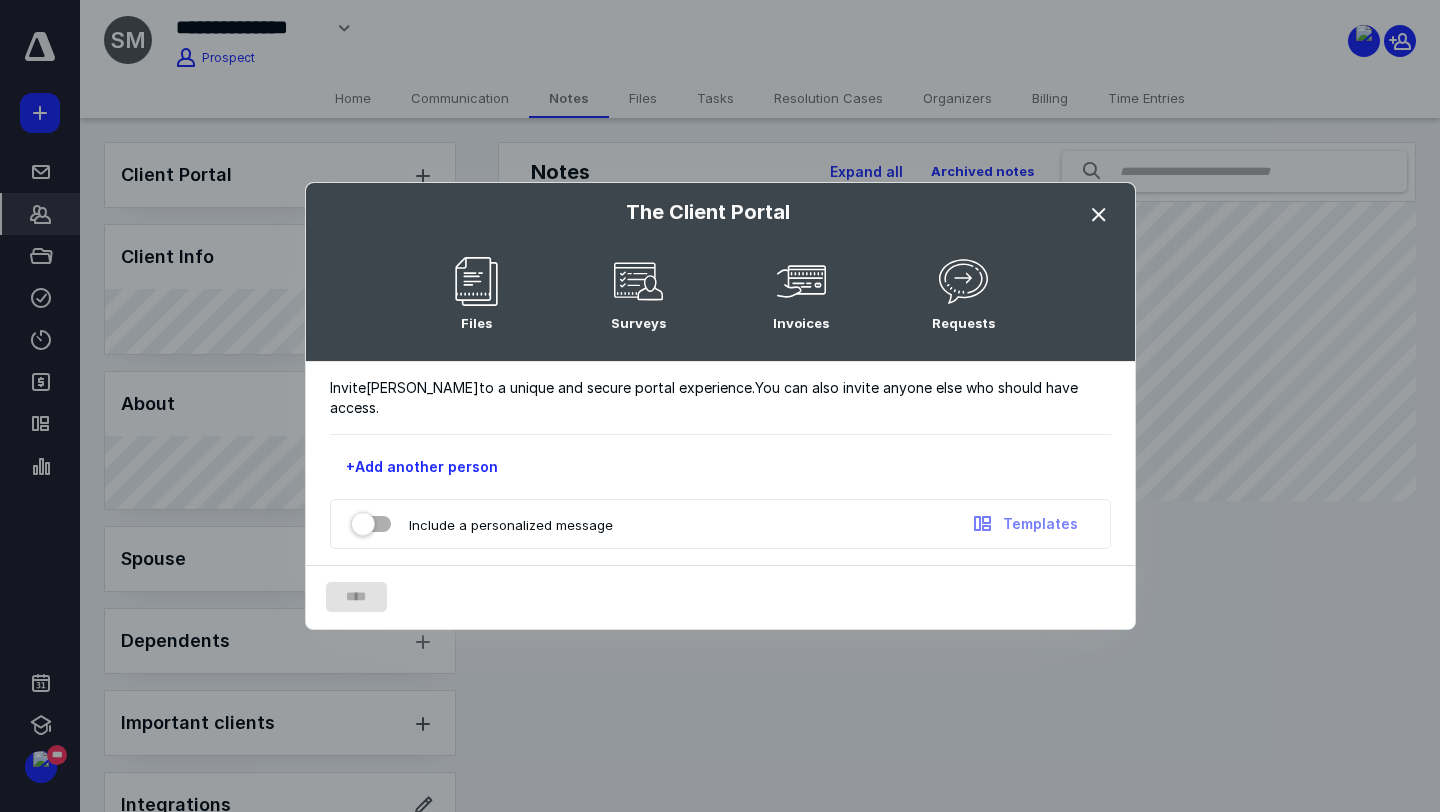click at bounding box center (1099, 215) 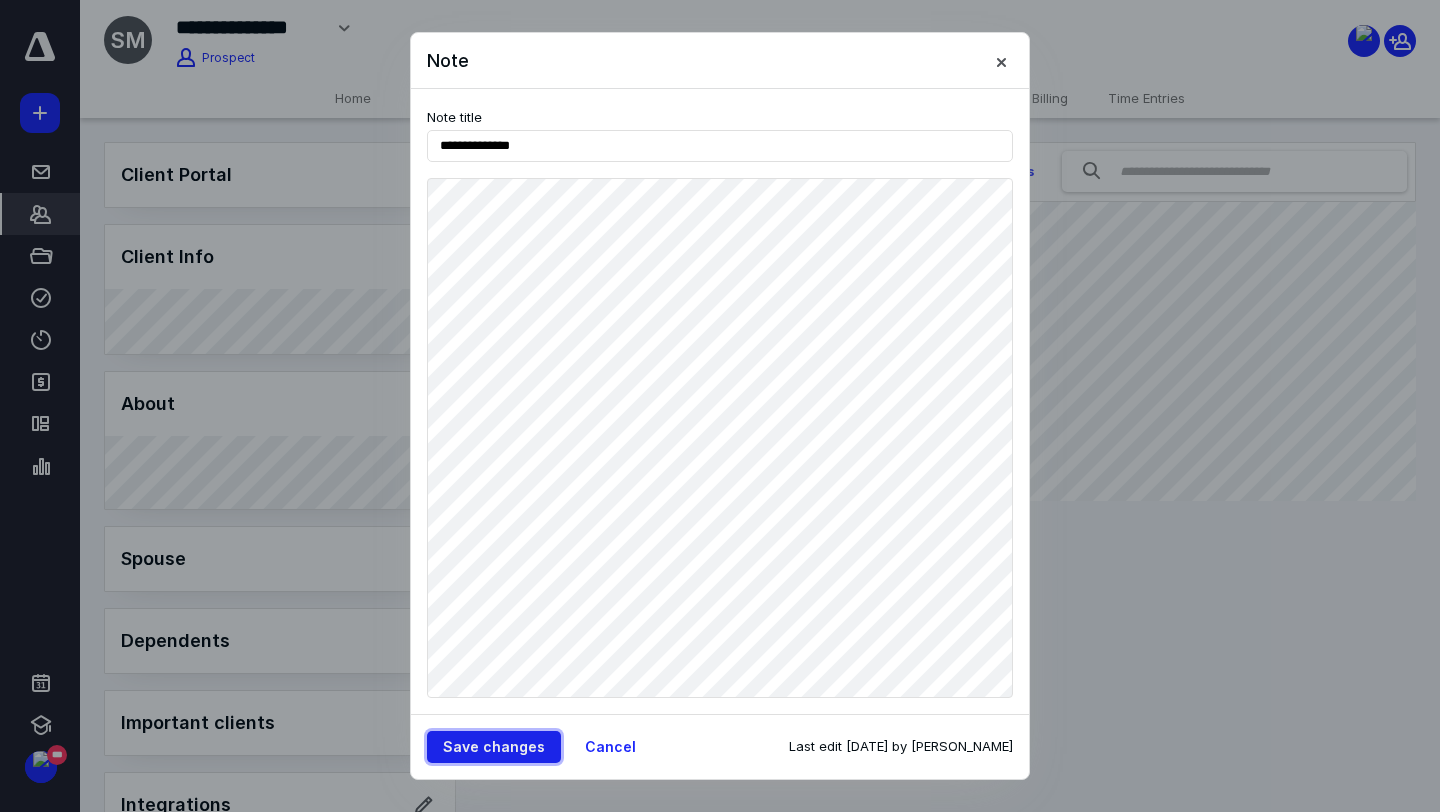 click on "Save changes" at bounding box center [494, 747] 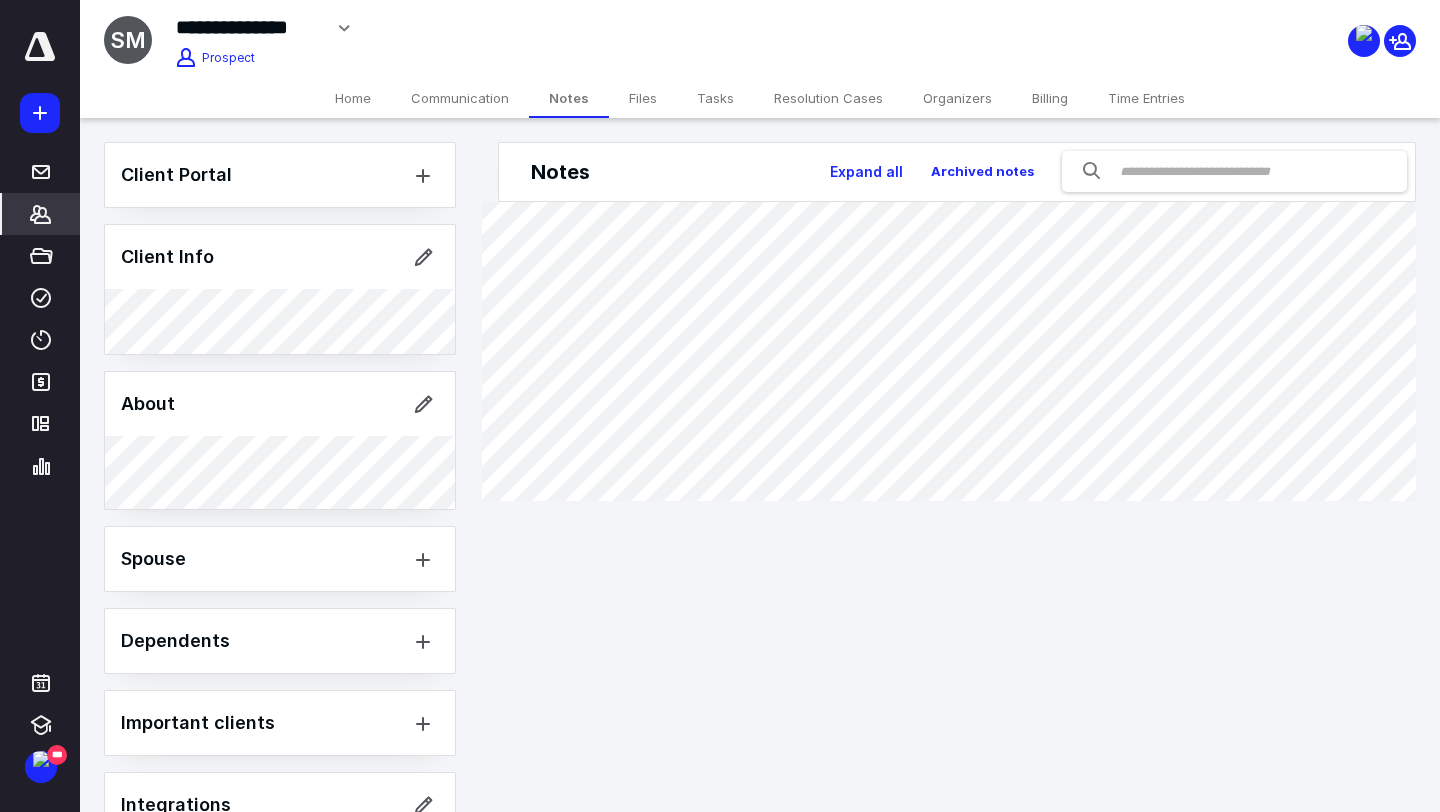 click on "Client Info" at bounding box center [280, 257] 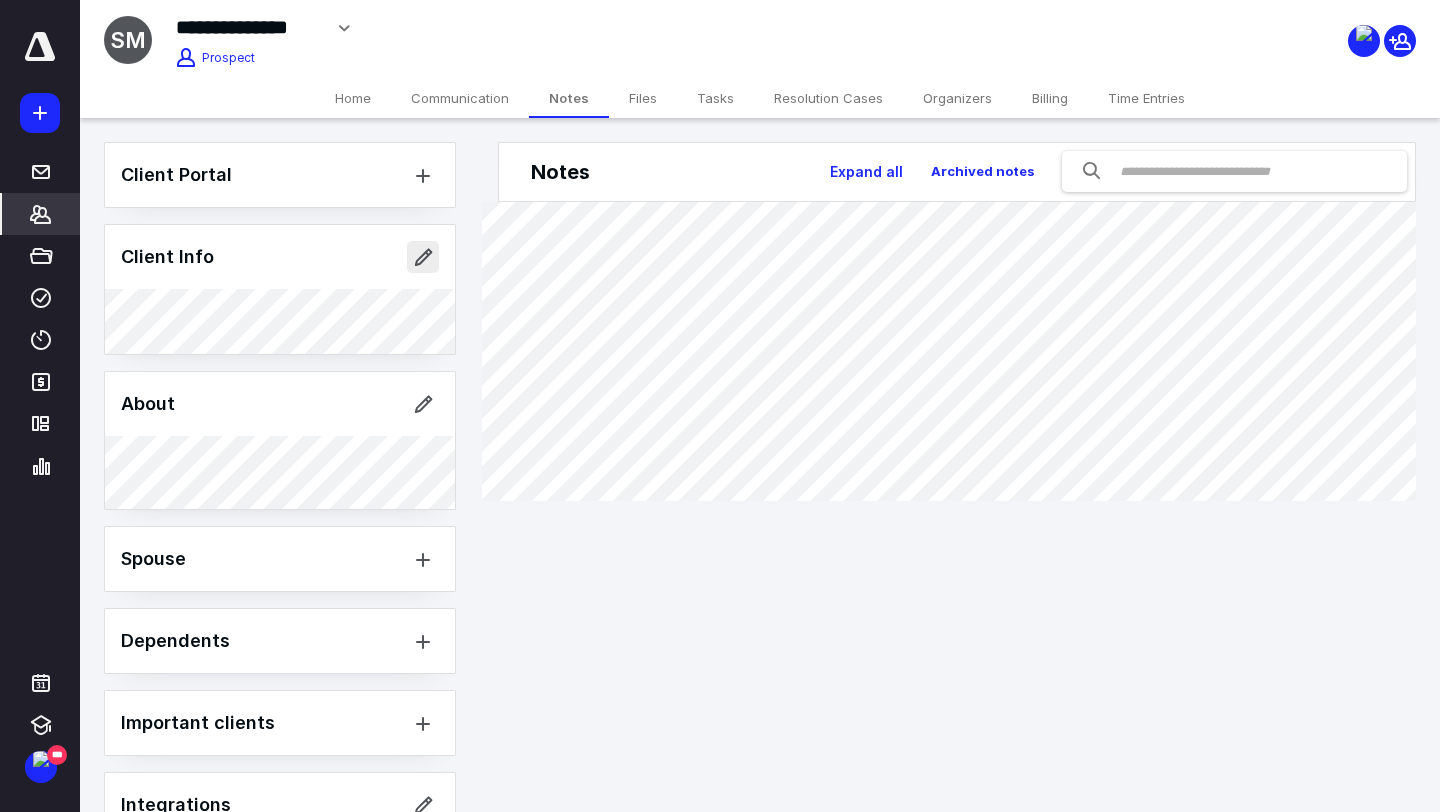 click at bounding box center (423, 257) 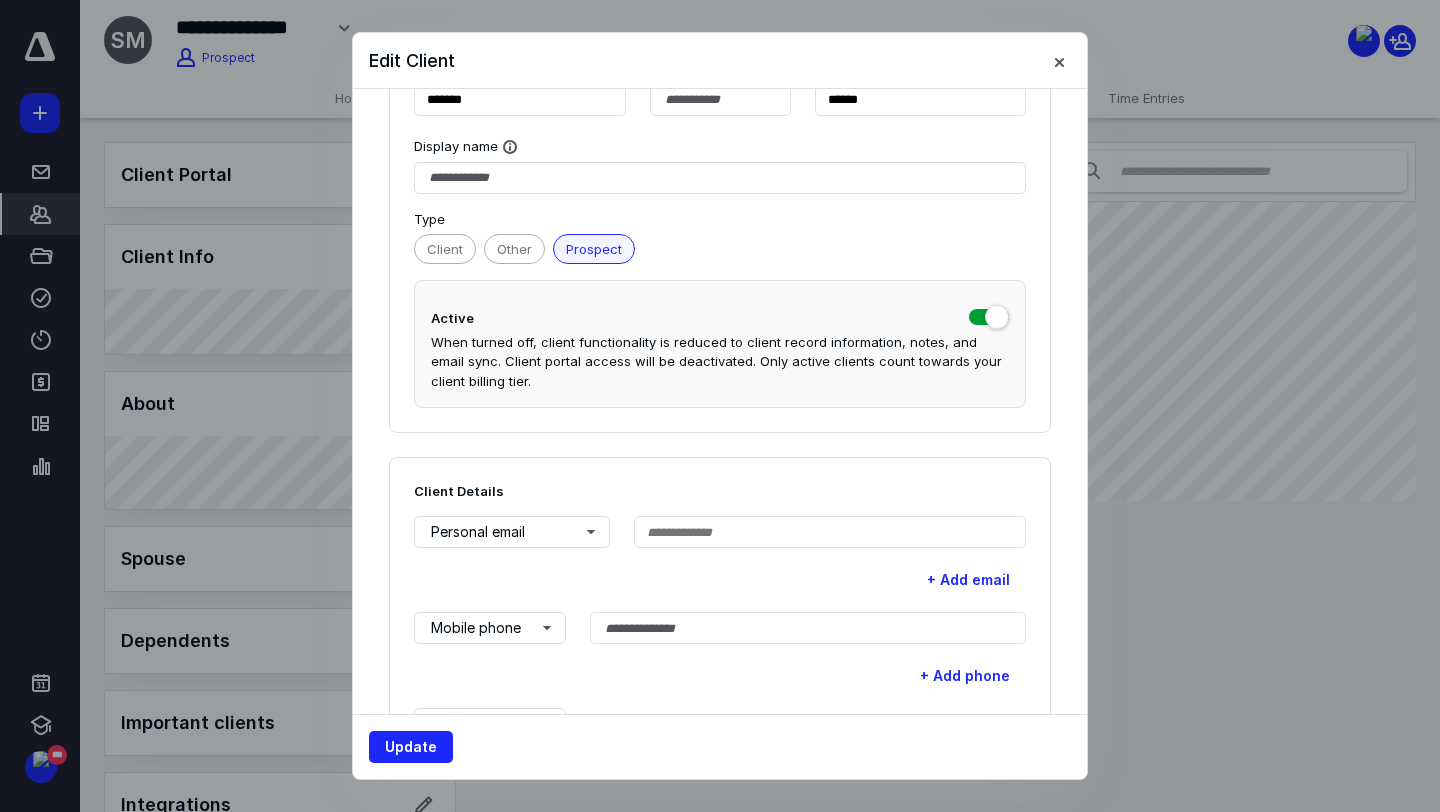 scroll, scrollTop: 228, scrollLeft: 0, axis: vertical 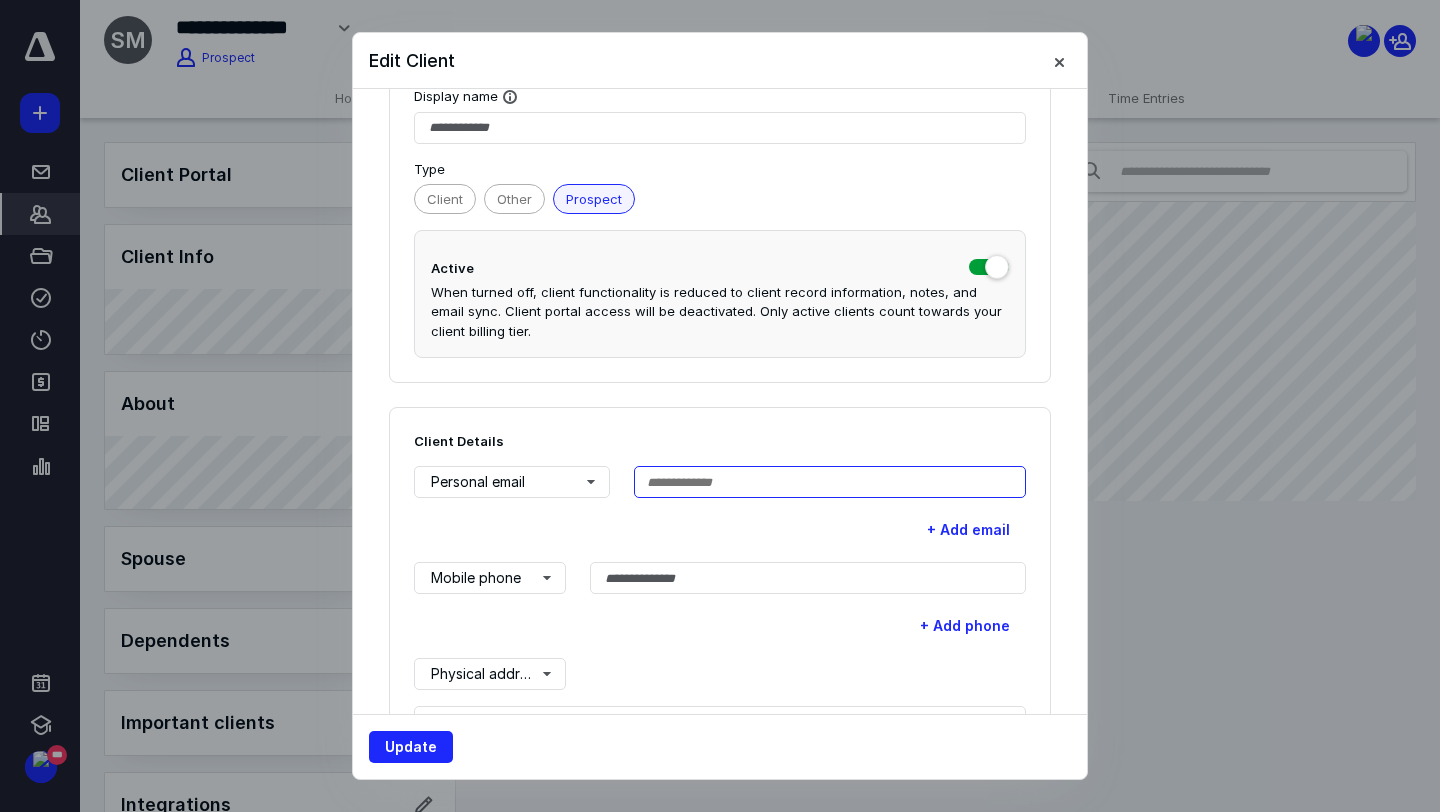 click at bounding box center [830, 482] 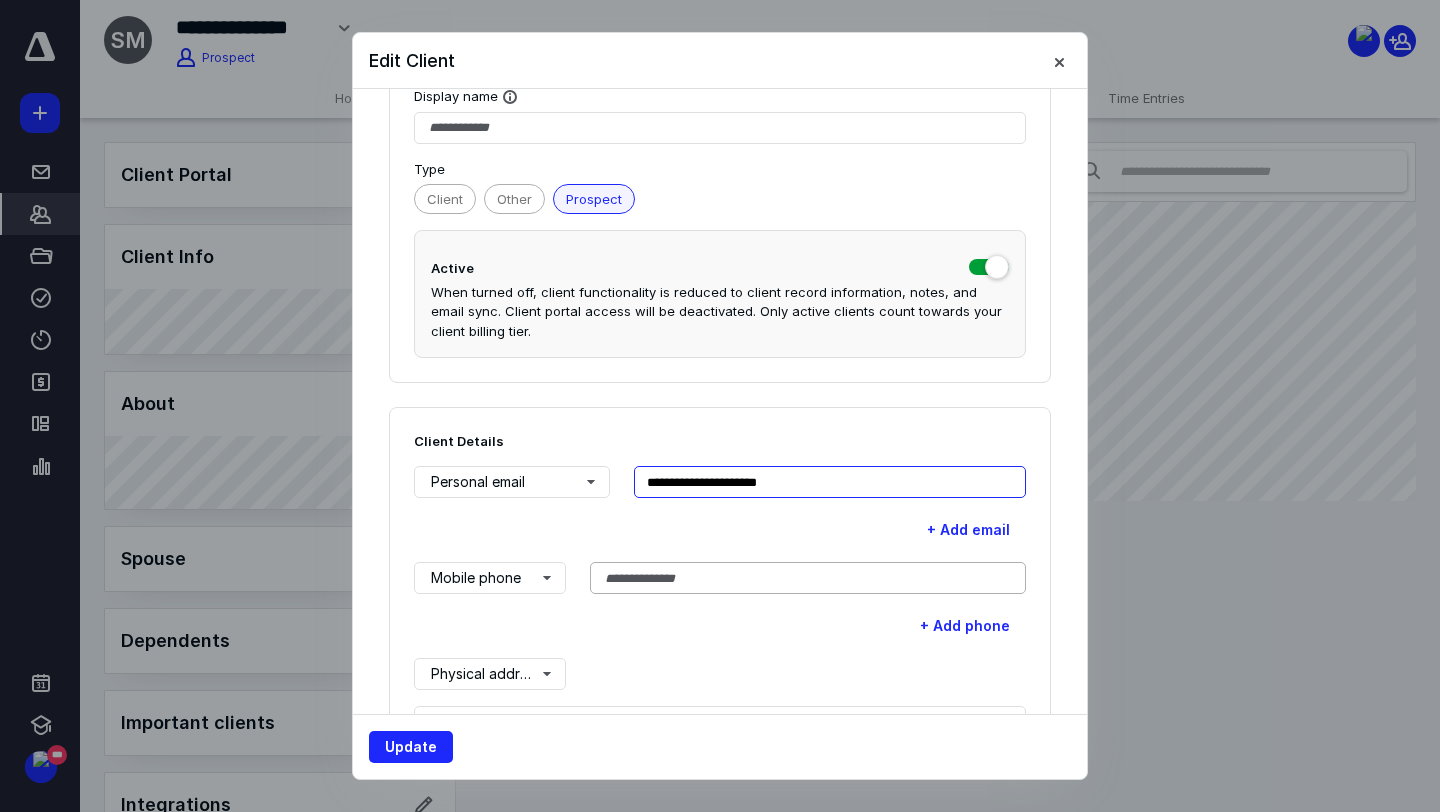 type on "**********" 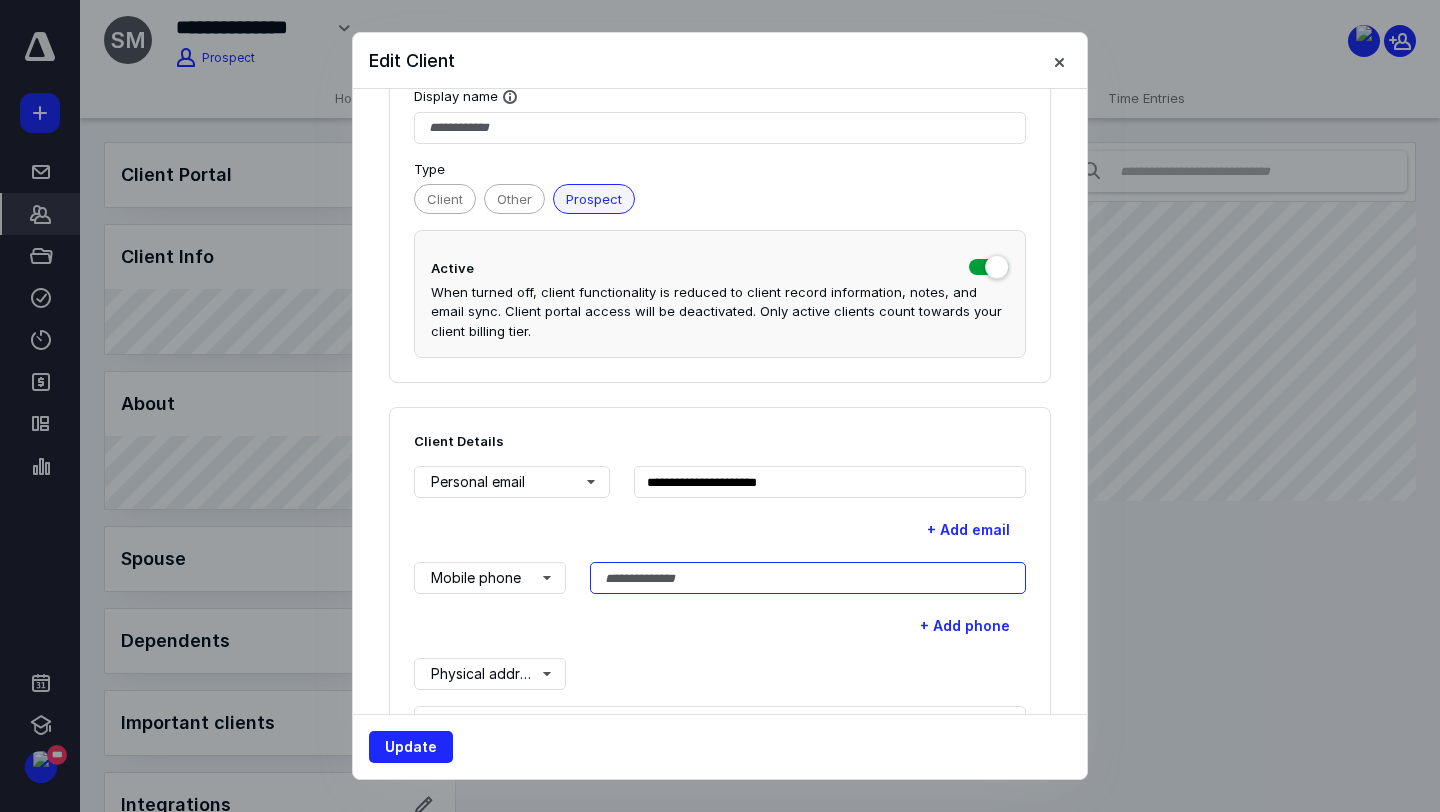 click at bounding box center (808, 578) 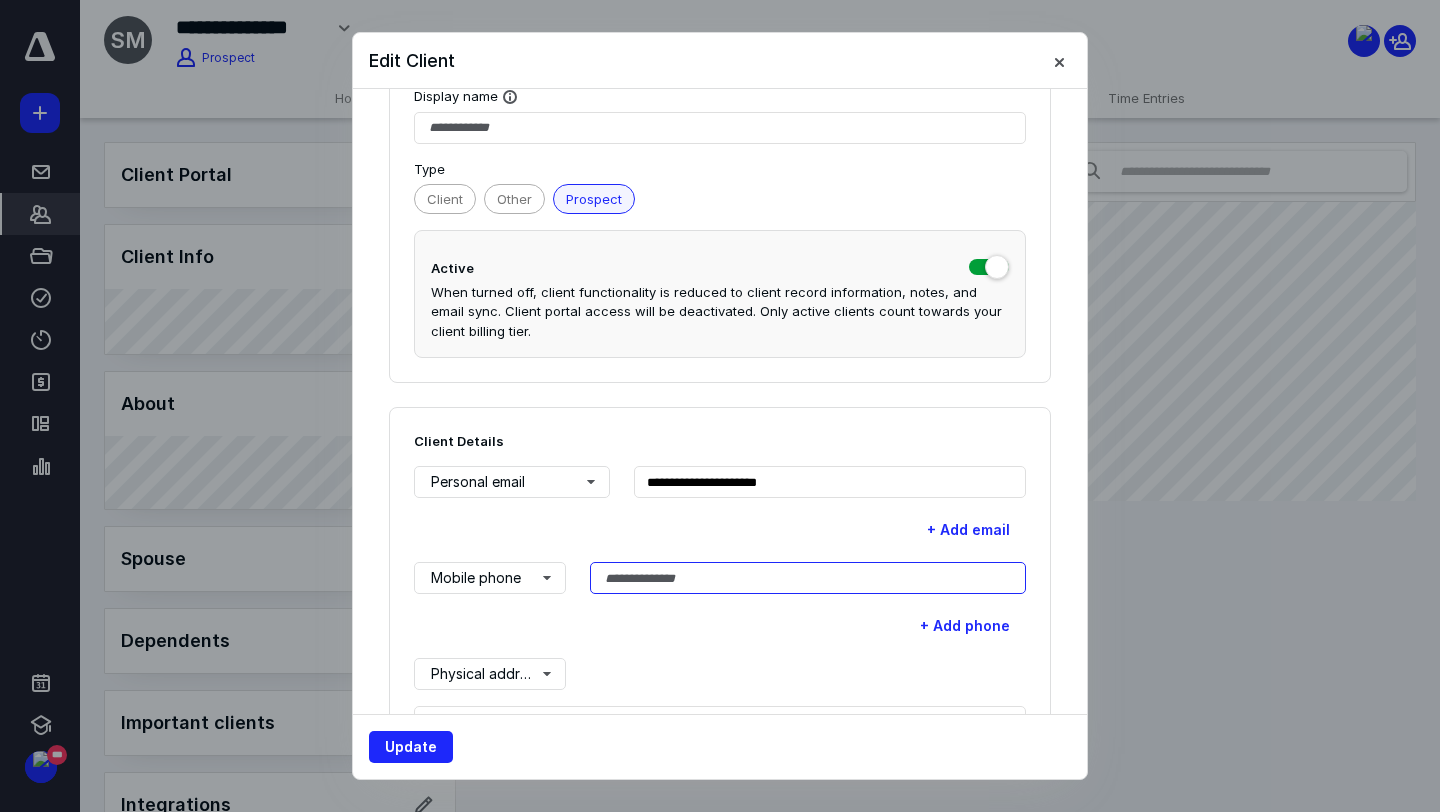 click at bounding box center [808, 578] 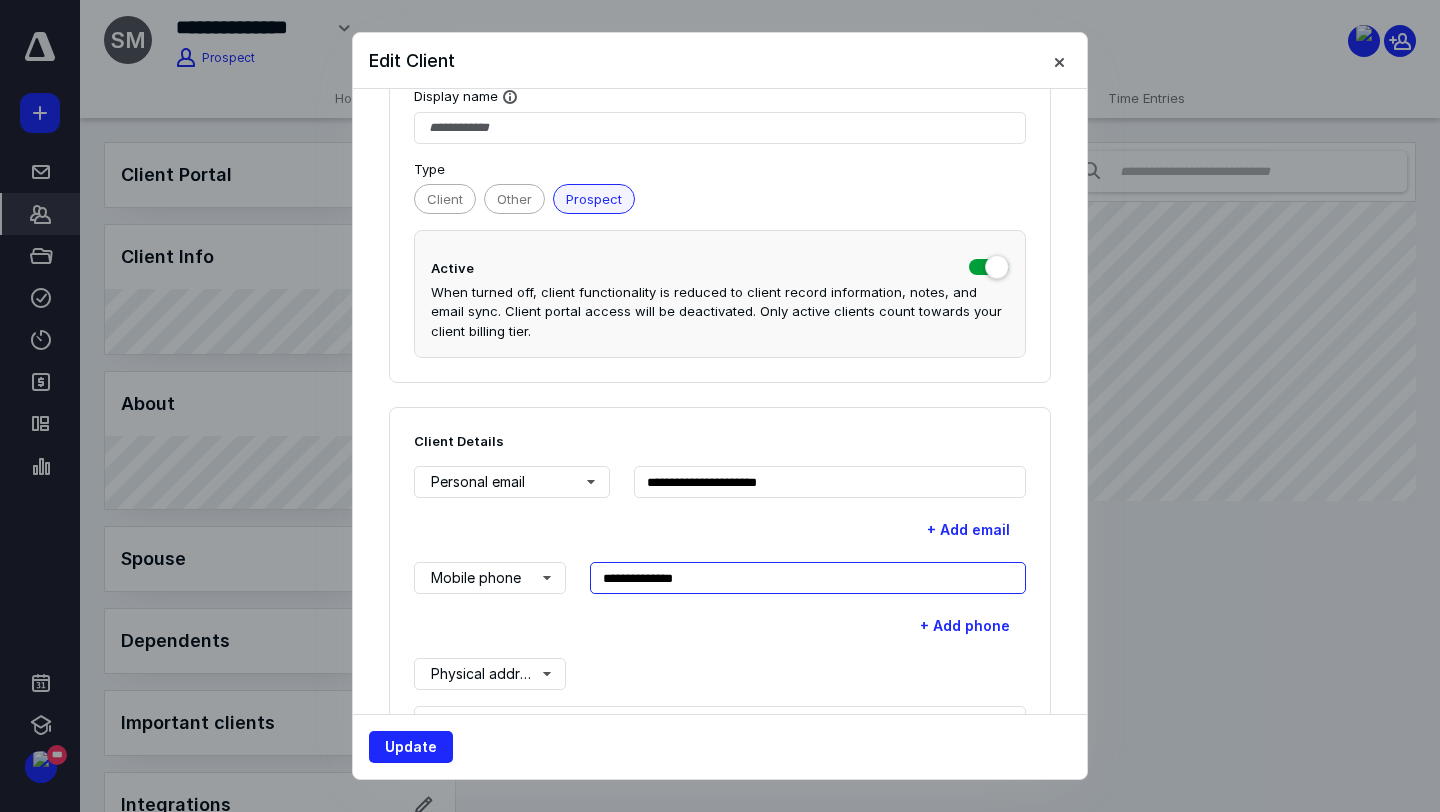 scroll, scrollTop: 241, scrollLeft: 0, axis: vertical 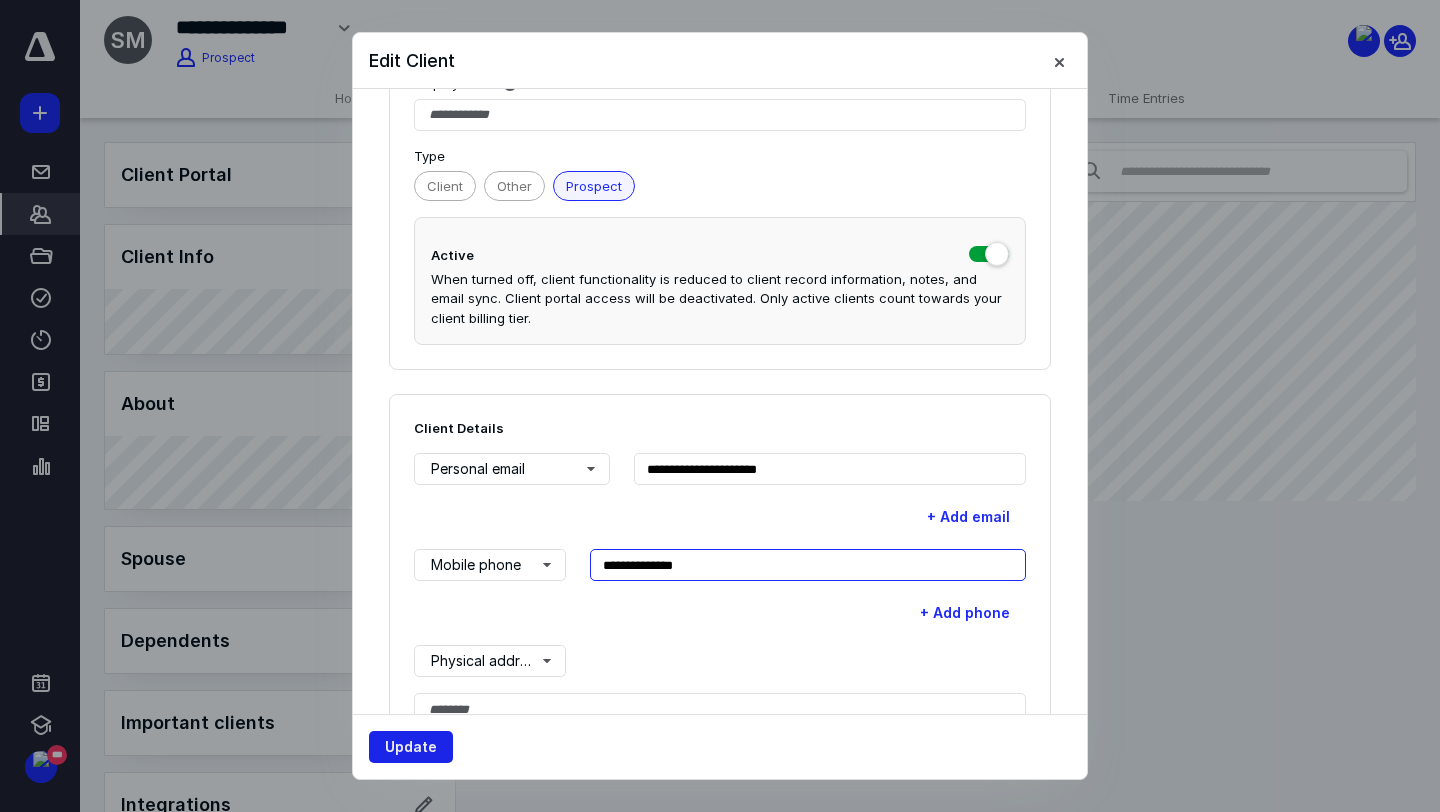 type on "**********" 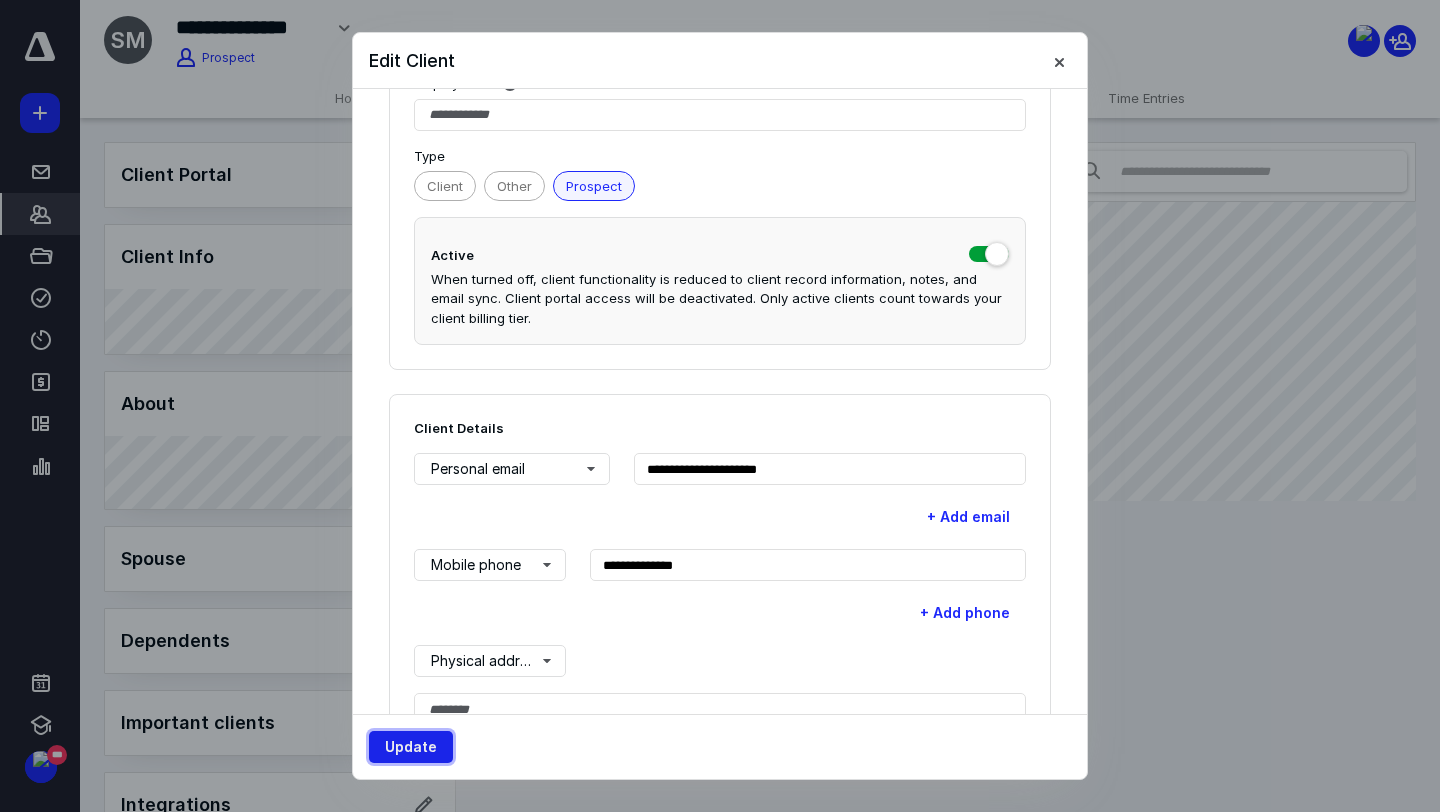 click on "Update" at bounding box center (411, 747) 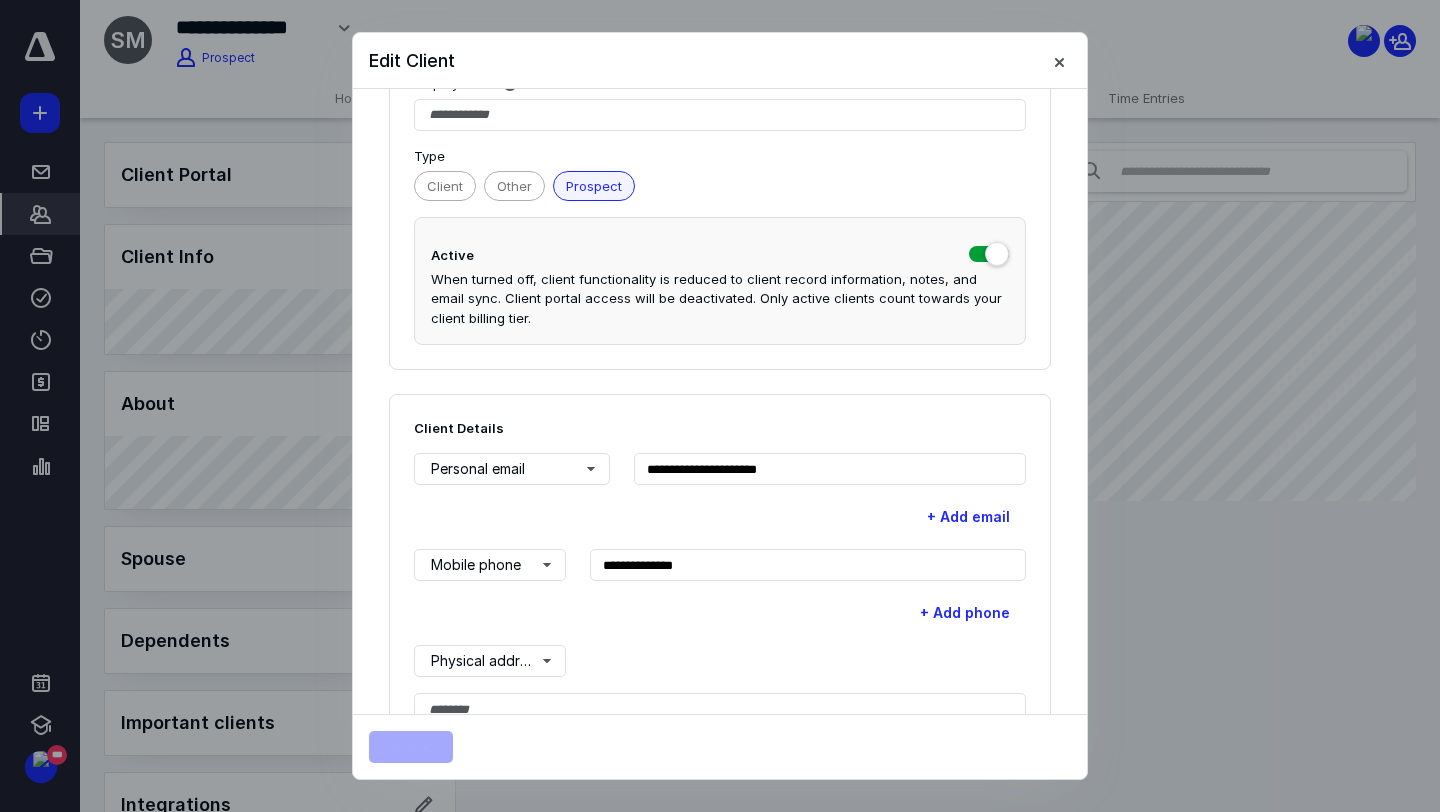 scroll, scrollTop: 0, scrollLeft: 0, axis: both 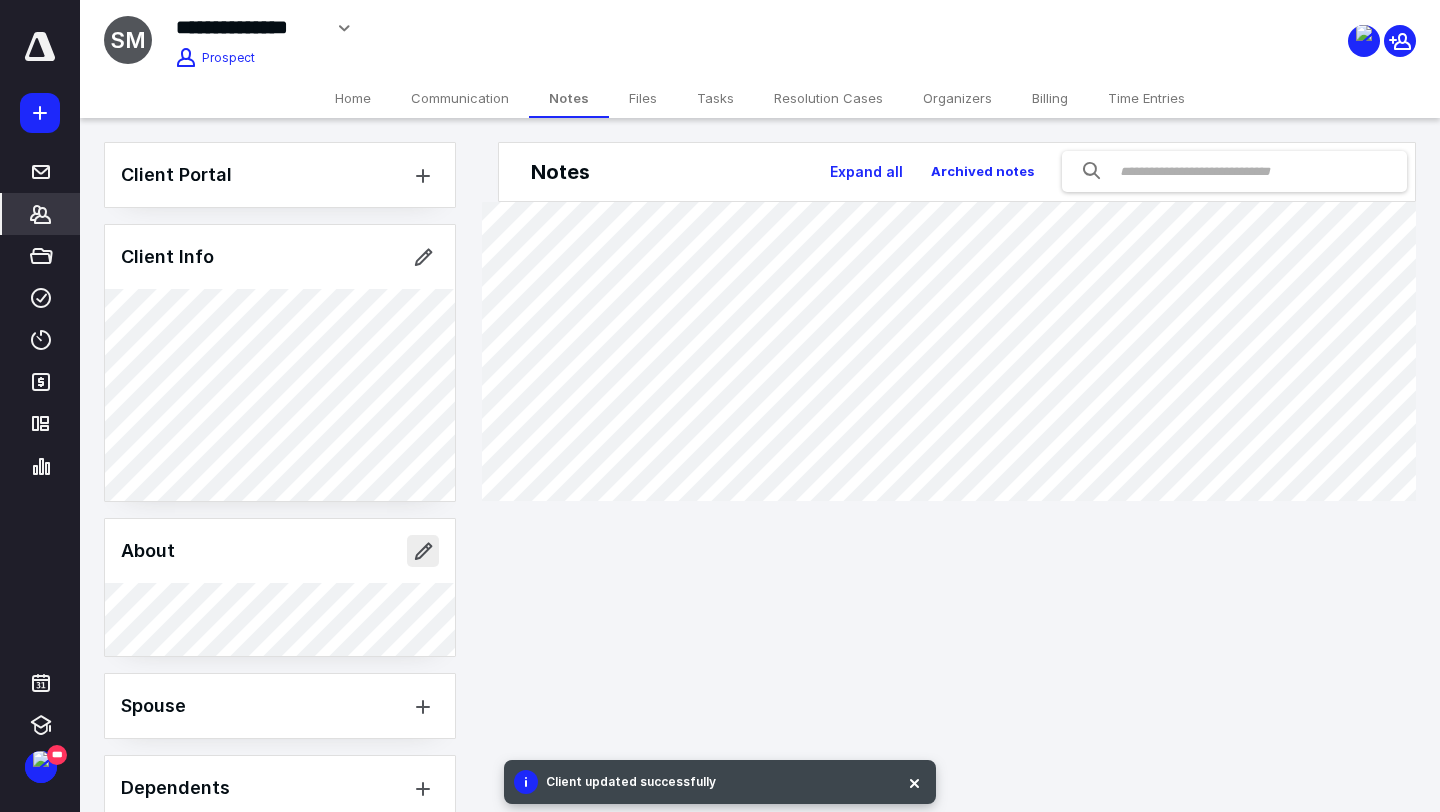 click at bounding box center (423, 551) 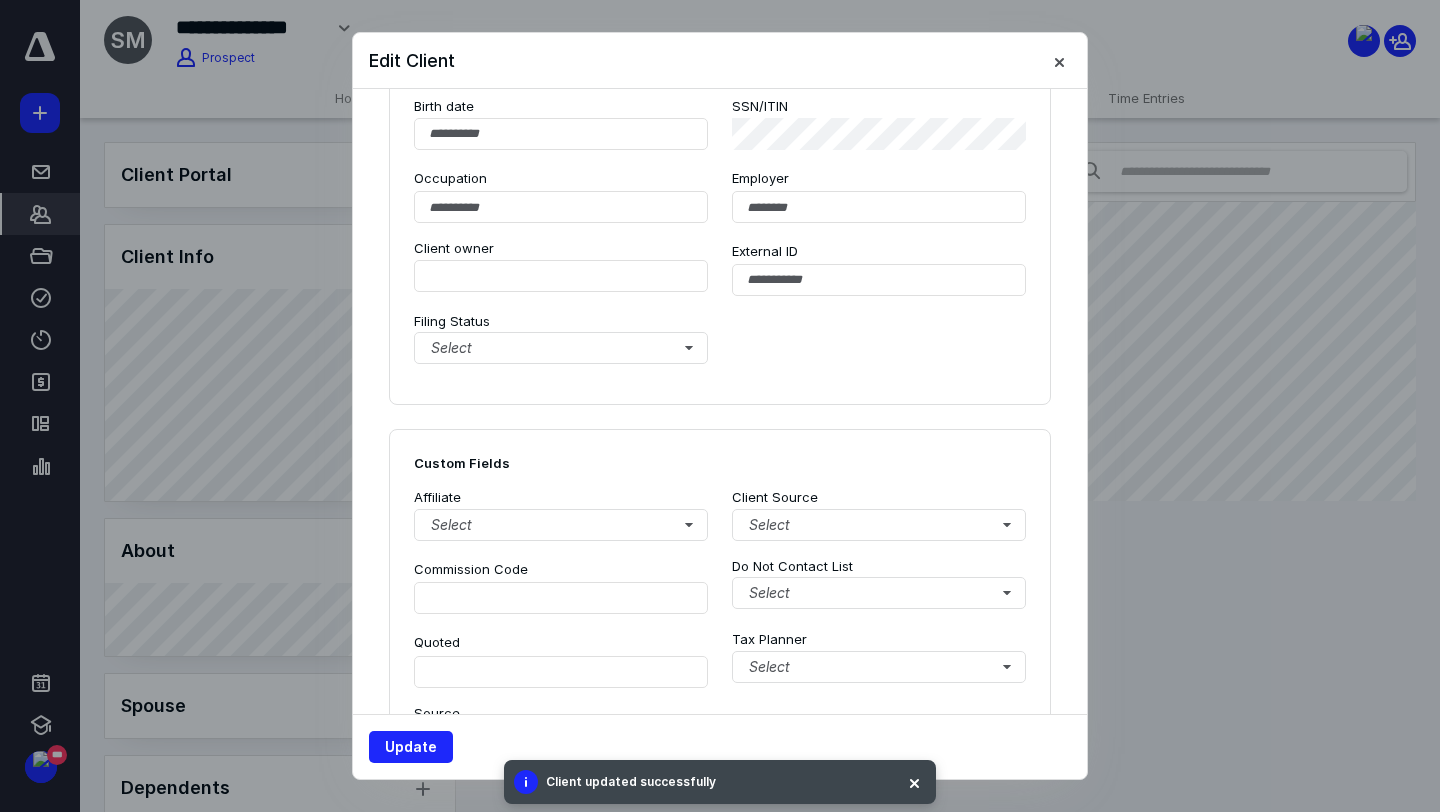 scroll, scrollTop: 1175, scrollLeft: 0, axis: vertical 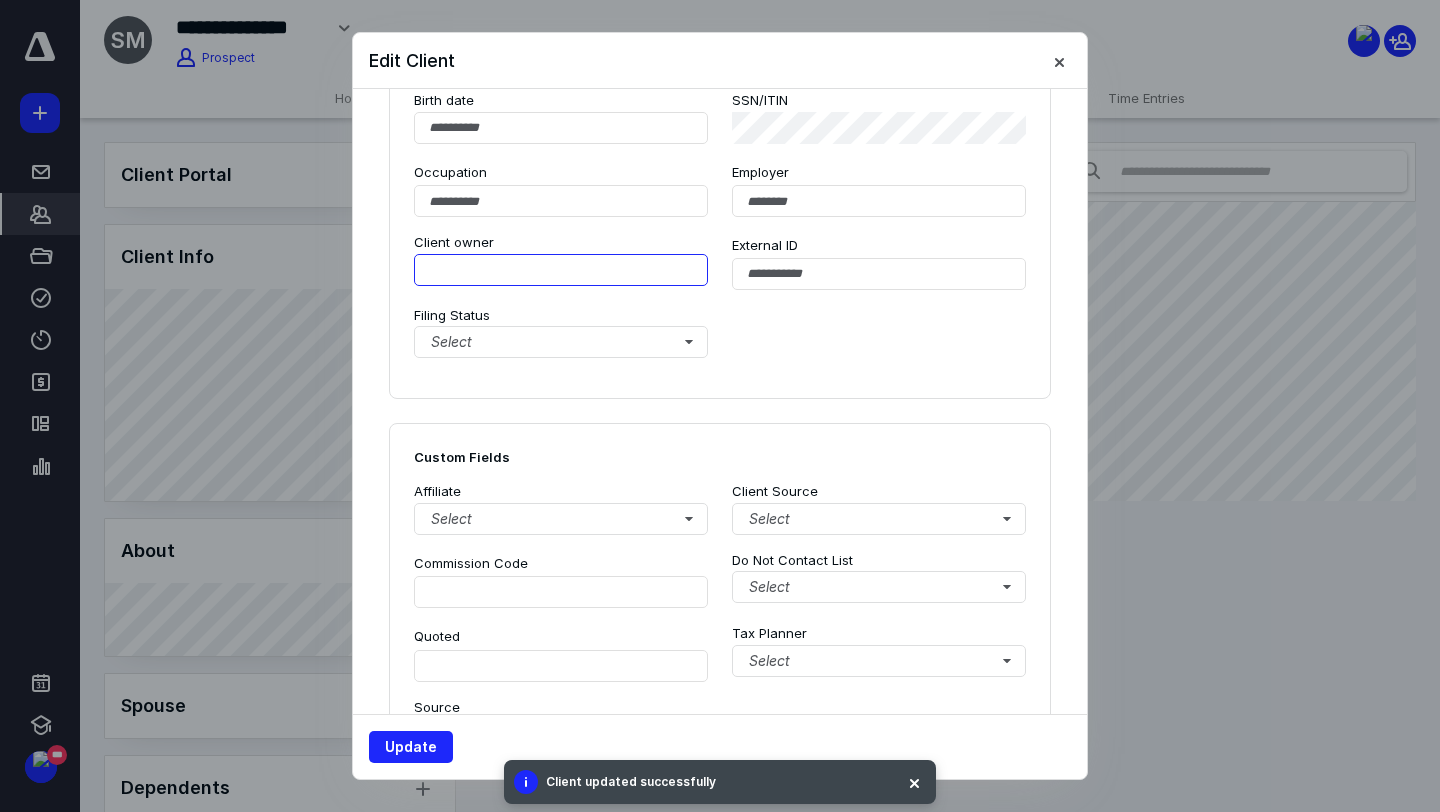 click at bounding box center (561, 270) 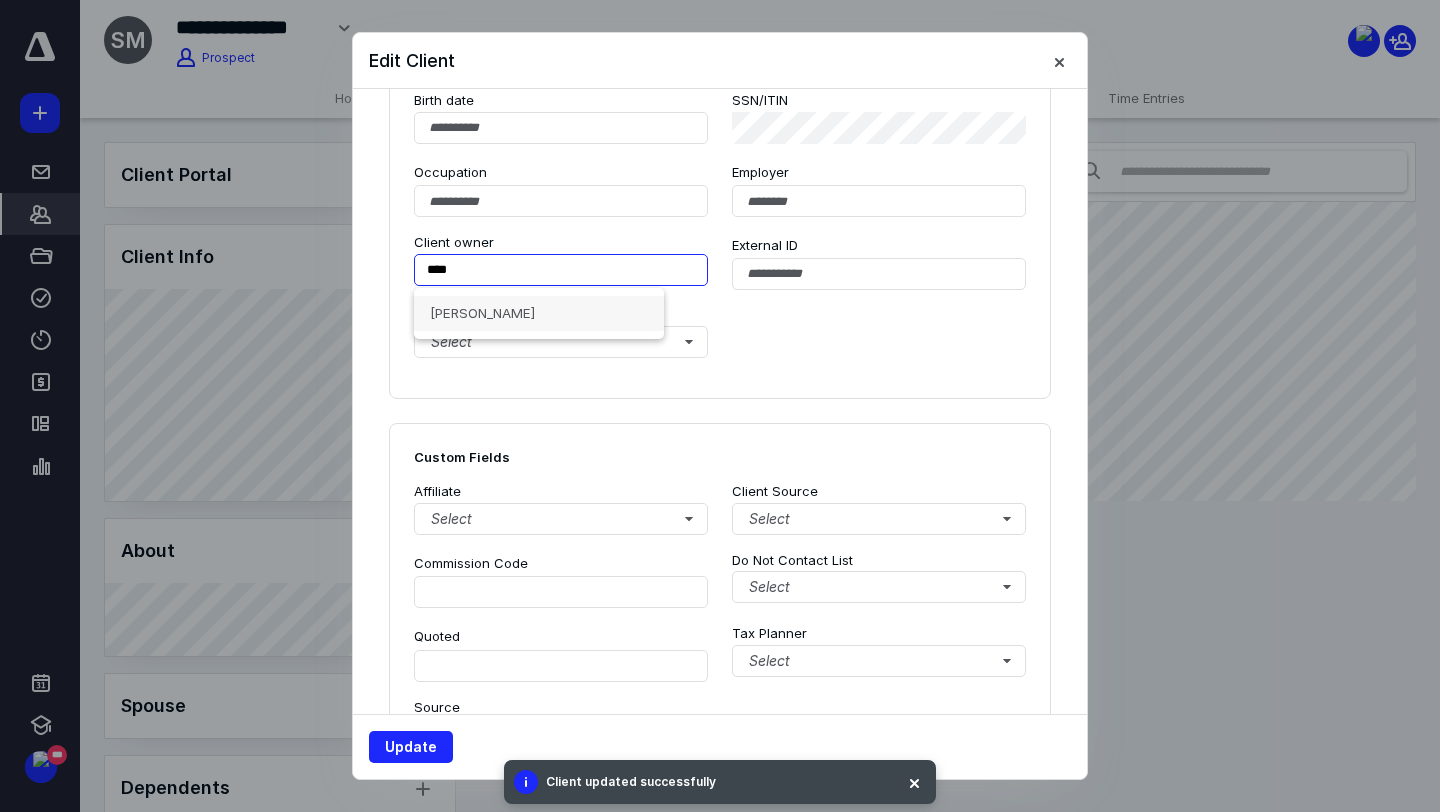 click on "Jt Thomas" at bounding box center [539, 313] 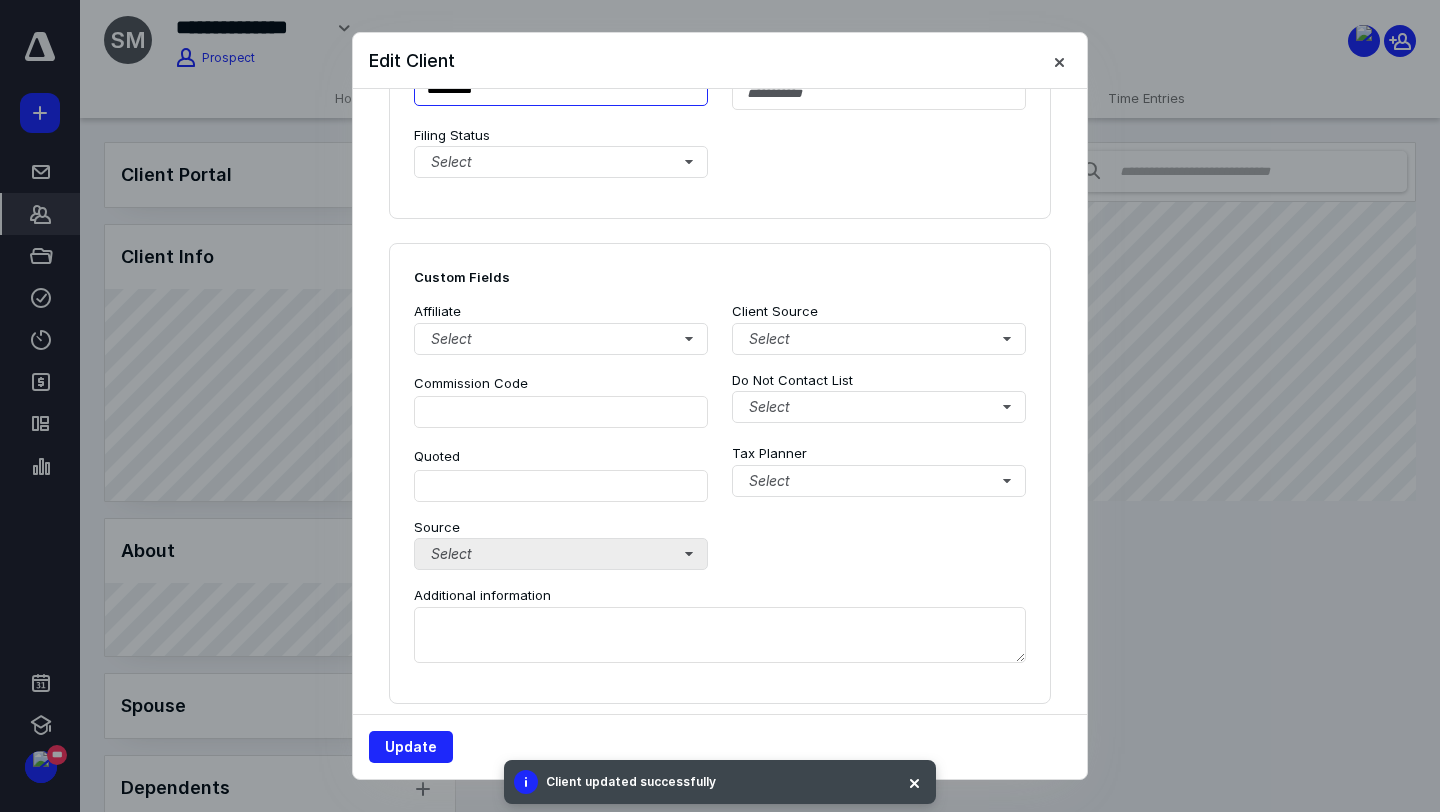 scroll, scrollTop: 1372, scrollLeft: 0, axis: vertical 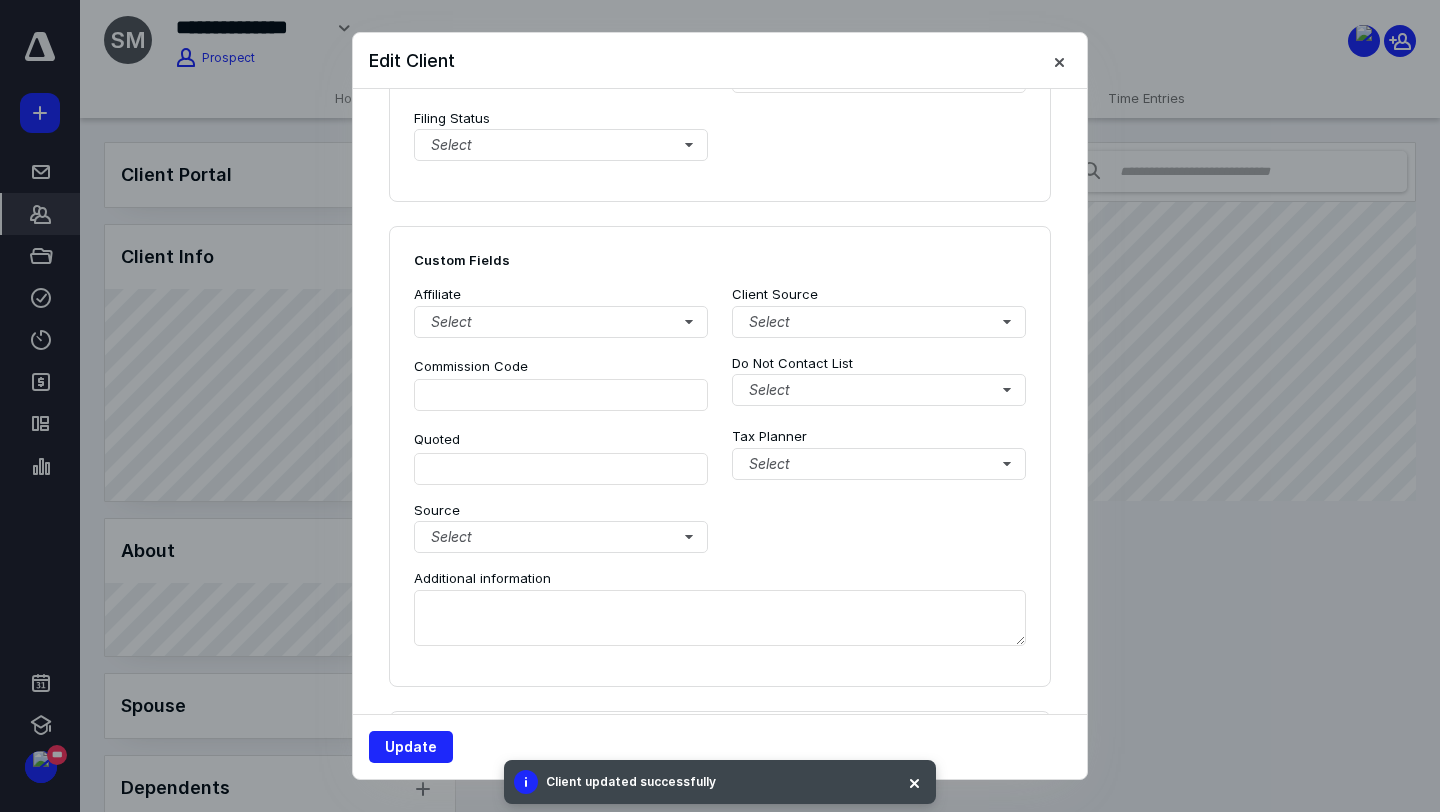 type on "*********" 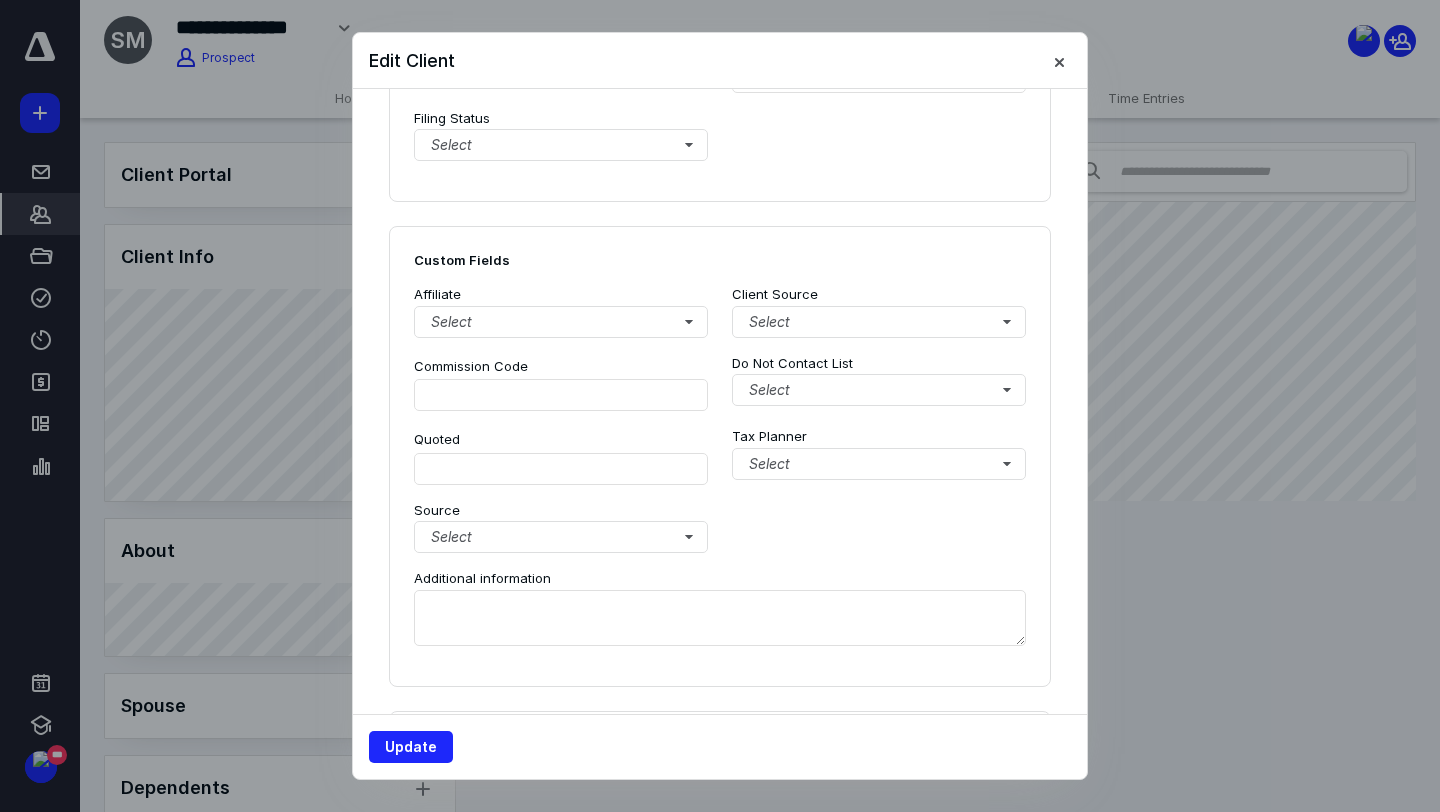 click on "Additional information" at bounding box center [720, 579] 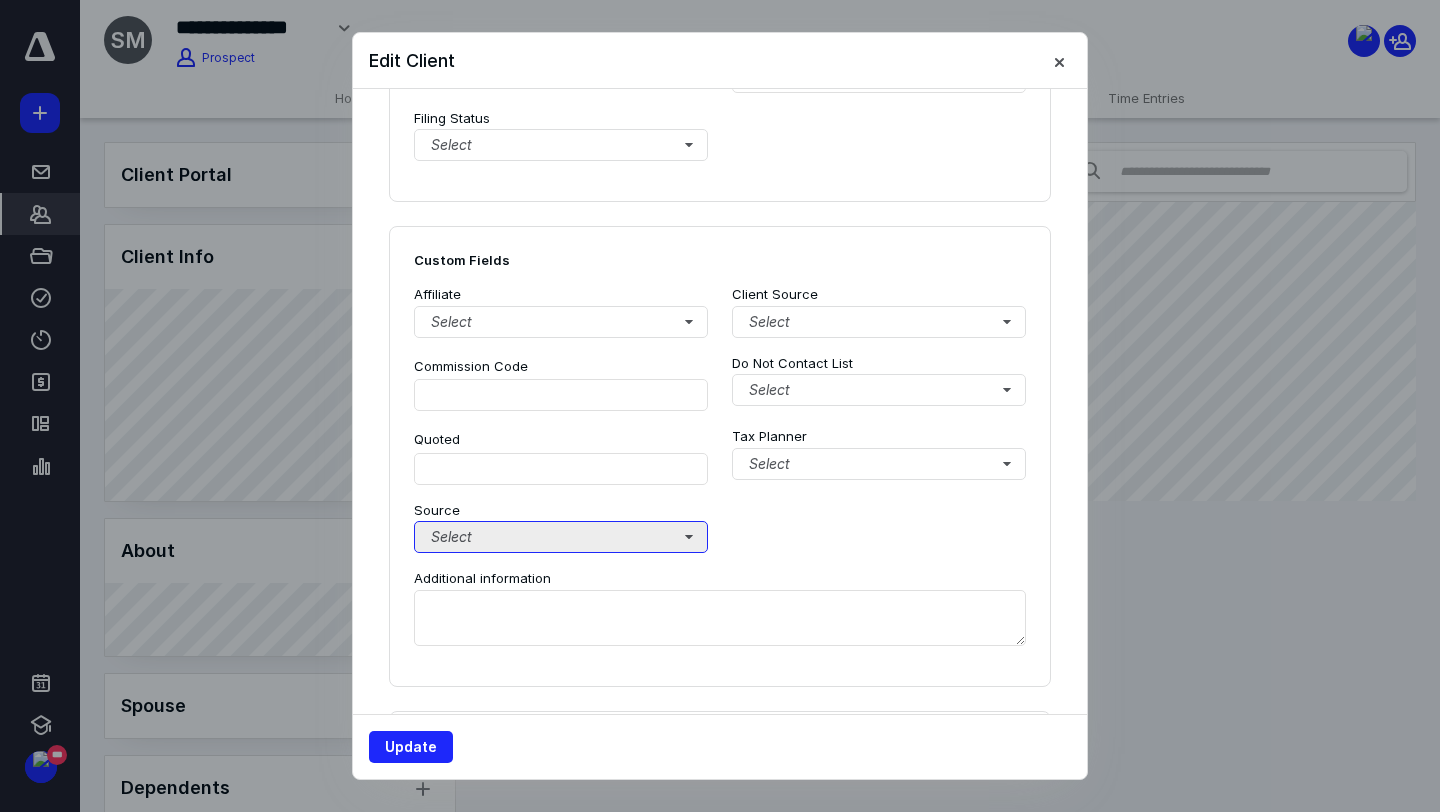 click on "Select" at bounding box center (561, 537) 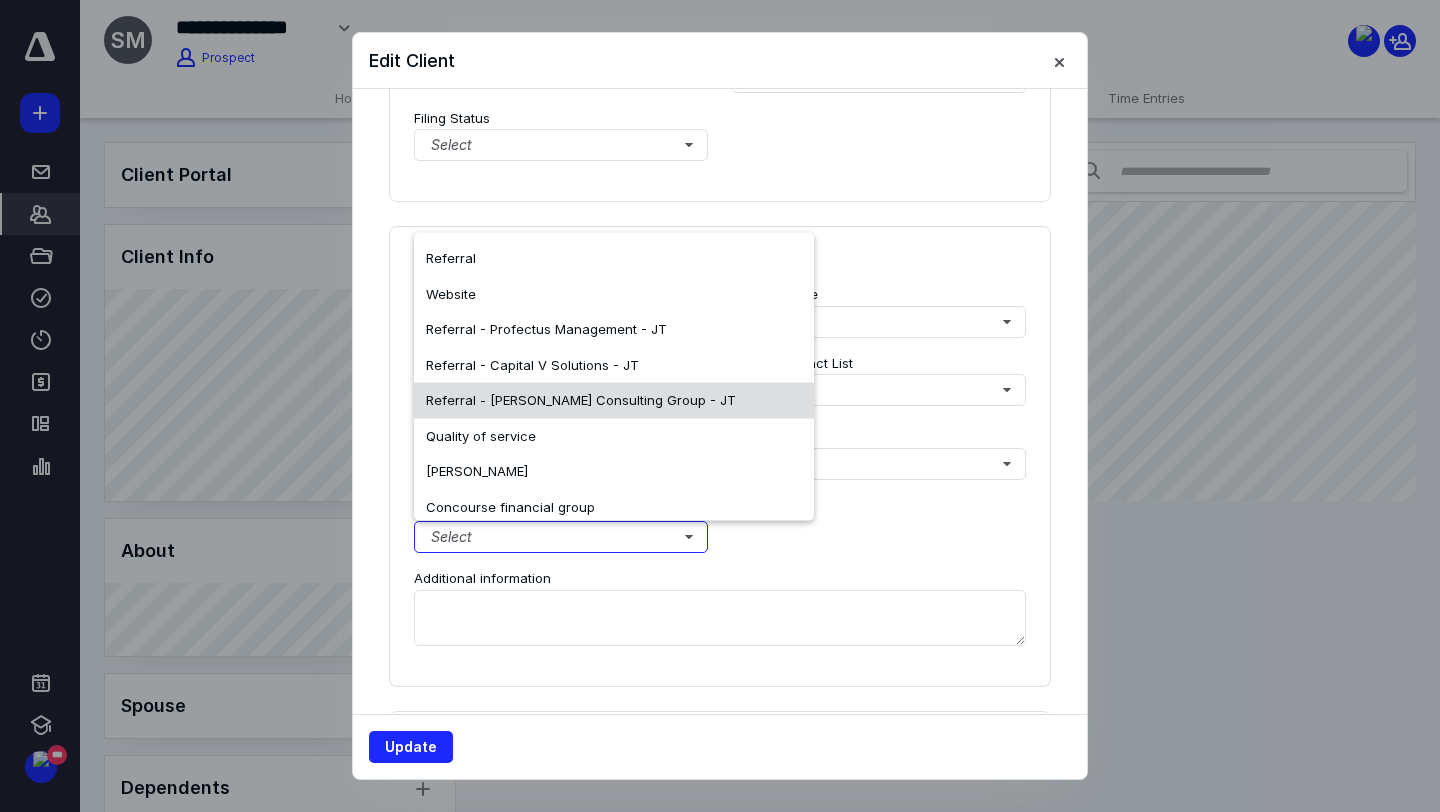 click on "Referral - Chalifour Consulting Group - JT" at bounding box center [581, 400] 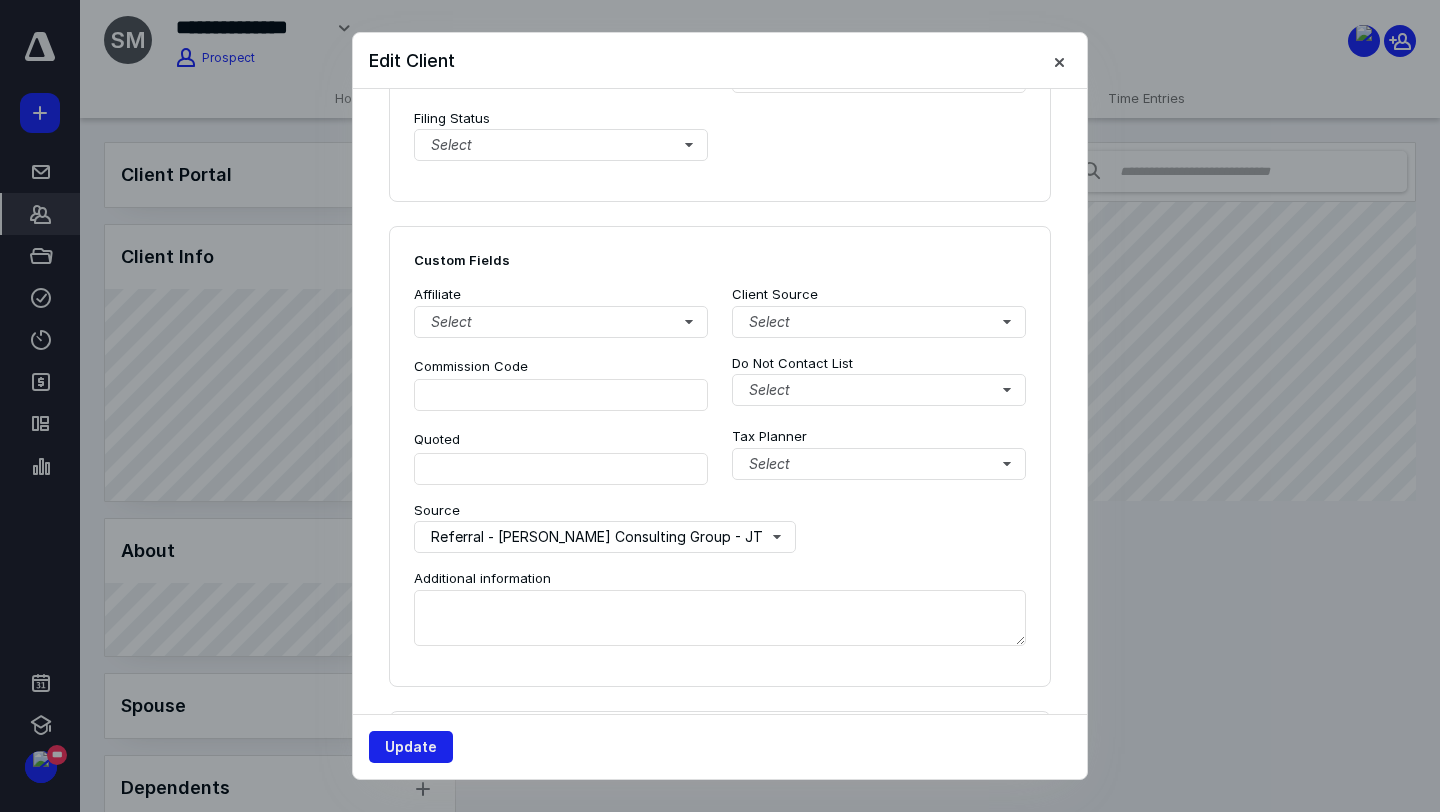 click on "Update" at bounding box center [411, 747] 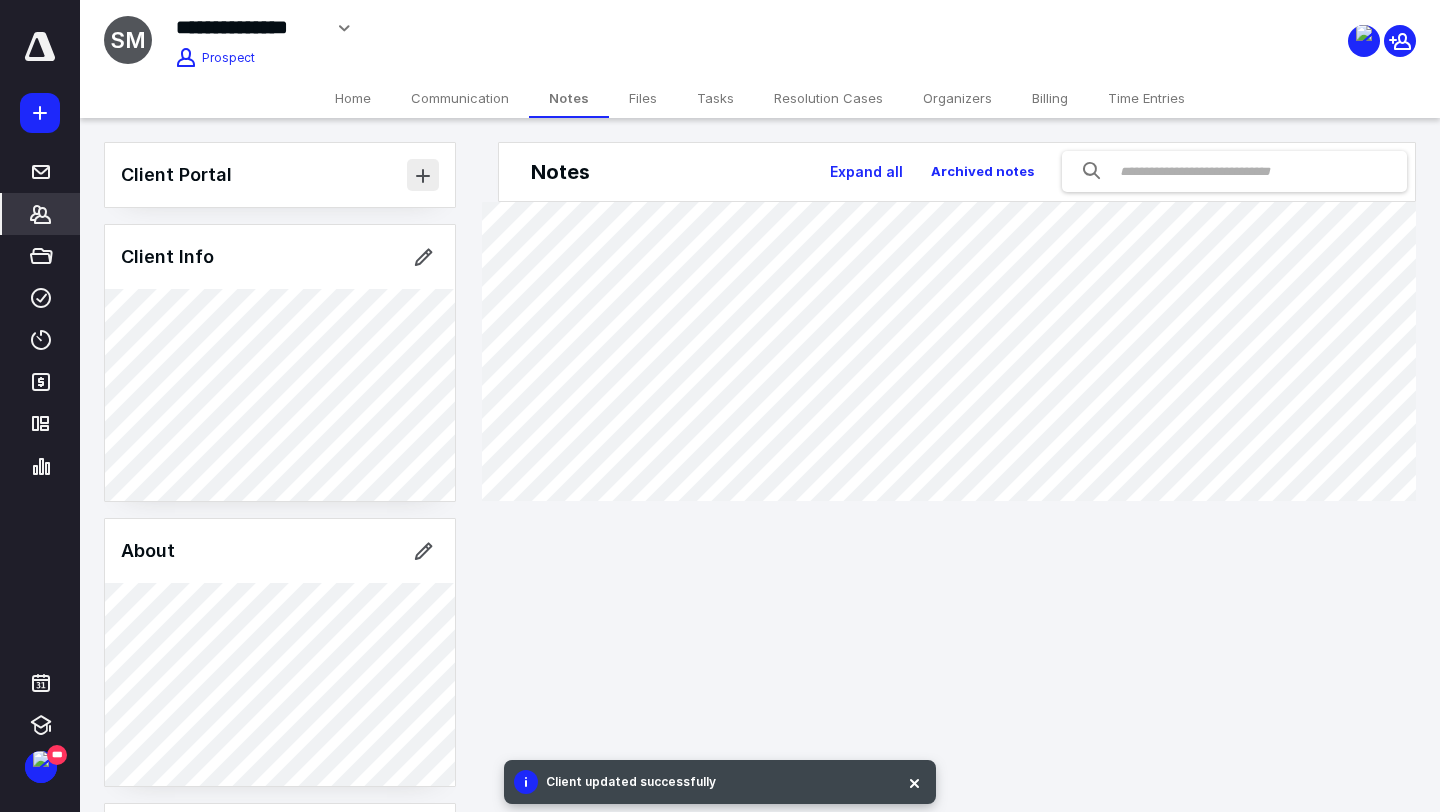 click at bounding box center [423, 175] 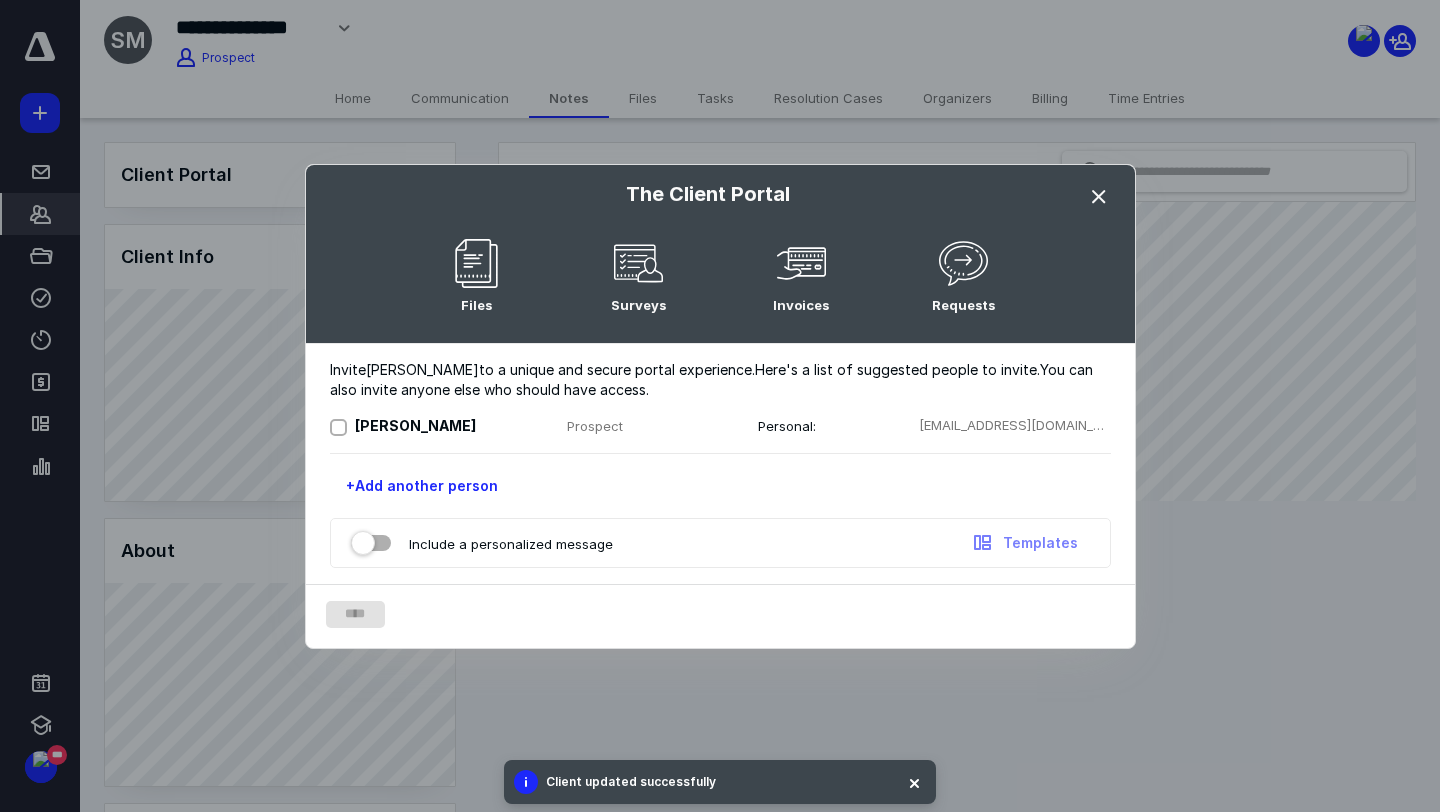 click on "Shannon Miller" at bounding box center (415, 425) 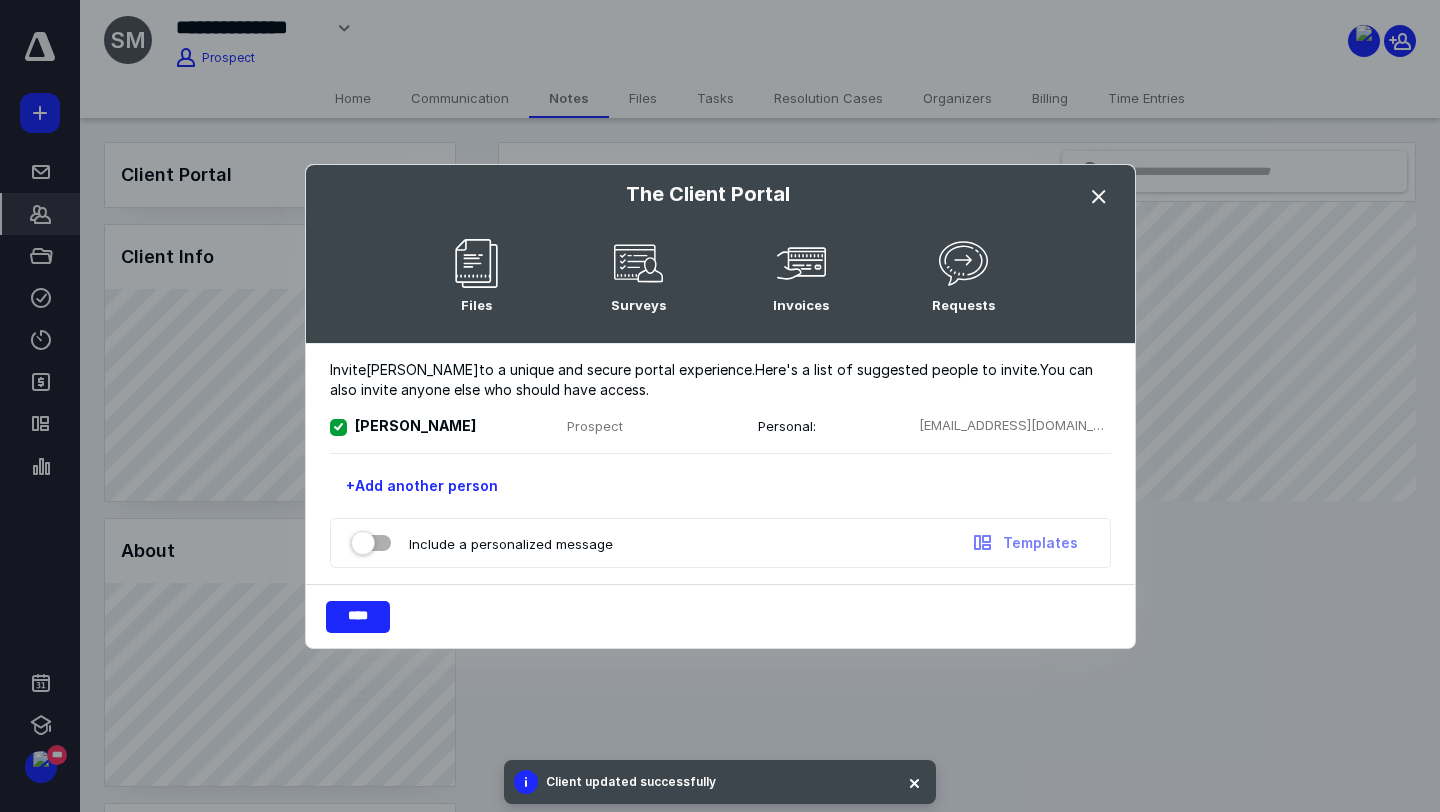 click at bounding box center [371, 539] 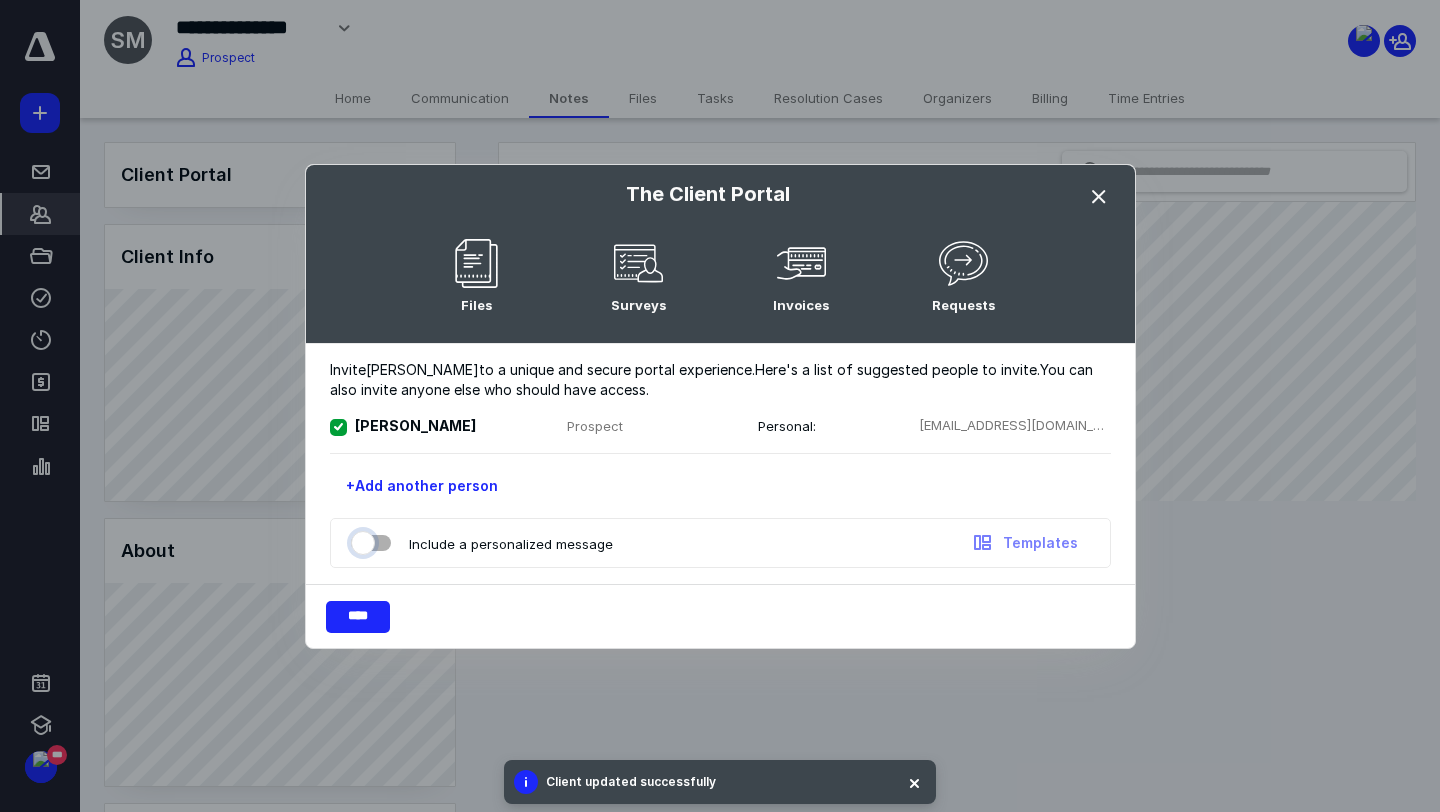 click at bounding box center [361, 540] 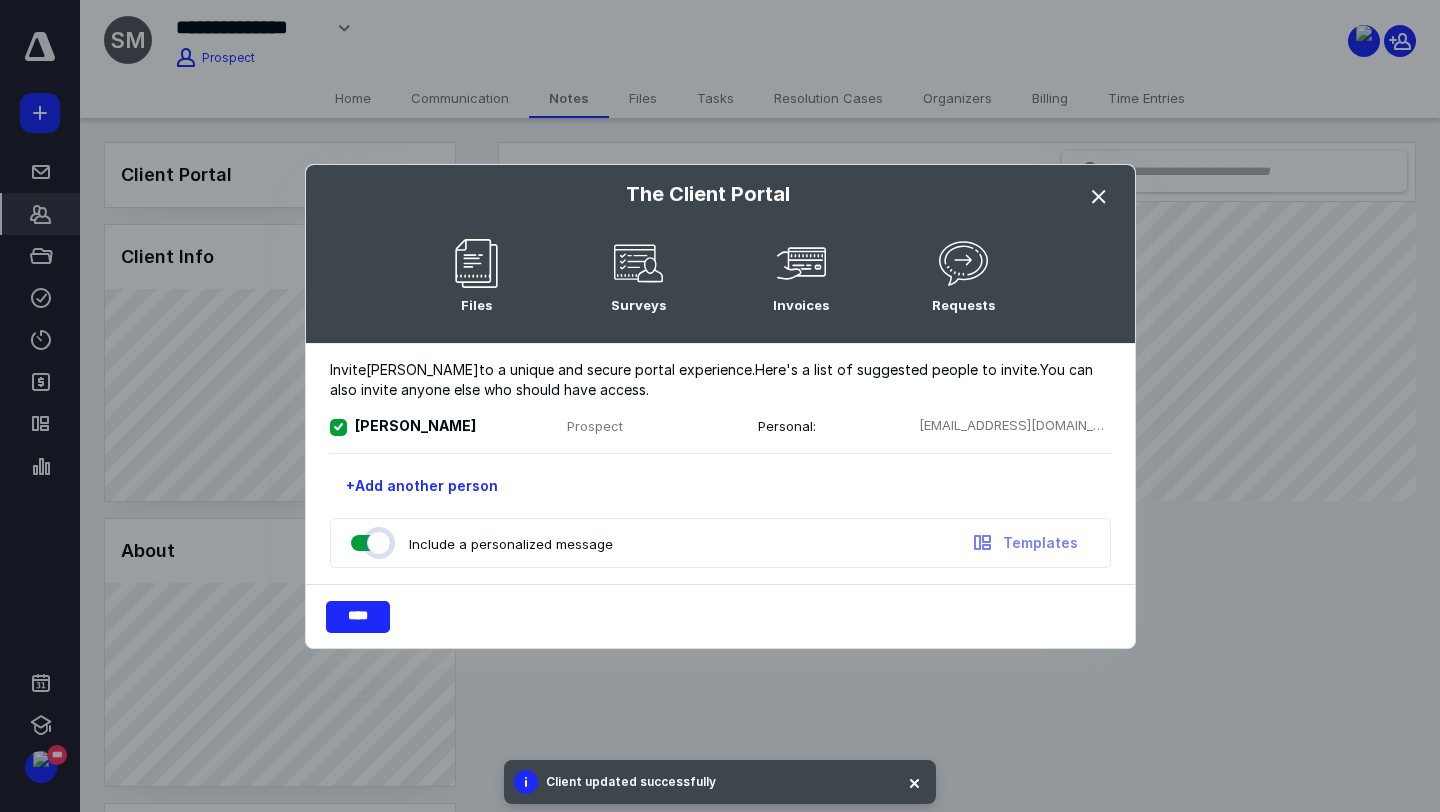 checkbox on "true" 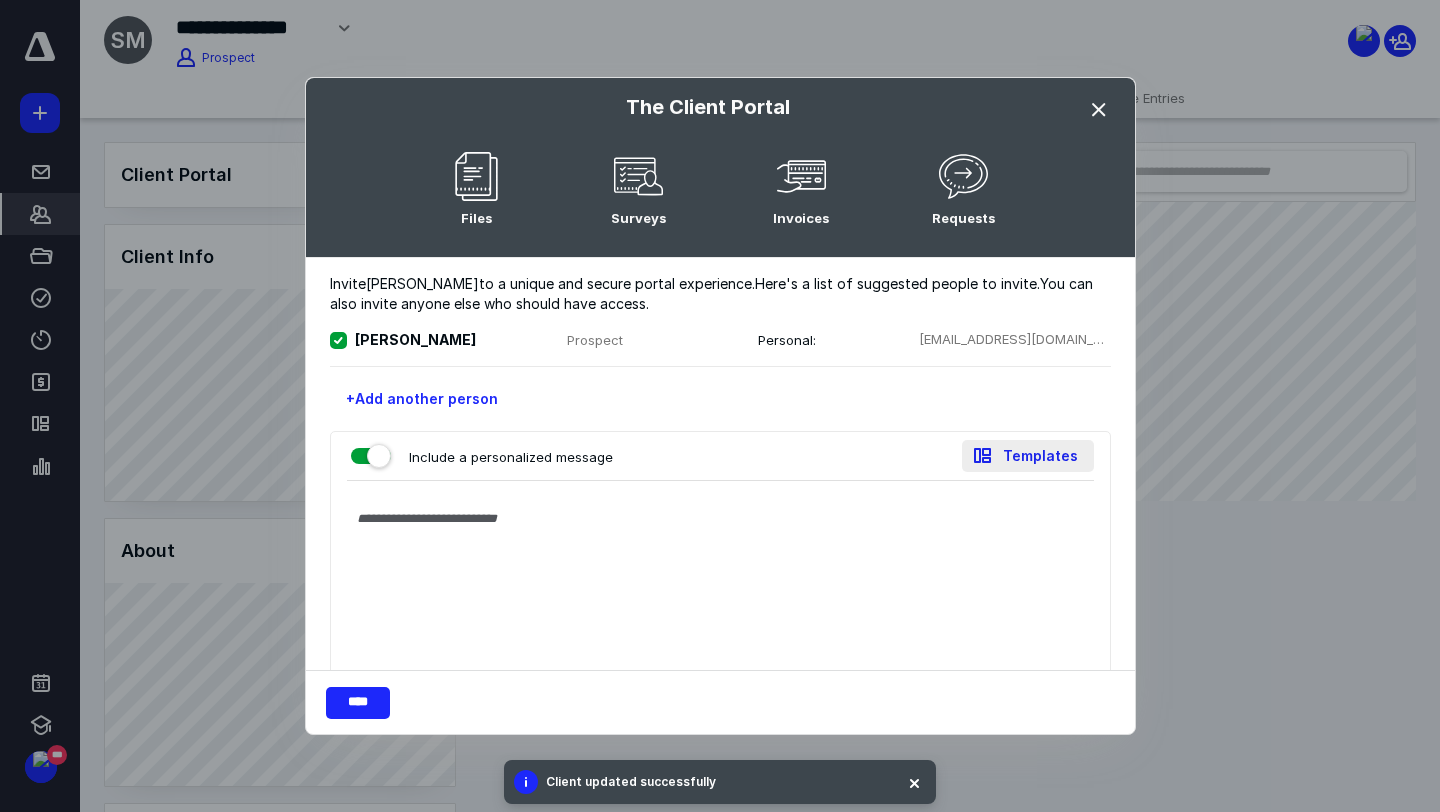 click on "Templates" at bounding box center [1028, 456] 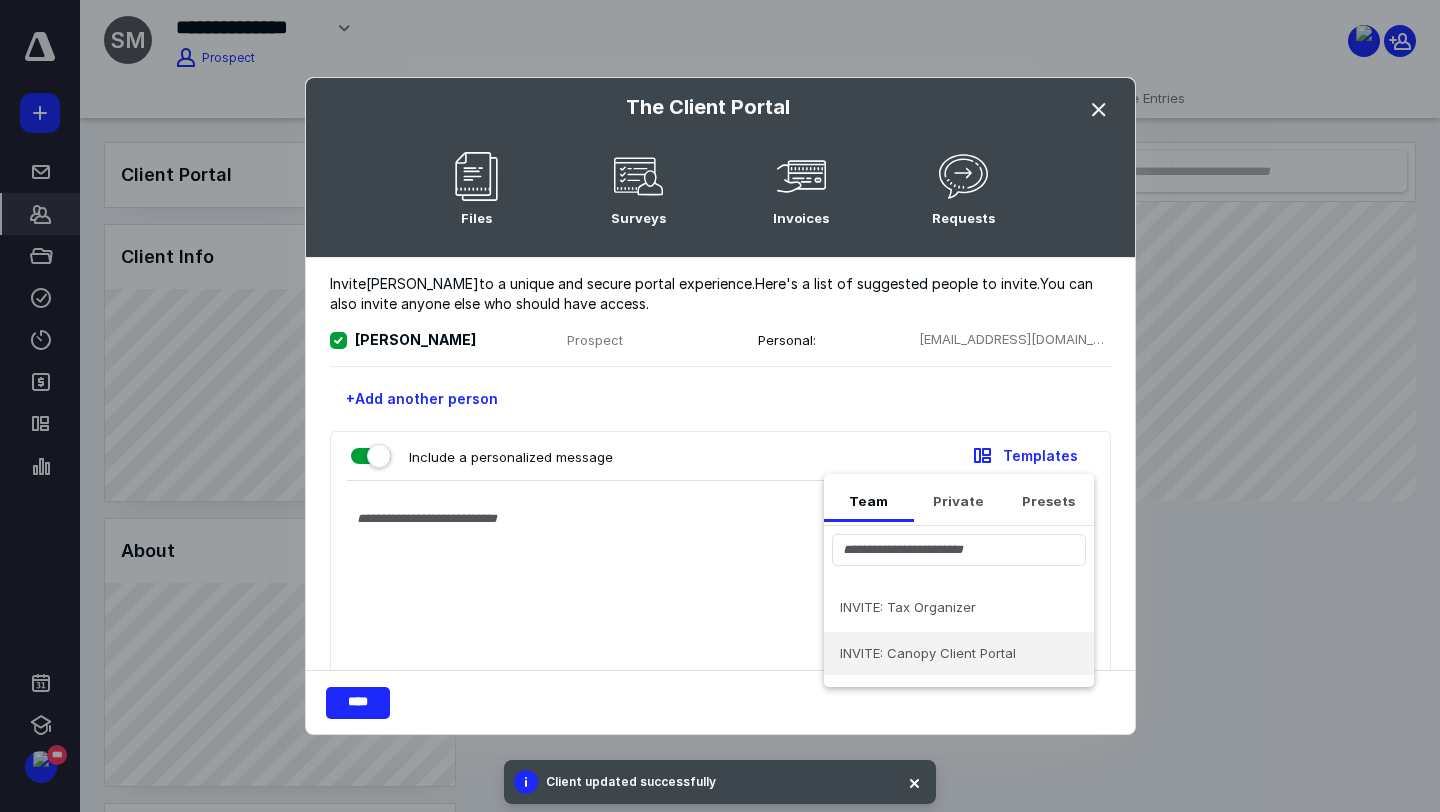 click on "INVITE: Canopy Client Portal" at bounding box center [947, 653] 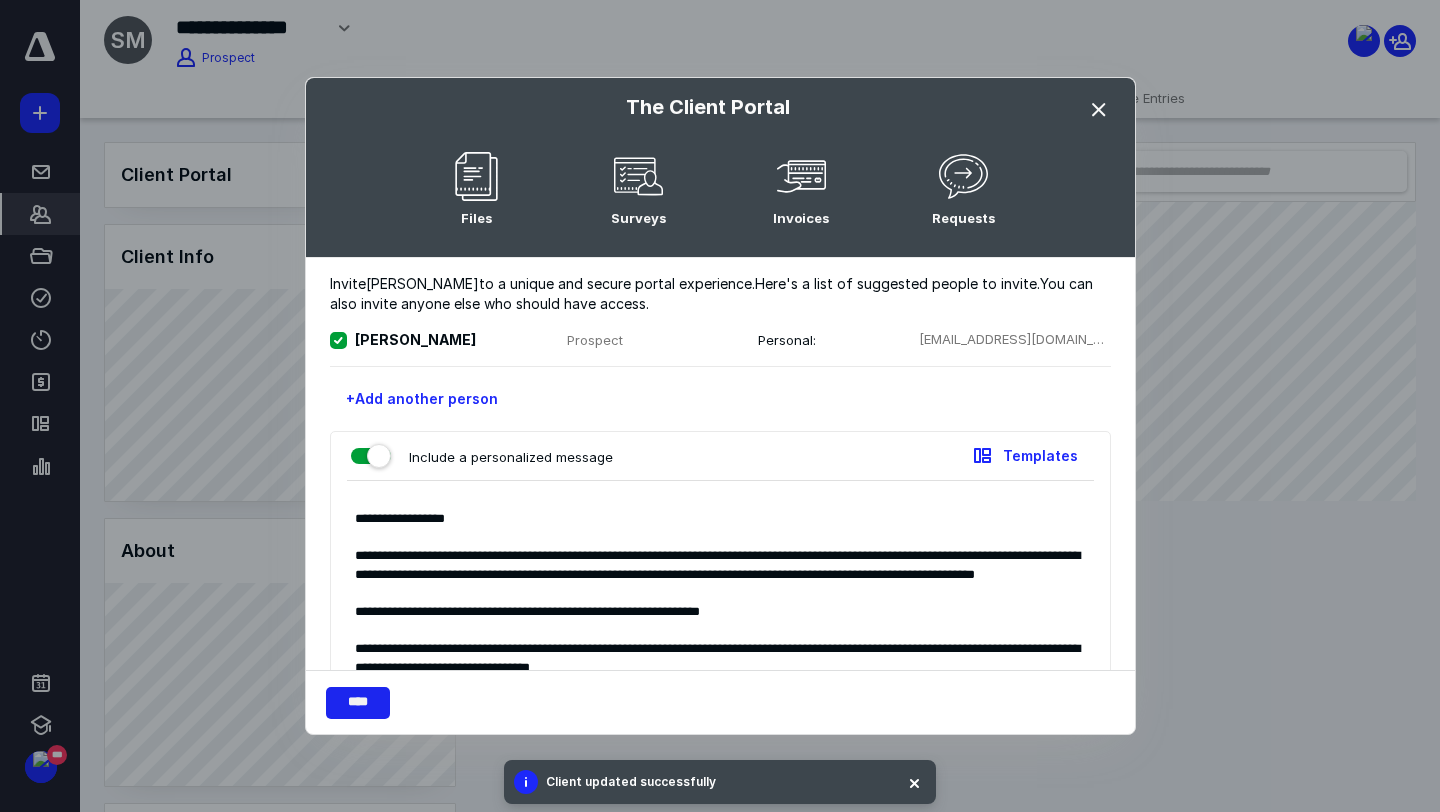 click on "****" at bounding box center (358, 703) 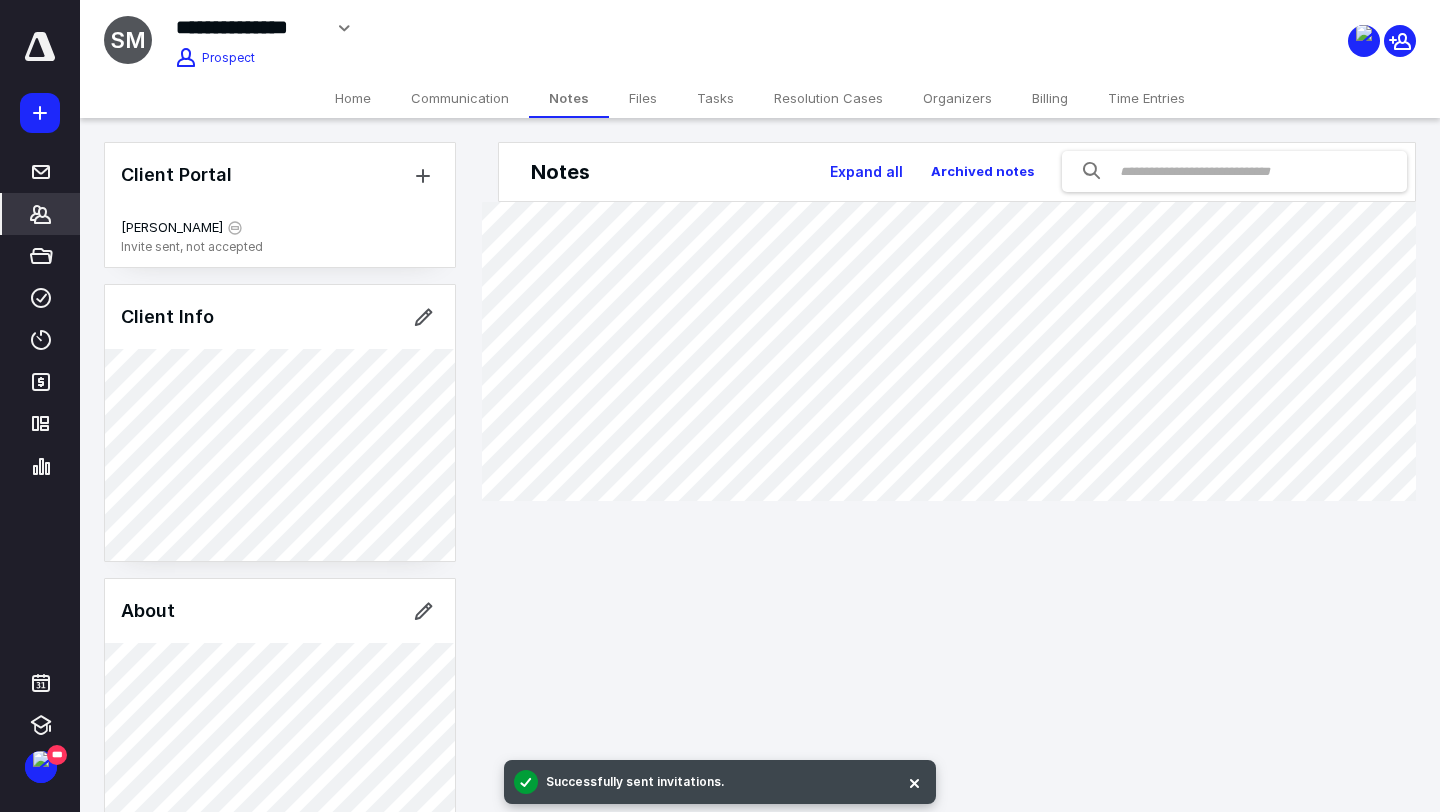 click 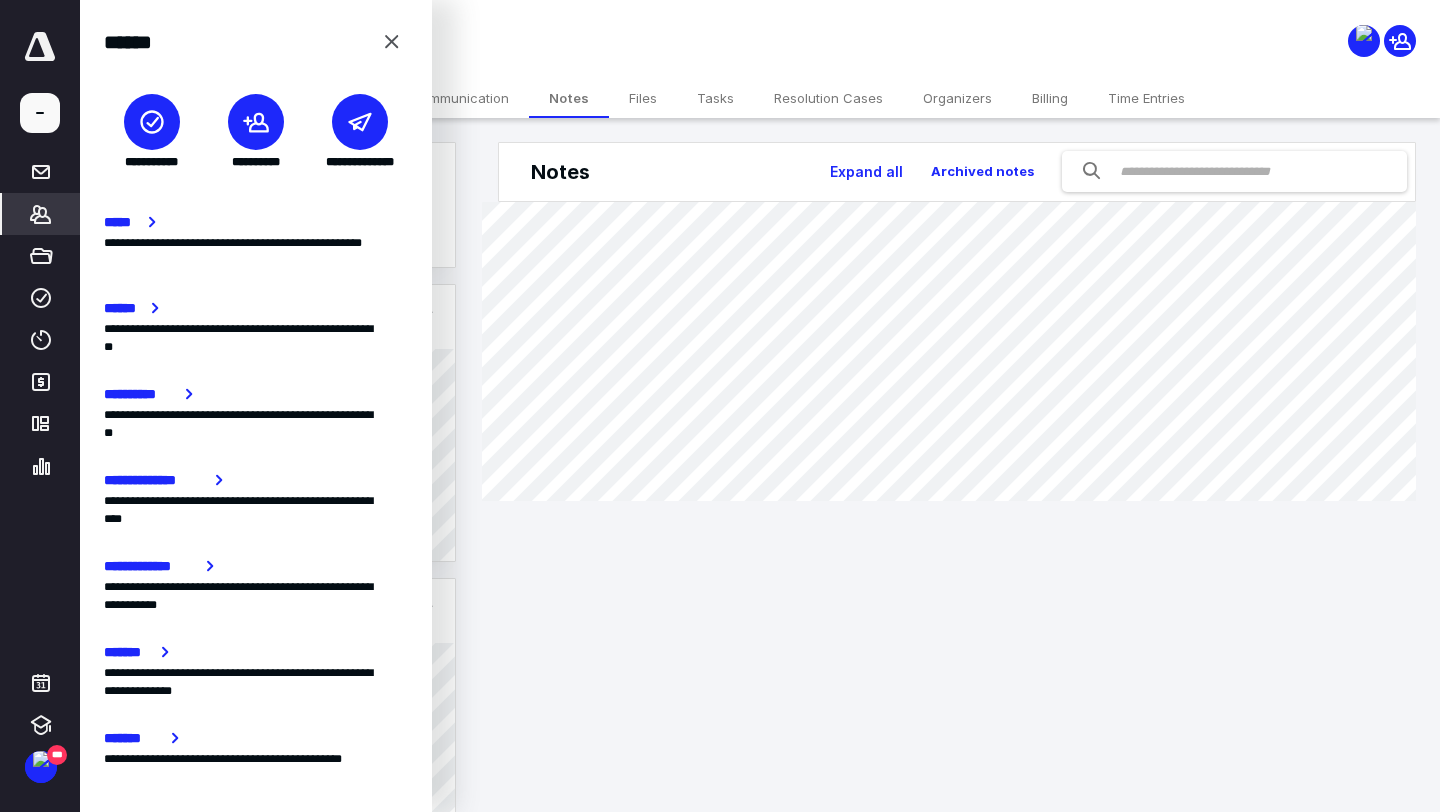 click 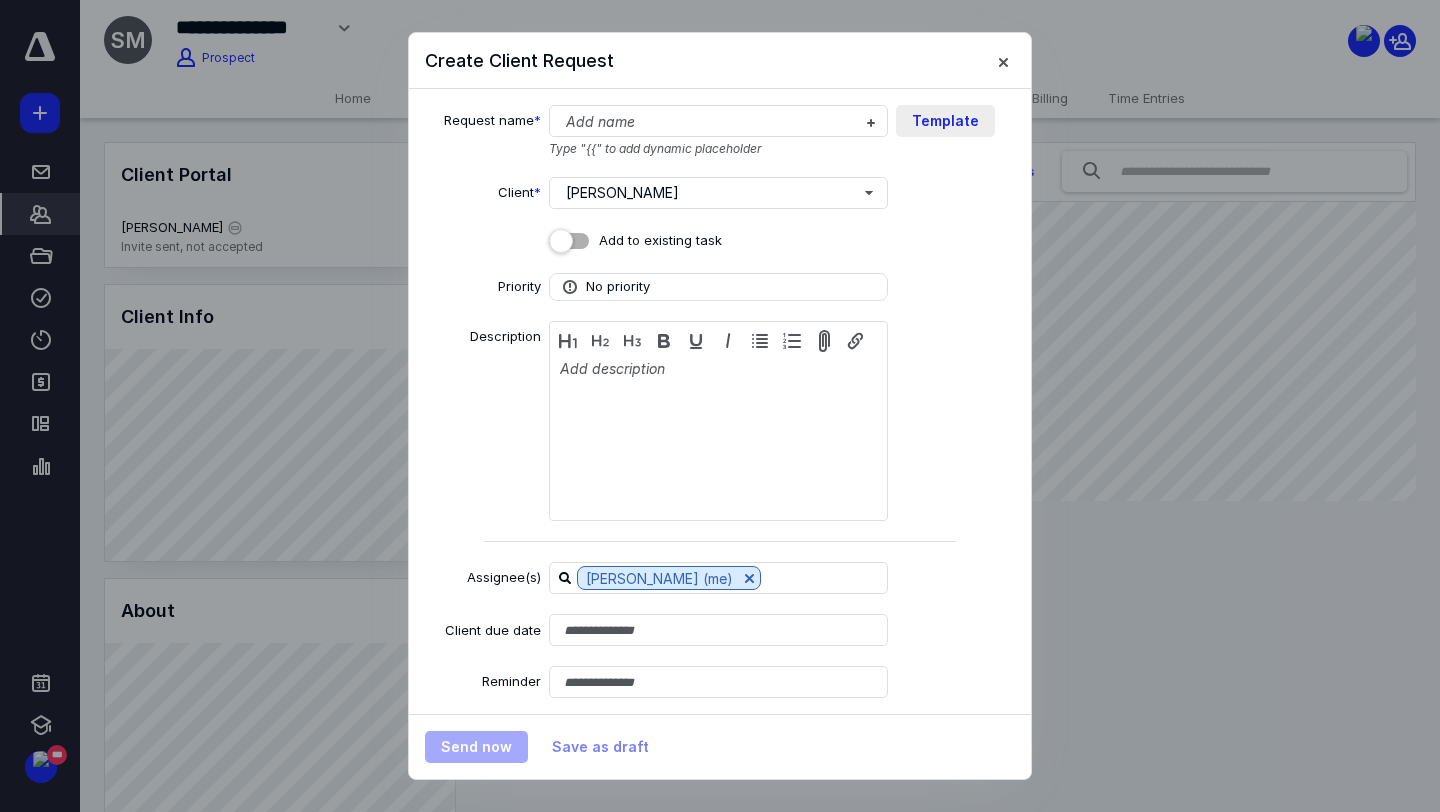 click on "Template" at bounding box center [945, 121] 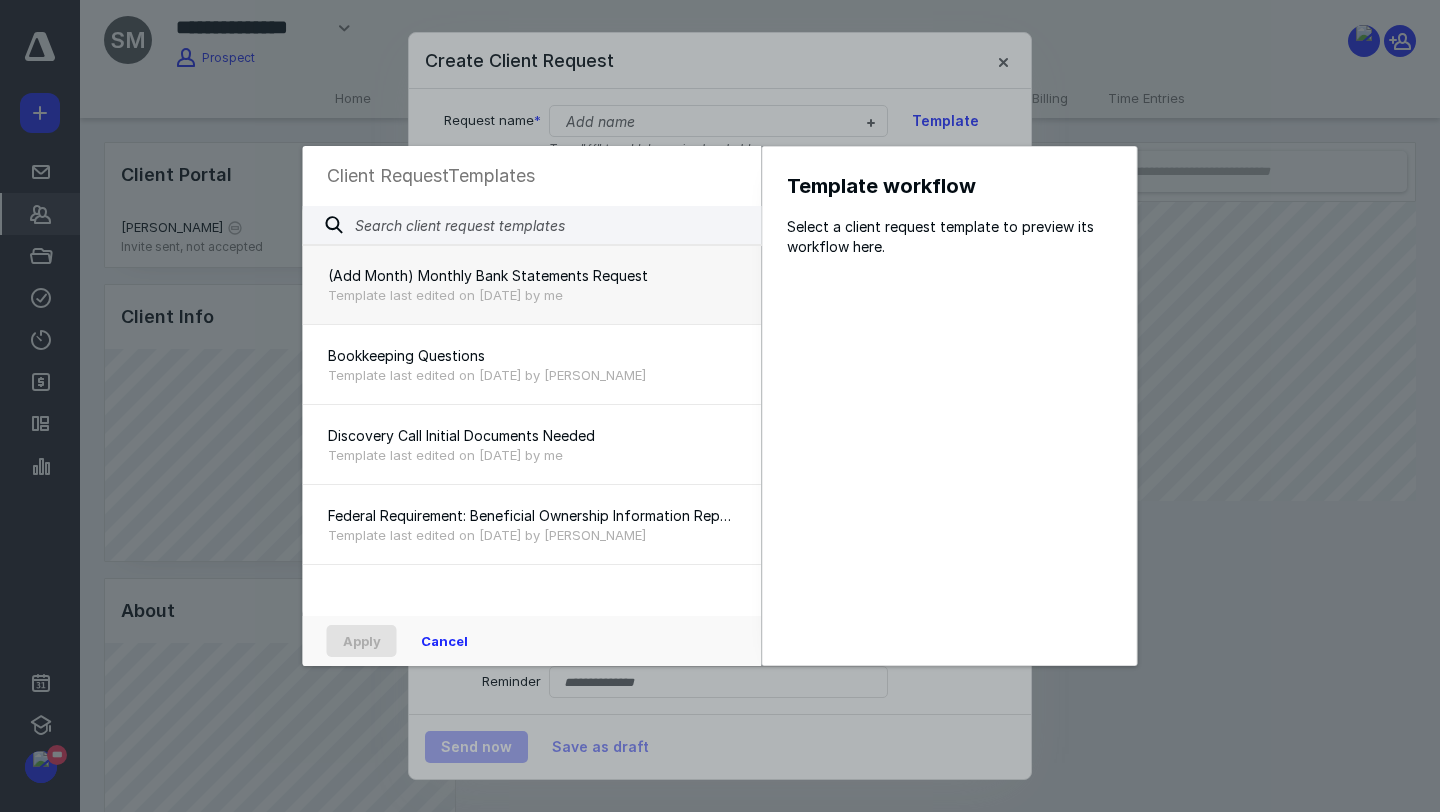 scroll, scrollTop: 220, scrollLeft: 0, axis: vertical 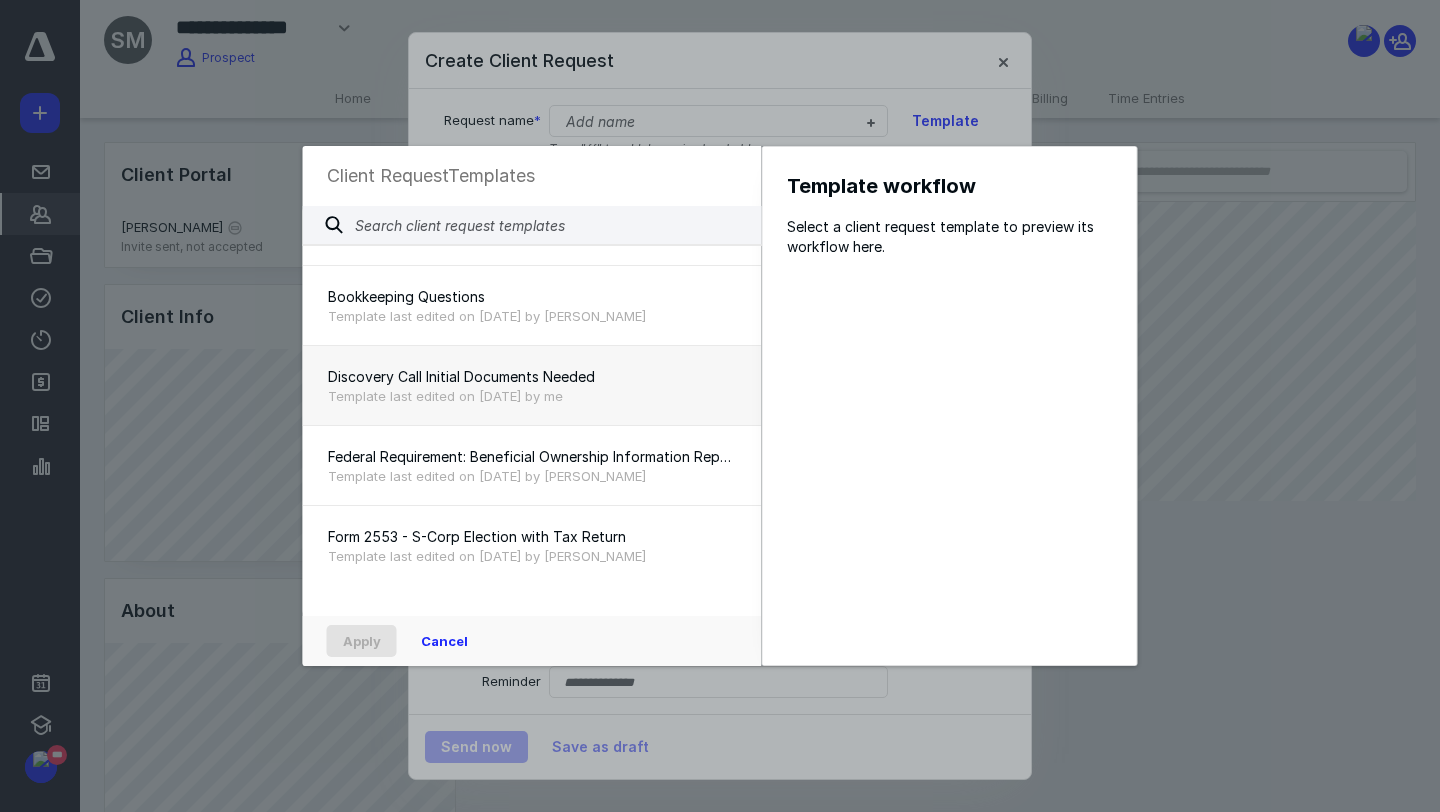 click on "Template last edited on 1/10/2025 by me" at bounding box center (532, 396) 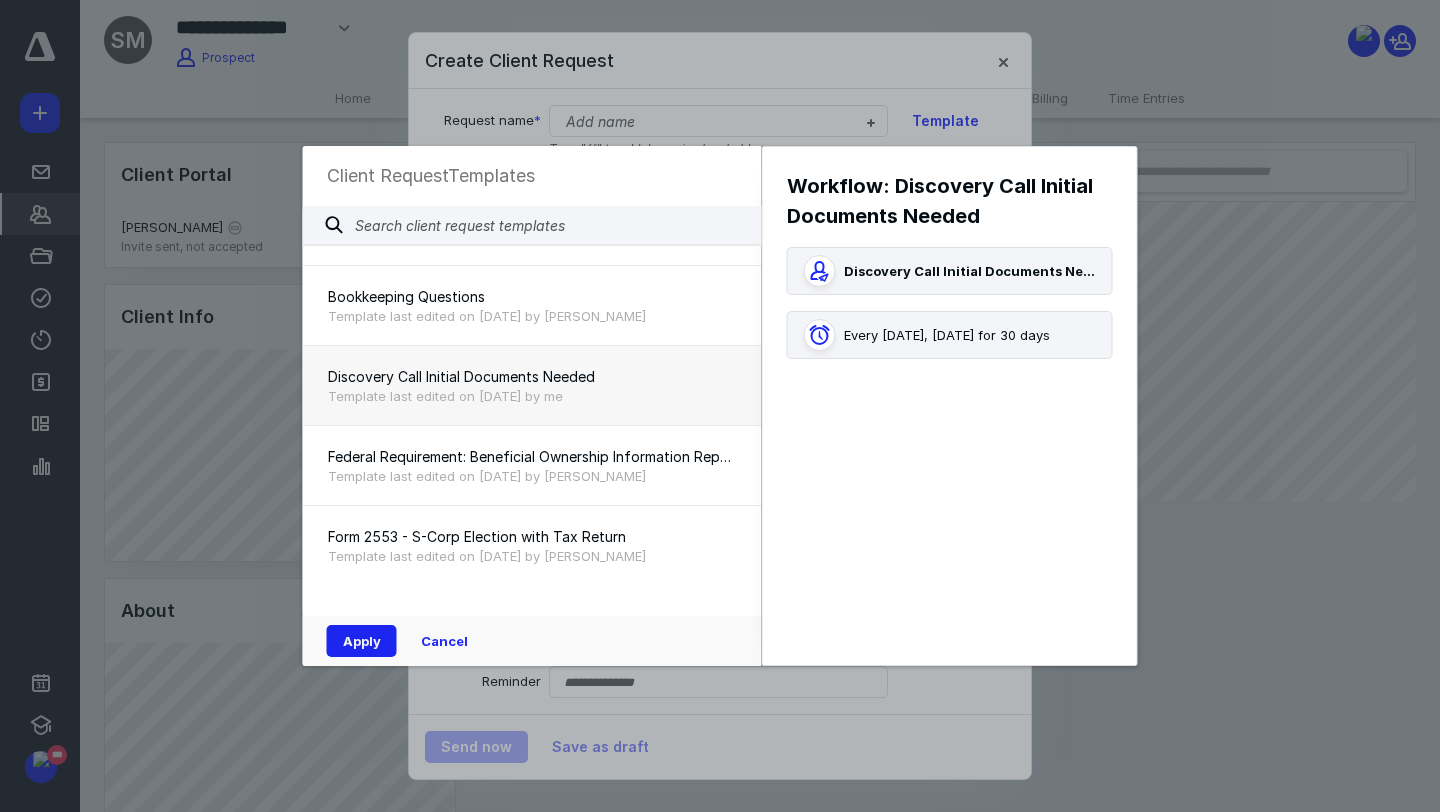 click on "Apply" at bounding box center (362, 641) 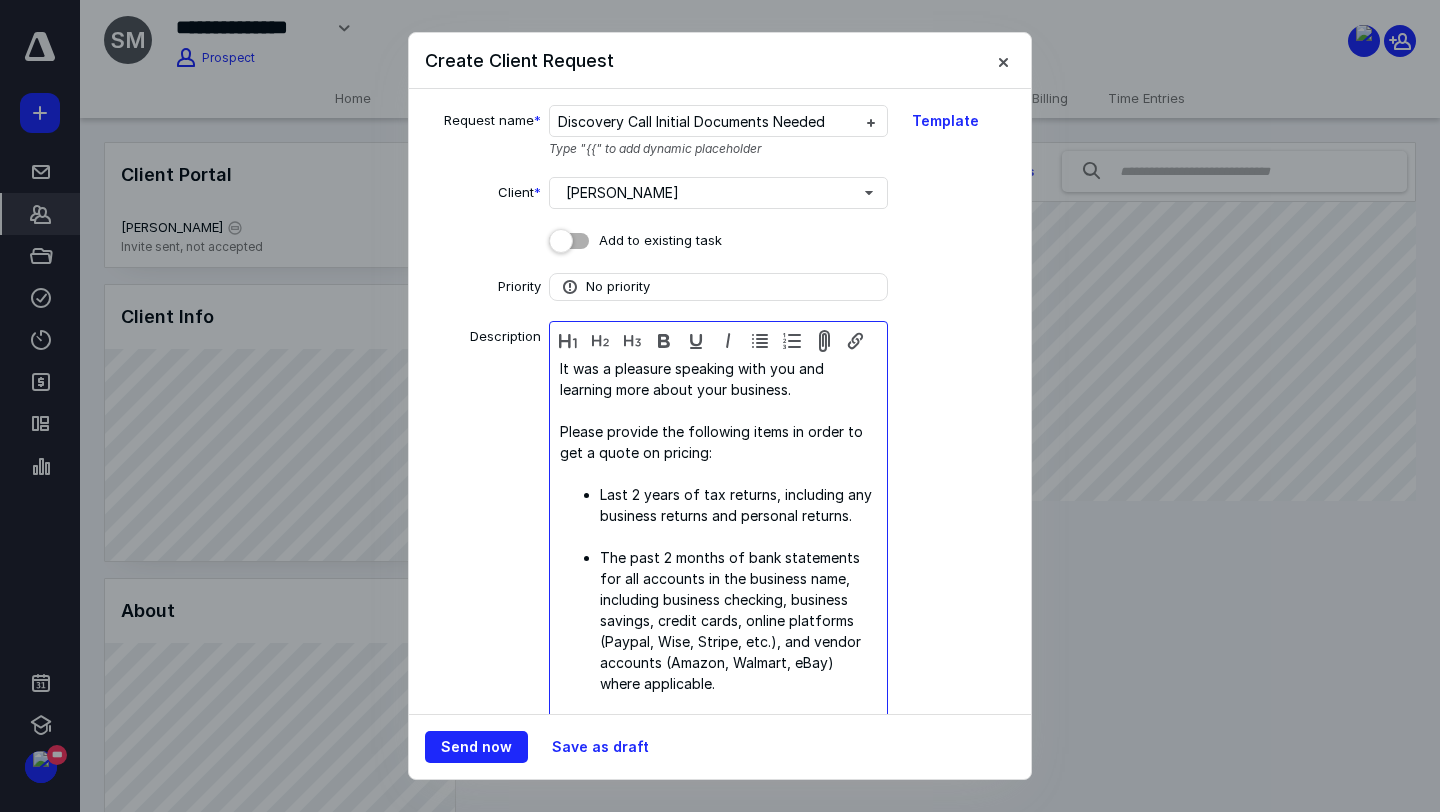 drag, startPoint x: 869, startPoint y: 520, endPoint x: 551, endPoint y: 472, distance: 321.60223 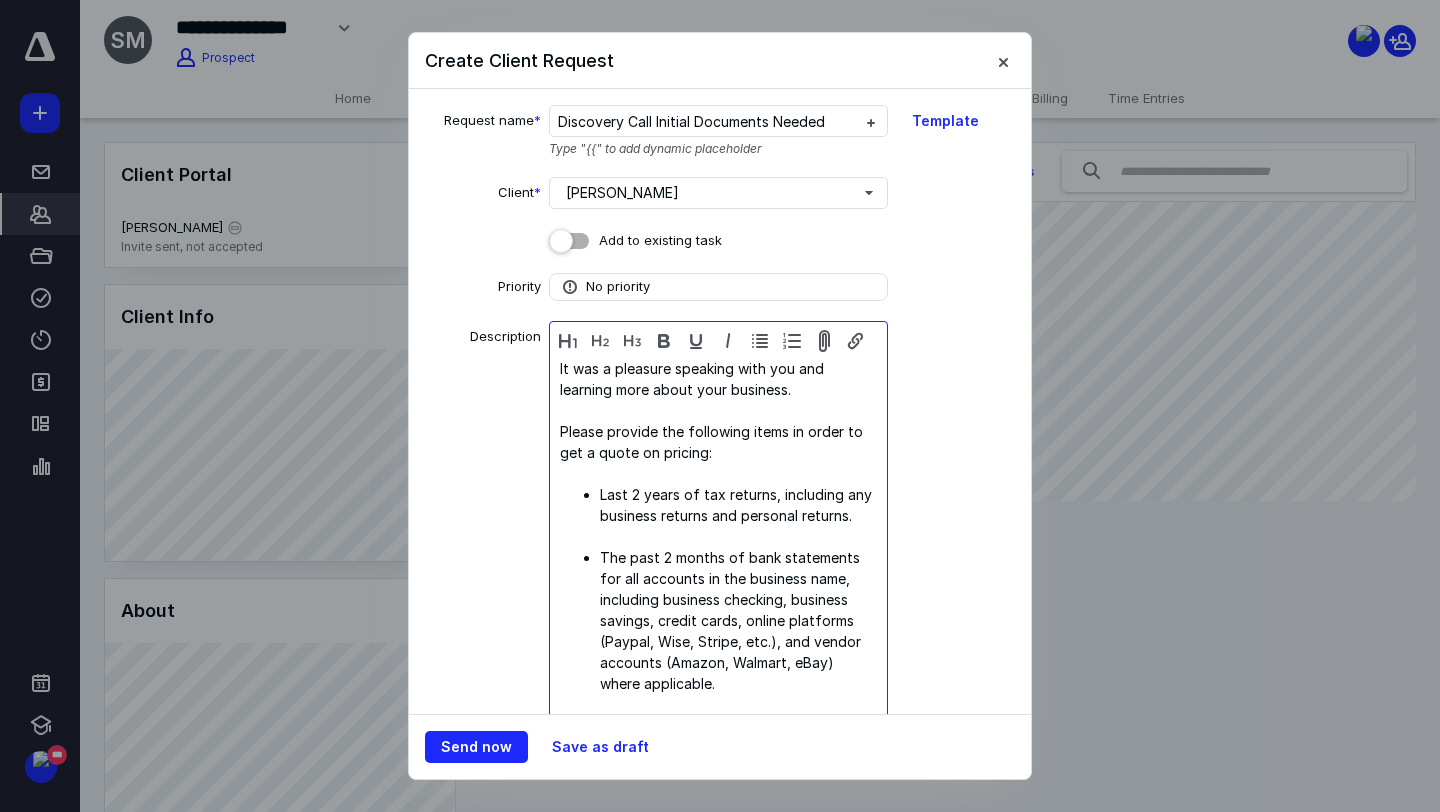 click on "It was a pleasure speaking with you and learning more about your business.  Please provide the following items in order to get a quote on pricing: Last 2 years of tax returns, including any business returns and personal returns.  The past 2 months of bank statements for all accounts in the business name, including business checking, business savings, credit cards, online platforms (Paypal, Wise, Stripe, etc.), and vendor accounts (Amazon, Walmart, eBay) where applicable. If they are using any personal accounts for ANY Business transactions, we would need to know that now.  Please request 2 months of those statements as well. Any pertinent loan and/or purchase from the past year We ALSO would like a current Year to Date Balance Sheet & P&L IF they have it or please request access to their QBO. Form SS-4 (Tax ID Number document from the IRS) Prior year financials, if applicable. (Profit and Loss Statement, Balance Sheet)
YTD financials (if applicable: Profit and Loss Statement, Balance Sheet) Accountant" at bounding box center [718, 917] 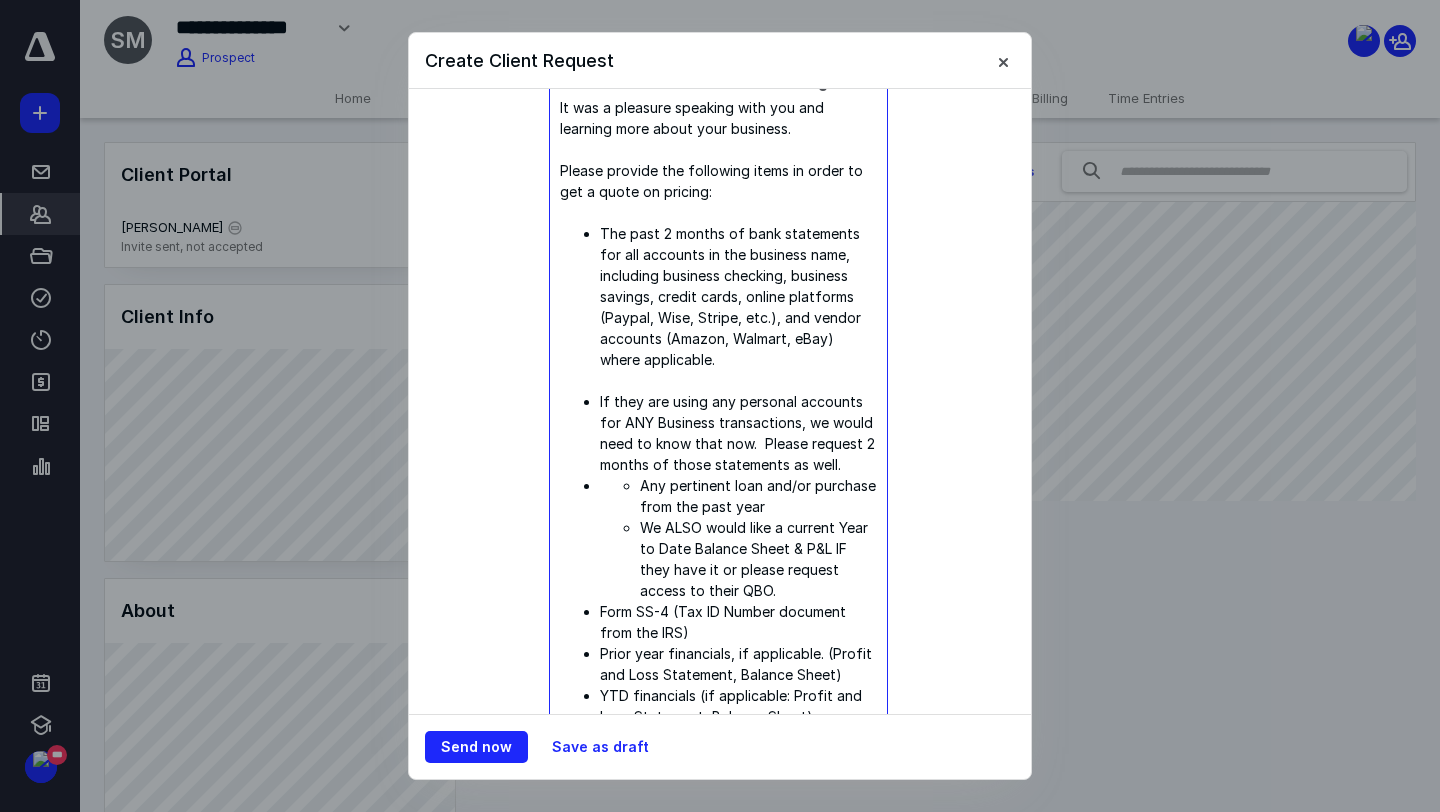 scroll, scrollTop: 270, scrollLeft: 0, axis: vertical 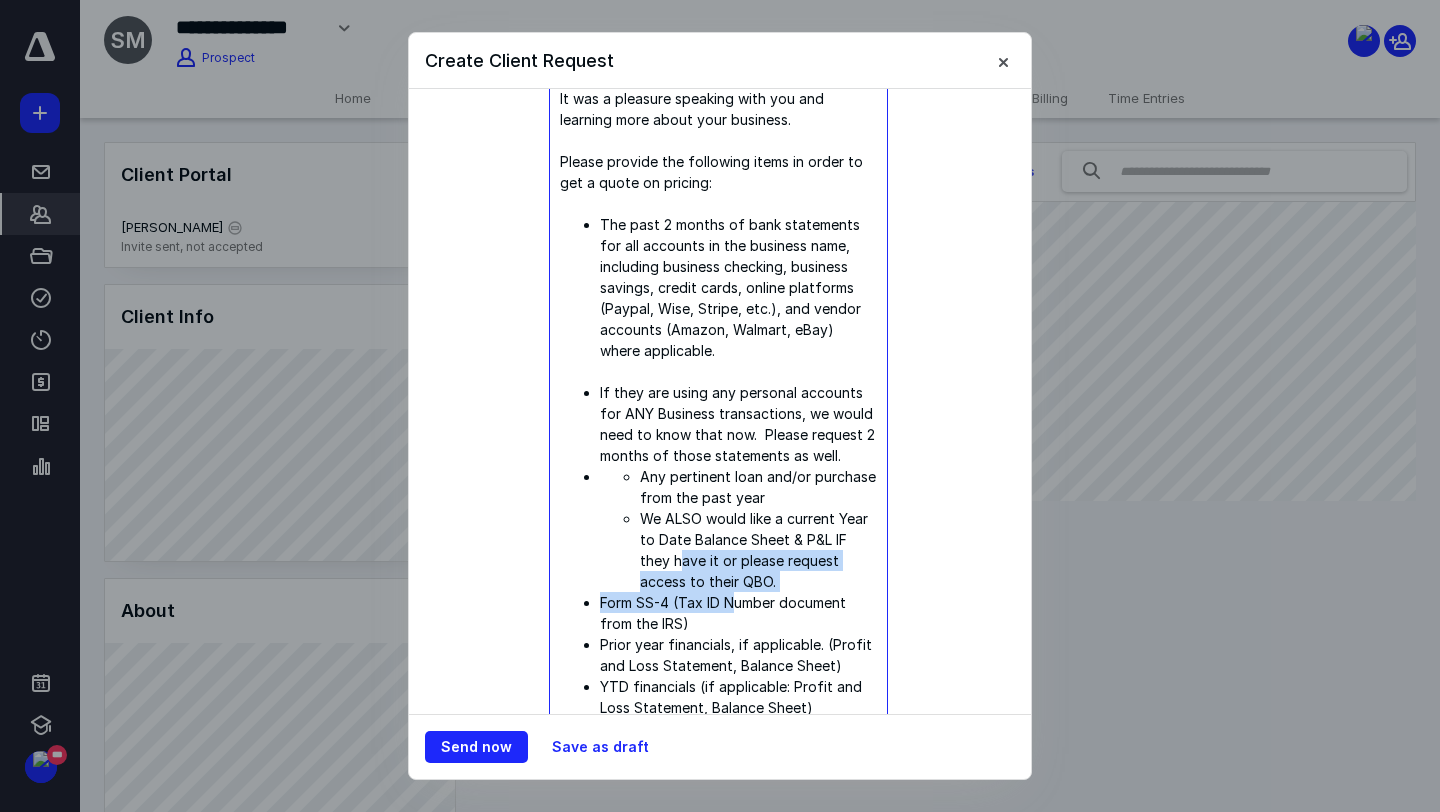 drag, startPoint x: 733, startPoint y: 592, endPoint x: 648, endPoint y: 563, distance: 89.81091 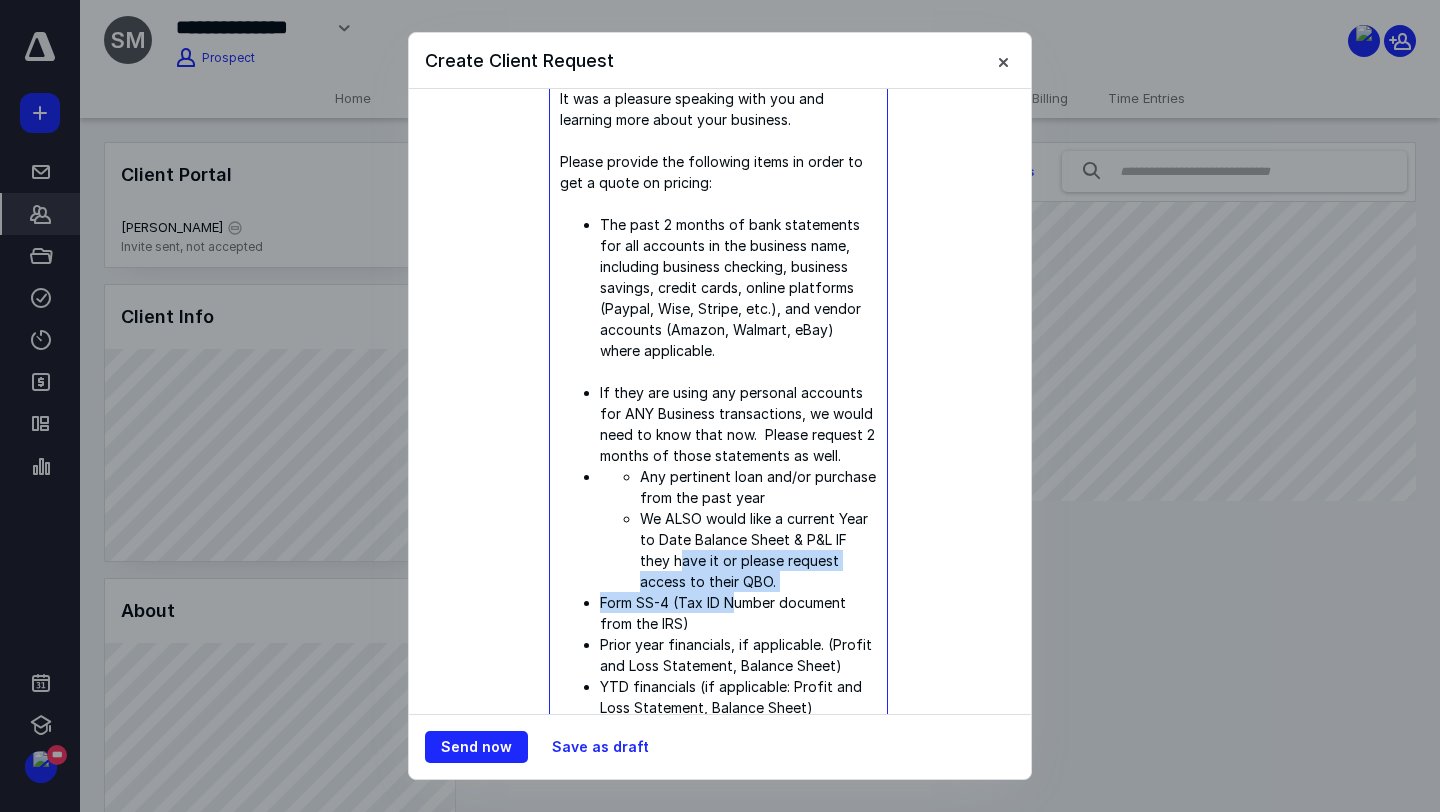 click on "If they are using any personal accounts for ANY Business transactions, we would need to know that now.  Please request 2 months of those statements as well. Any pertinent loan and/or purchase from the past year We ALSO would like a current Year to Date Balance Sheet & P&L IF they have it or please request access to their QBO. Form SS-4 (Tax ID Number document from the IRS) Prior year financials, if applicable. (Profit and Loss Statement, Balance Sheet)
YTD financials (if applicable: Profit and Loss Statement, Balance Sheet) QuickBooks Online Access (if applicable, please use the following information to provide us access to your QBO file. When setting up the user, please select the  Accountant  tab and use this information:  Name:   Email: qbo@solutionsgroupaccounting.com" at bounding box center [718, 634] 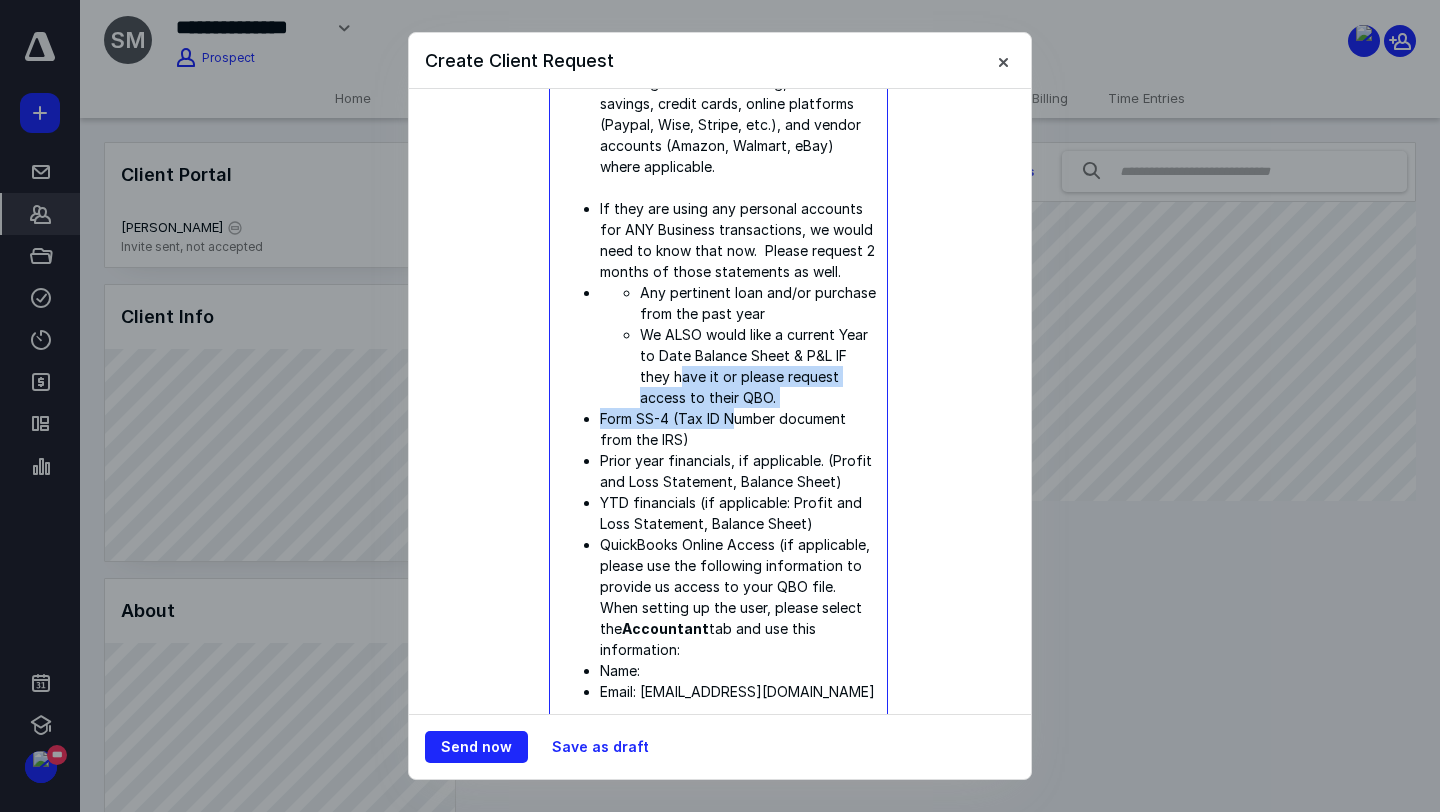 scroll, scrollTop: 404, scrollLeft: 0, axis: vertical 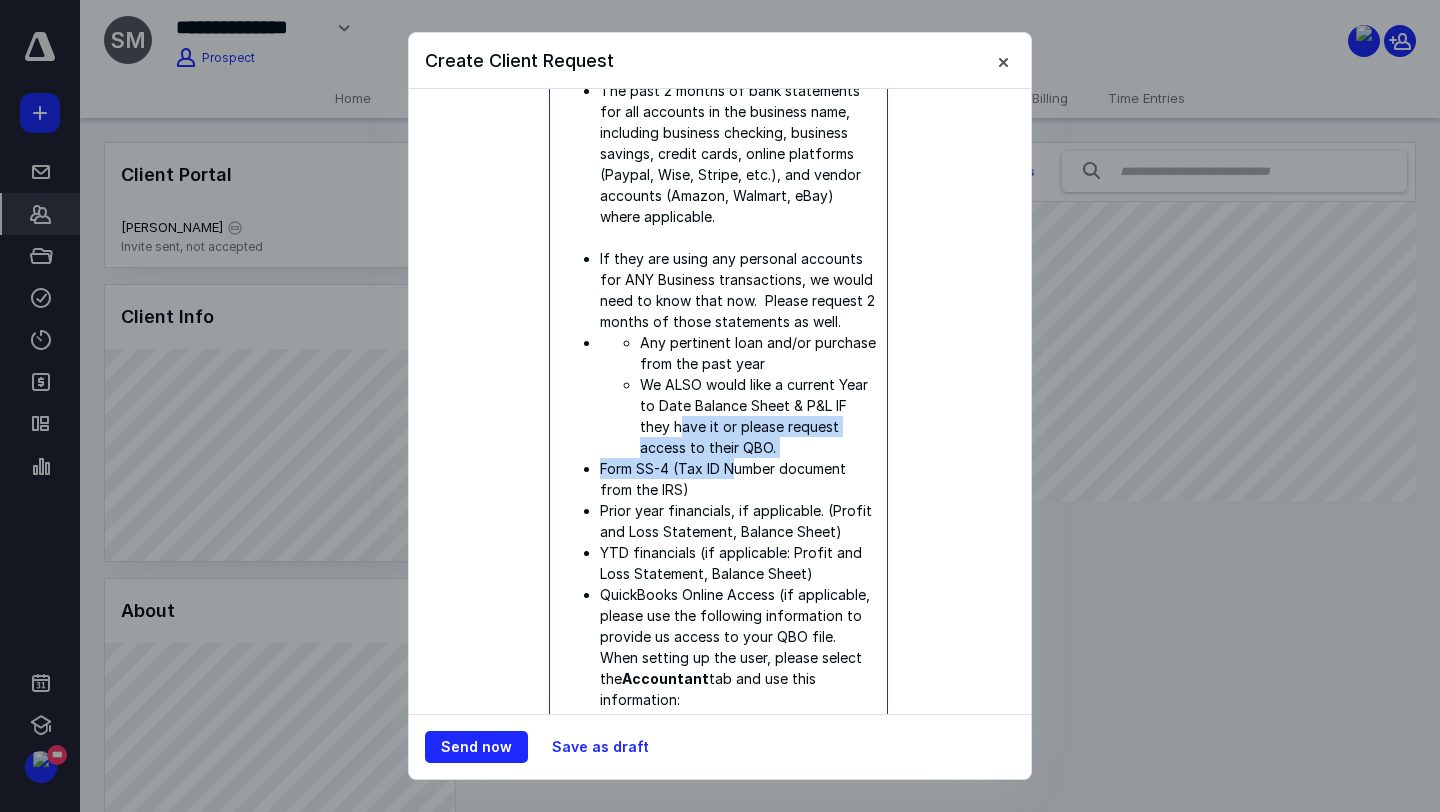 drag, startPoint x: 861, startPoint y: 530, endPoint x: 562, endPoint y: 259, distance: 403.53687 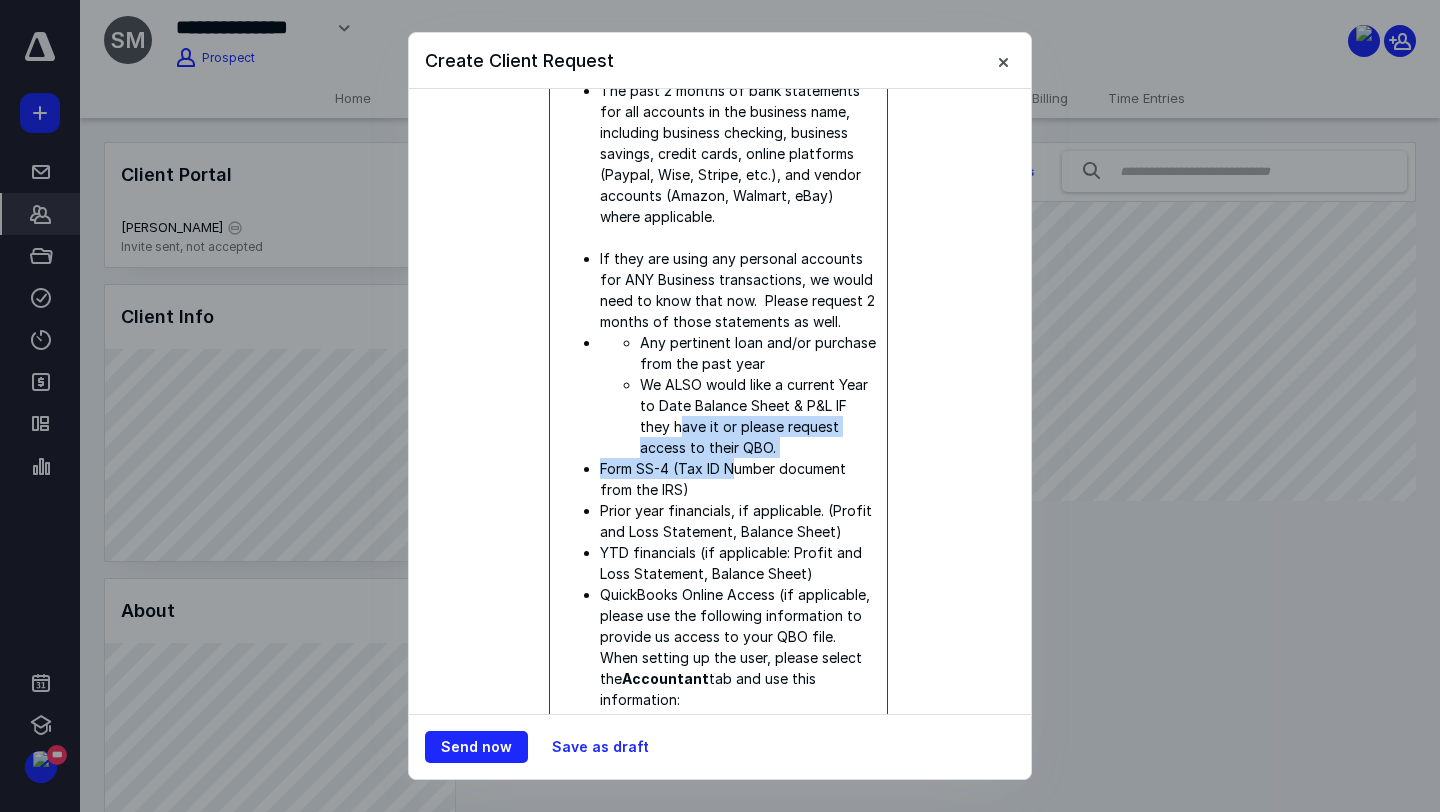 click on "If they are using any personal accounts for ANY Business transactions, we would need to know that now.  Please request 2 months of those statements as well. Any pertinent loan and/or purchase from the past year We ALSO would like a current Year to Date Balance Sheet & P&L IF they have it or please request access to their QBO. Form SS-4 (Tax ID Number document from the IRS) Prior year financials, if applicable. (Profit and Loss Statement, Balance Sheet)
YTD financials (if applicable: Profit and Loss Statement, Balance Sheet) QuickBooks Online Access (if applicable, please use the following information to provide us access to your QBO file. When setting up the user, please select the  Accountant  tab and use this information:  Name:   Email: qbo@solutionsgroupaccounting.com" at bounding box center (718, 500) 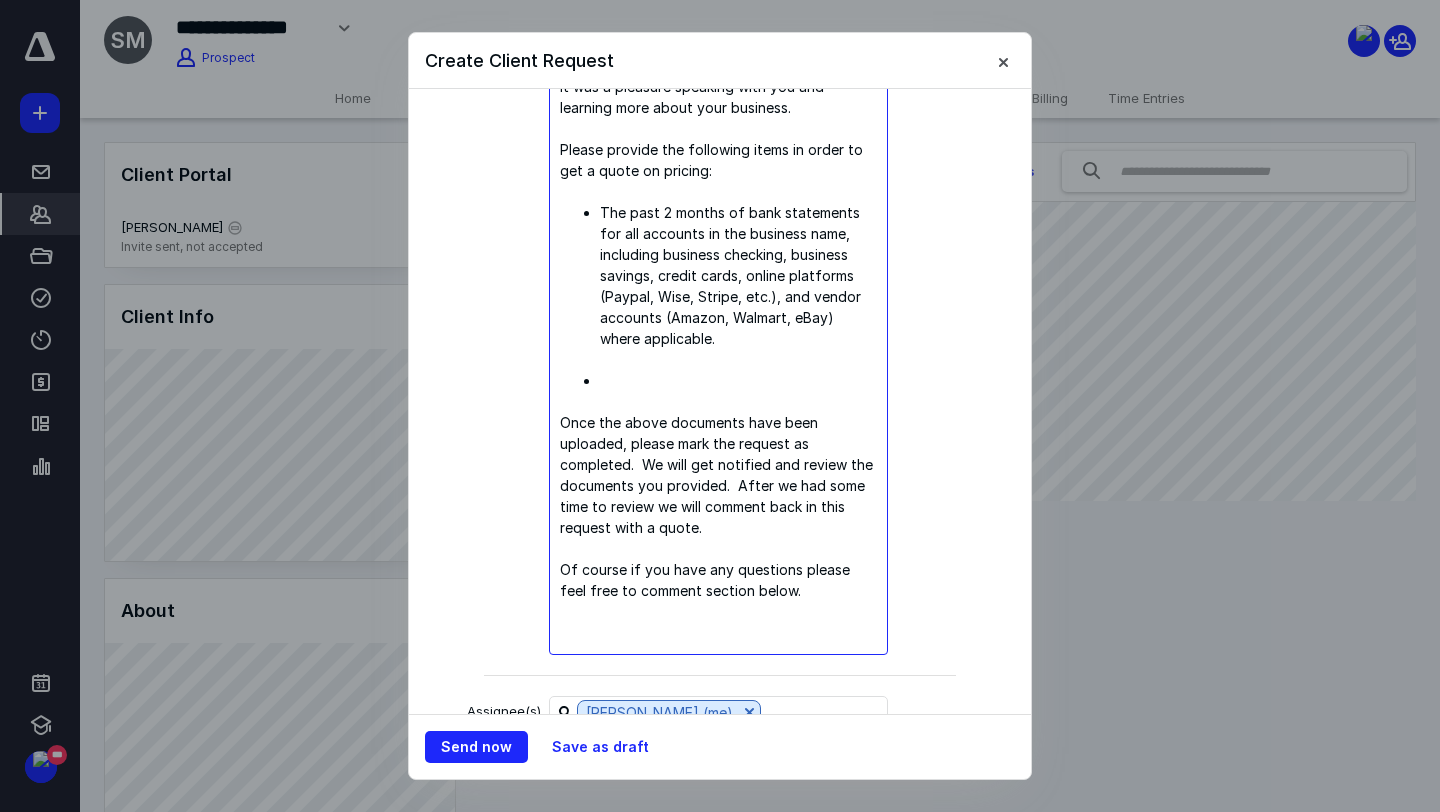 scroll, scrollTop: 193, scrollLeft: 0, axis: vertical 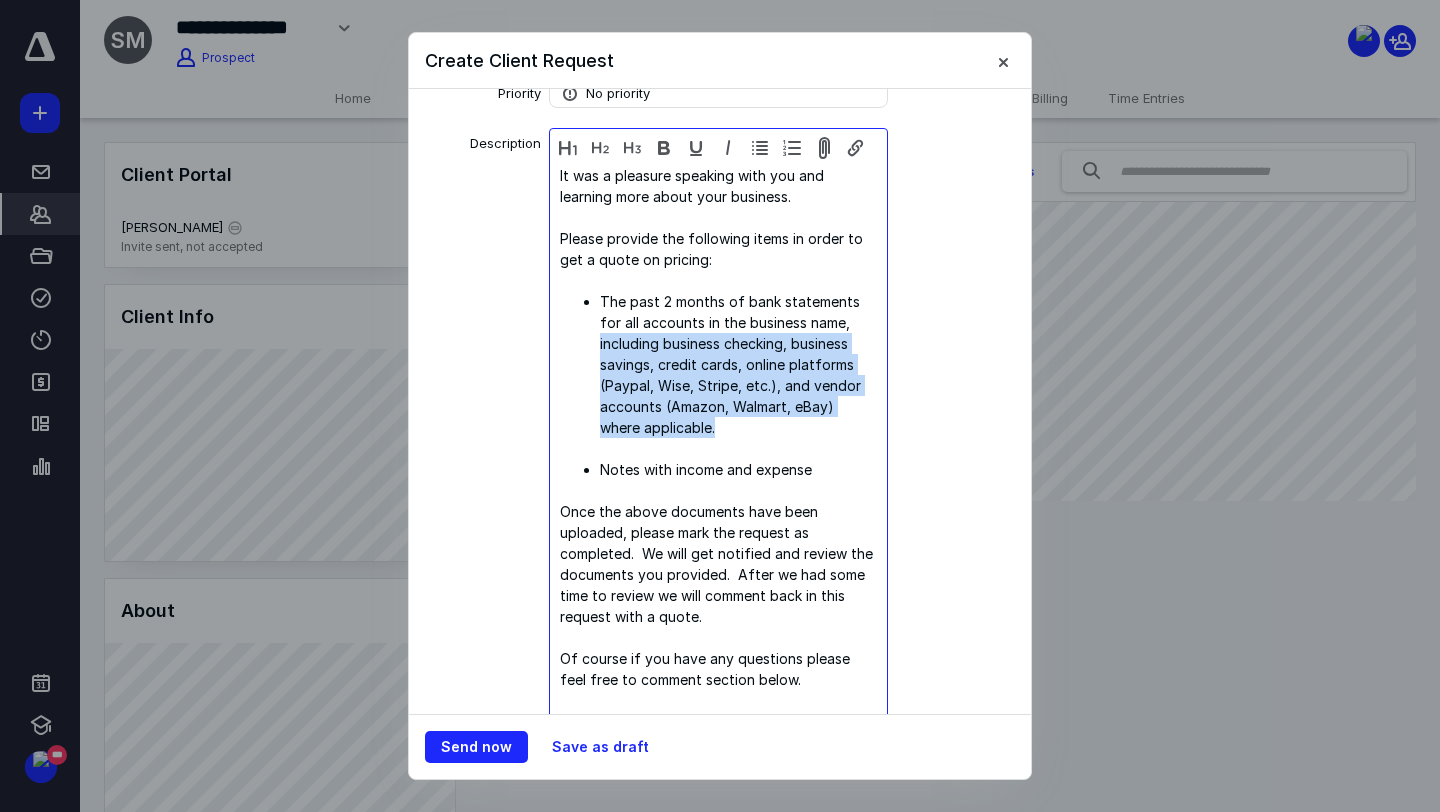 drag, startPoint x: 725, startPoint y: 427, endPoint x: 595, endPoint y: 342, distance: 155.32225 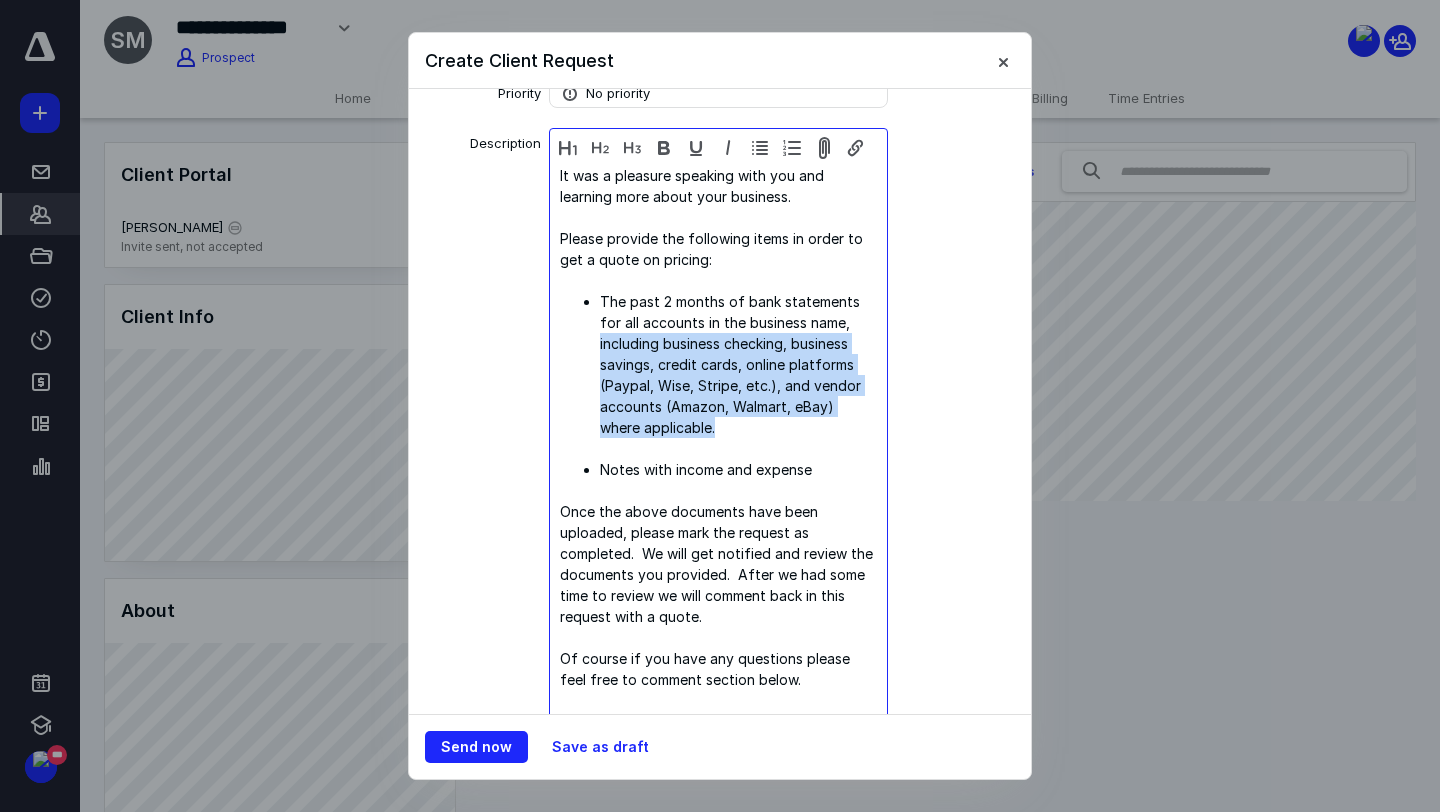 click on "The past 2 months of bank statements for all accounts in the business name, including business checking, business savings, credit cards, online platforms (Paypal, Wise, Stripe, etc.), and vendor accounts (Amazon, Walmart, eBay) where applicable." at bounding box center [718, 364] 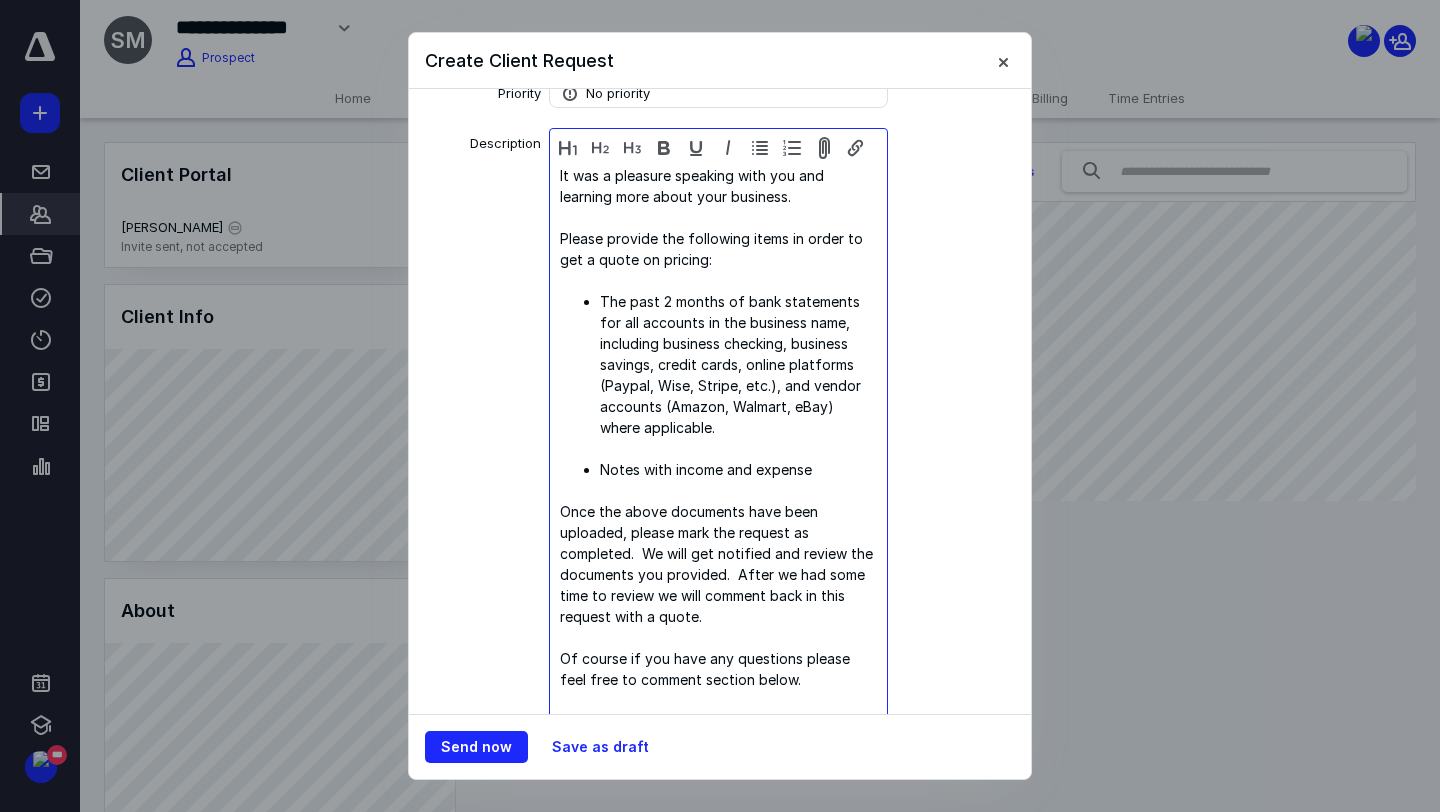 click on "It was a pleasure speaking with you and learning more about your business.  Please provide the following items in order to get a quote on pricing: The past 2 months of bank statements for all accounts in the business name, including business checking, business savings, credit cards, online platforms (Paypal, Wise, Stripe, etc.), and vendor accounts (Amazon, Walmart, eBay) where applicable. Notes with income and expense Once the above documents have been uploaded, please mark the request as completed.  We will get notified and review the documents you provided.  After we had some time to review we will comment back in this request with a quote.   Of course if you have any questions please feel free to comment section below." at bounding box center (718, 451) 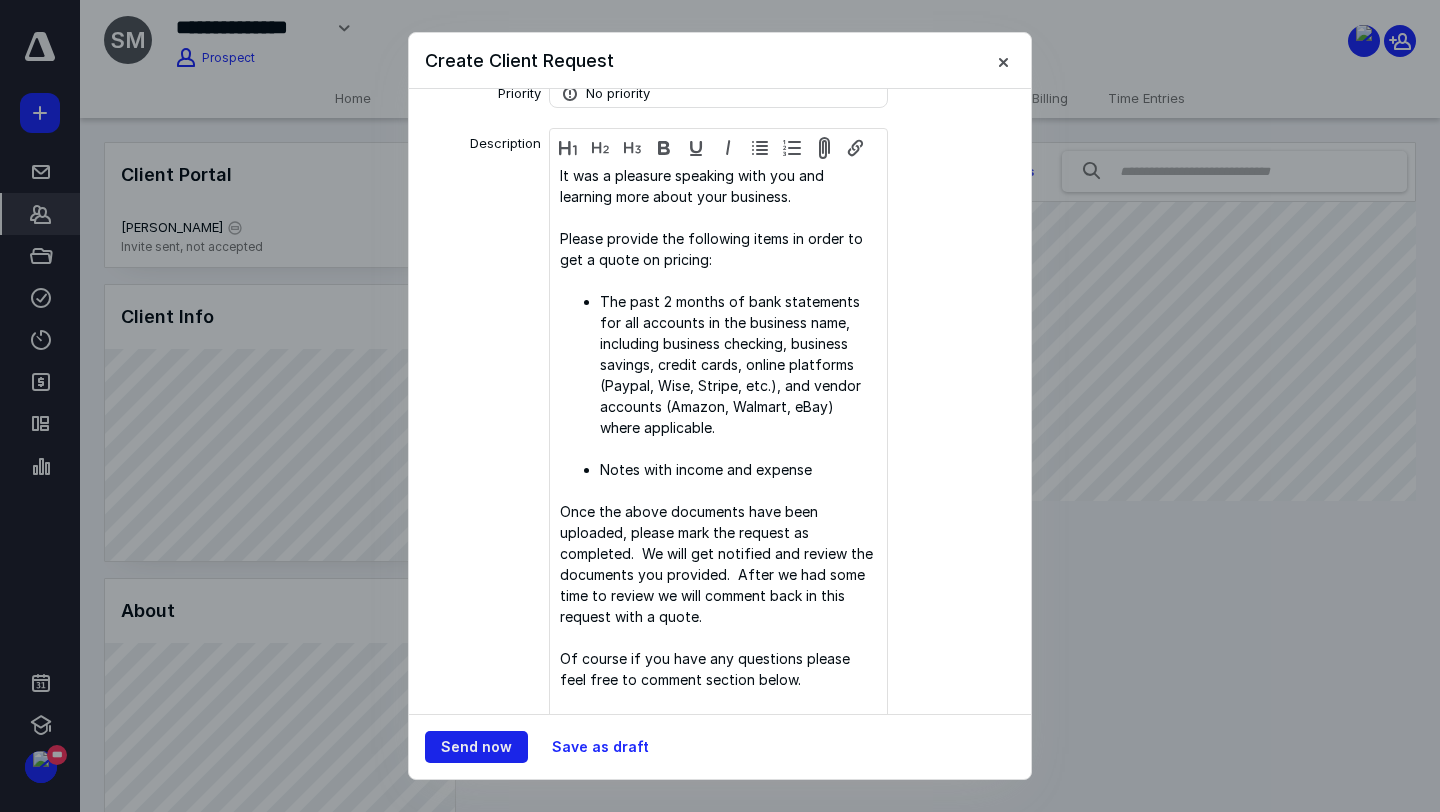 click on "Send now" at bounding box center (476, 747) 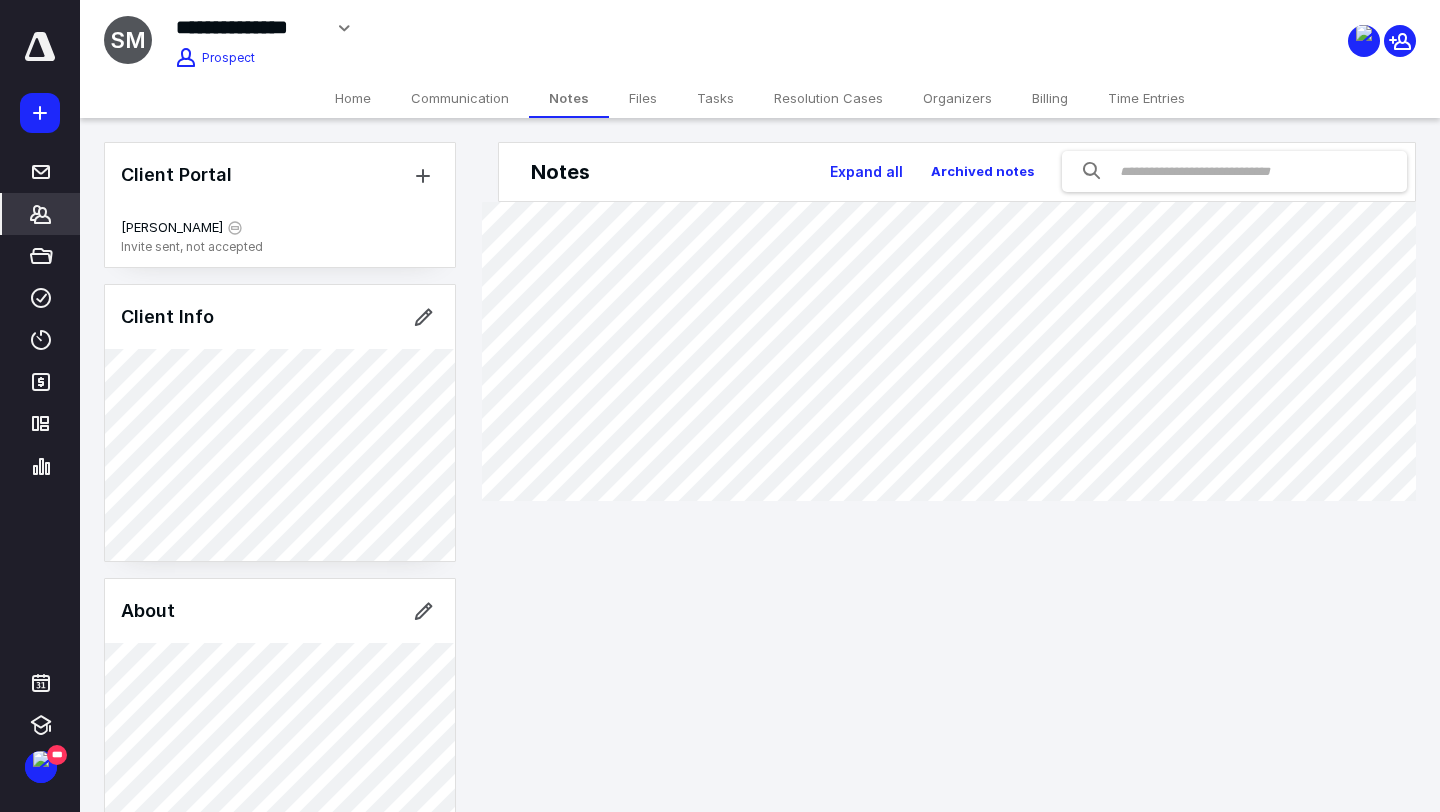 click 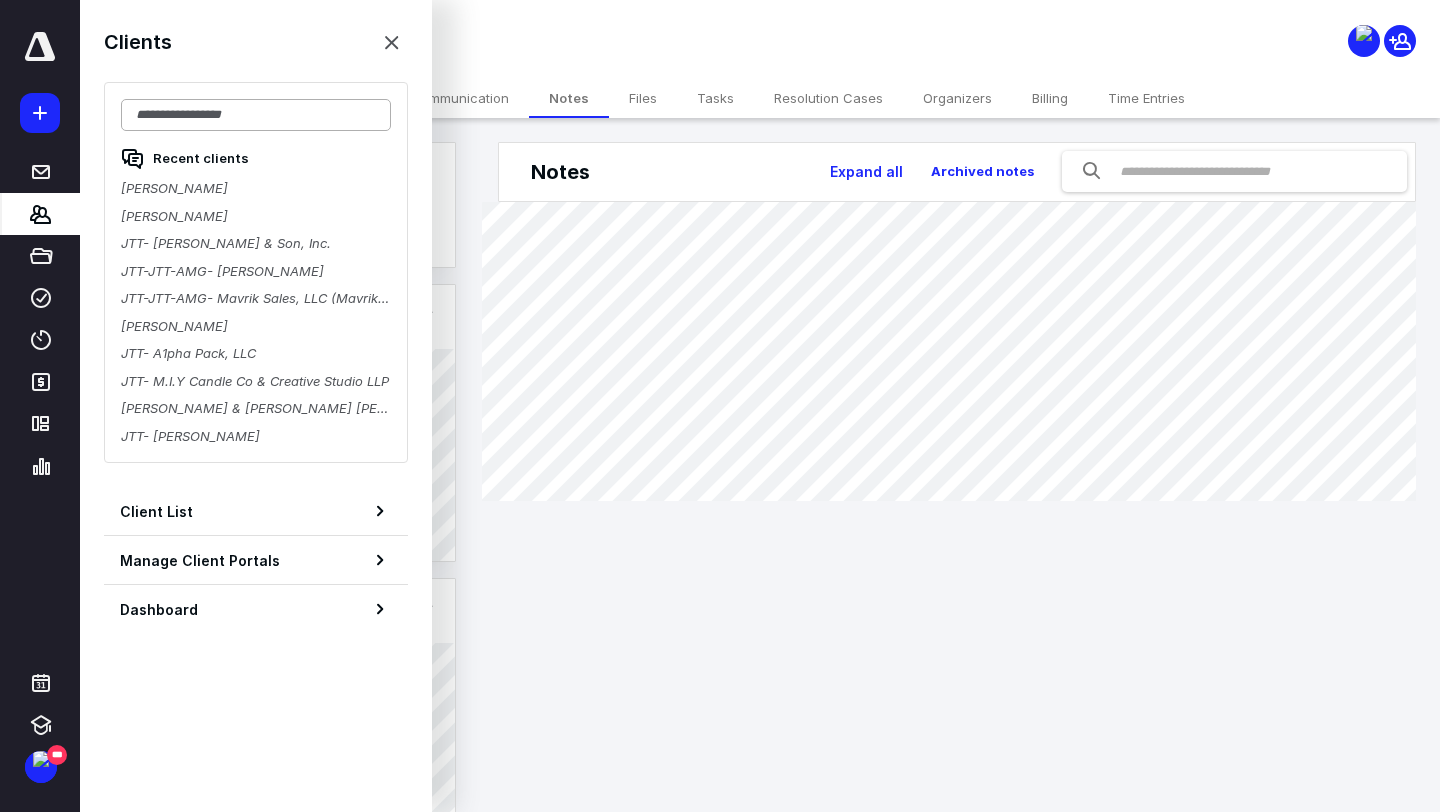click at bounding box center [256, 115] 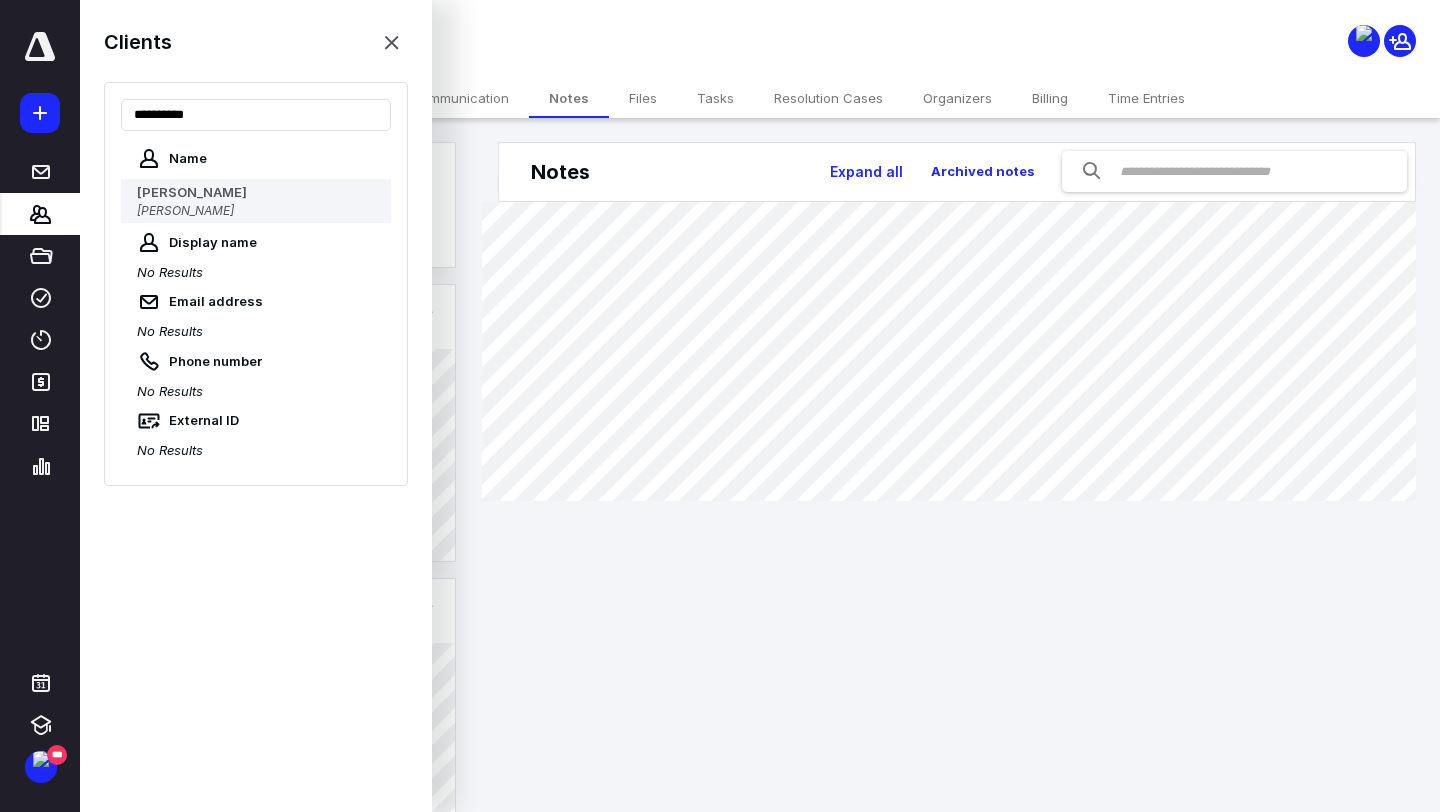 type on "**********" 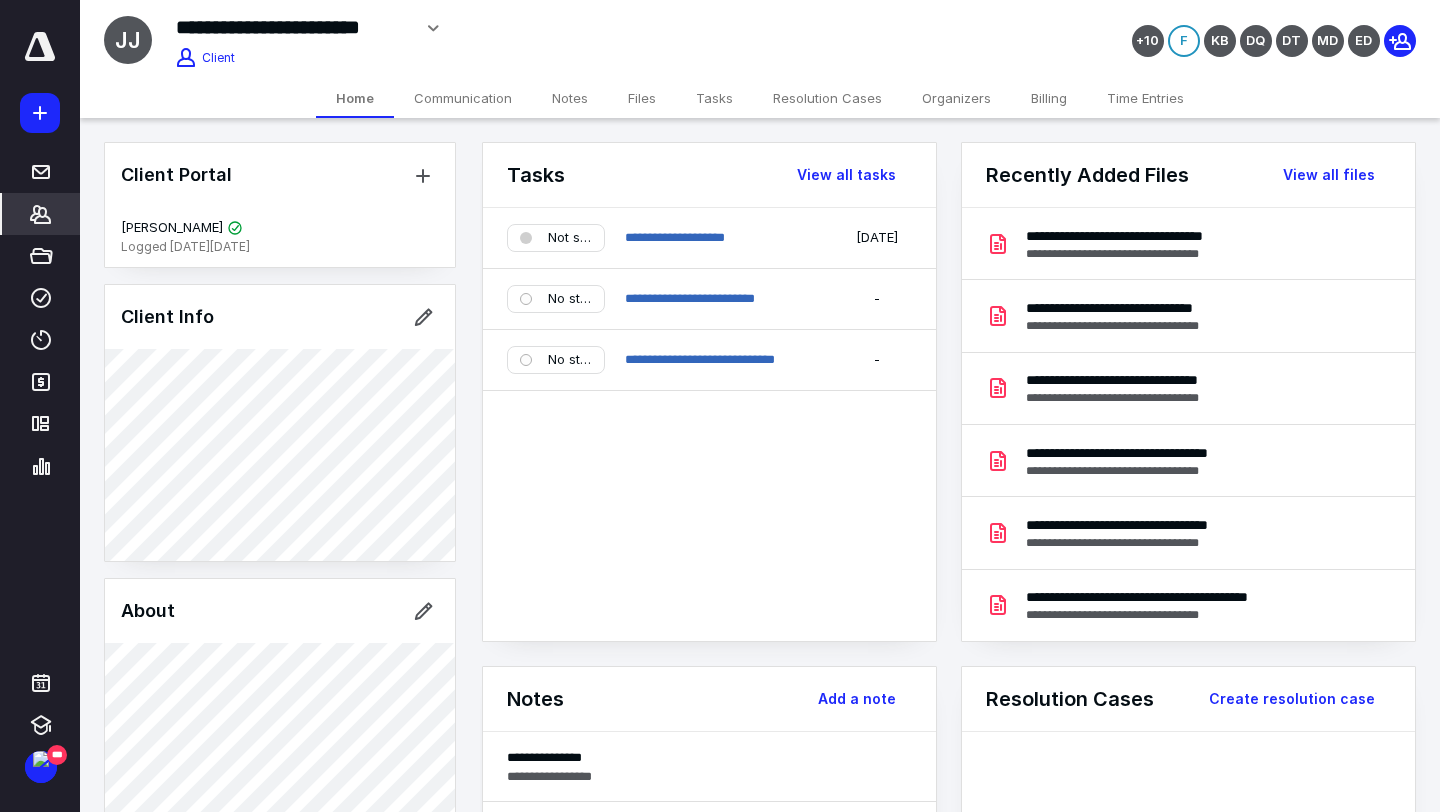 click on "Notes" at bounding box center [570, 98] 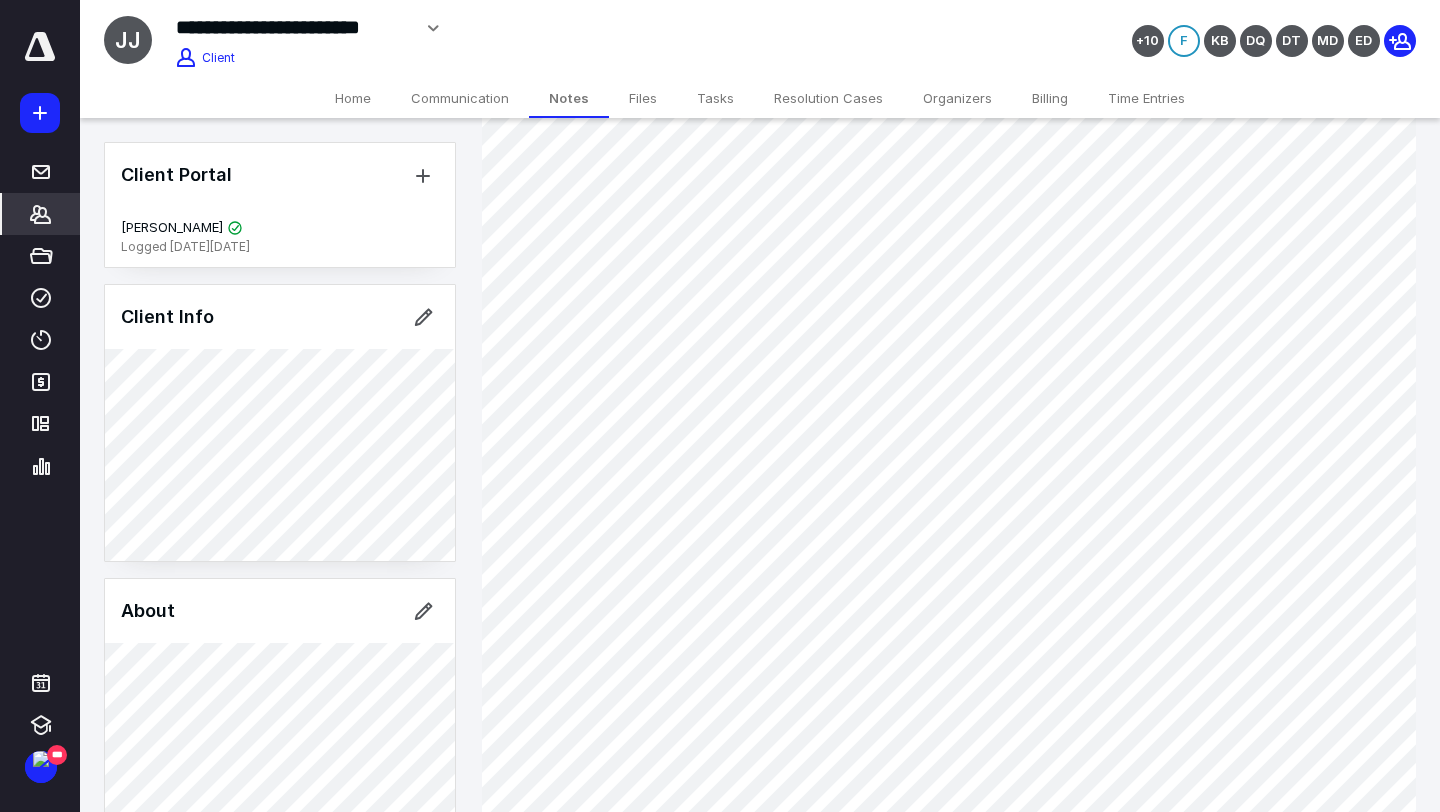 scroll, scrollTop: 369, scrollLeft: 0, axis: vertical 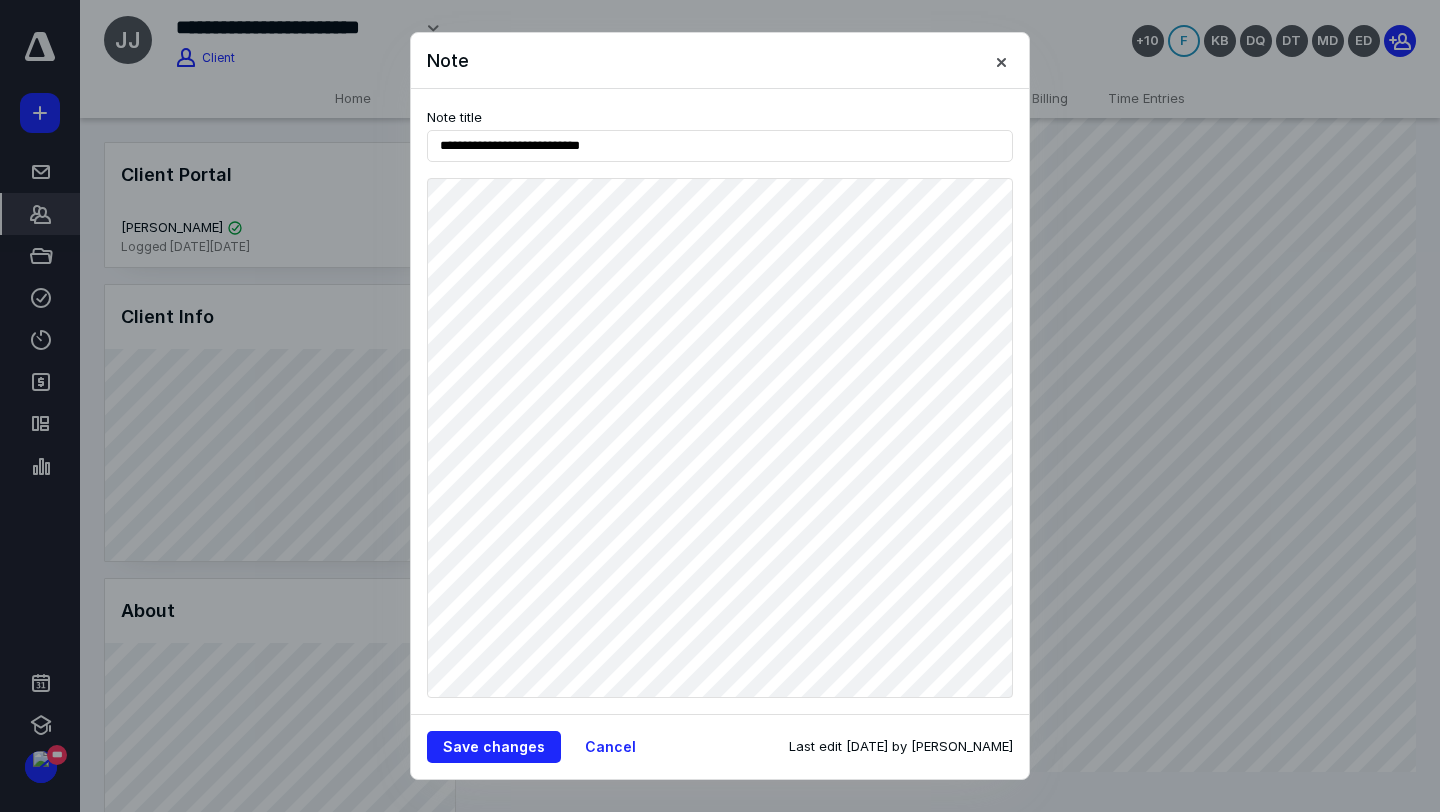 click on "**********" at bounding box center [720, 434] 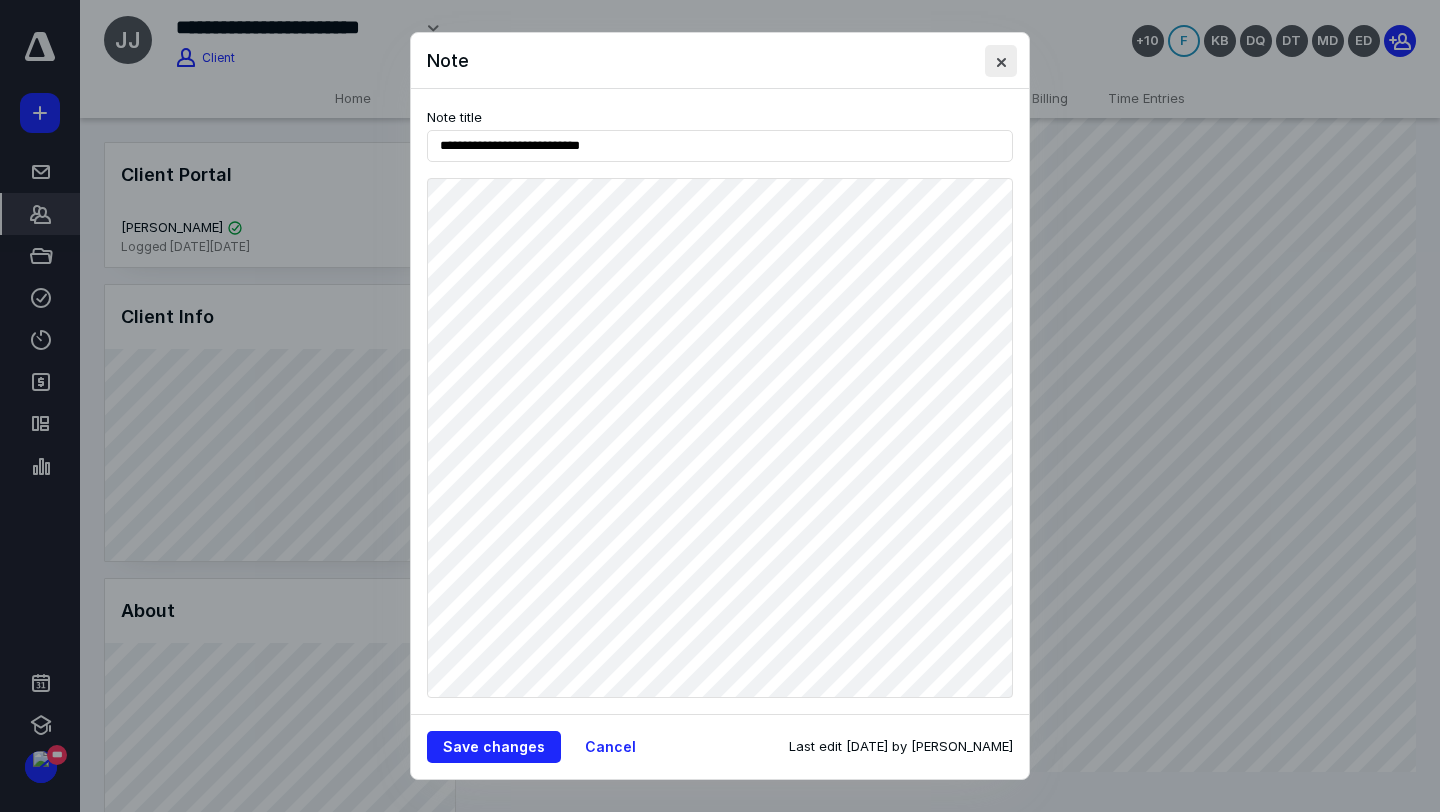 click at bounding box center (1001, 61) 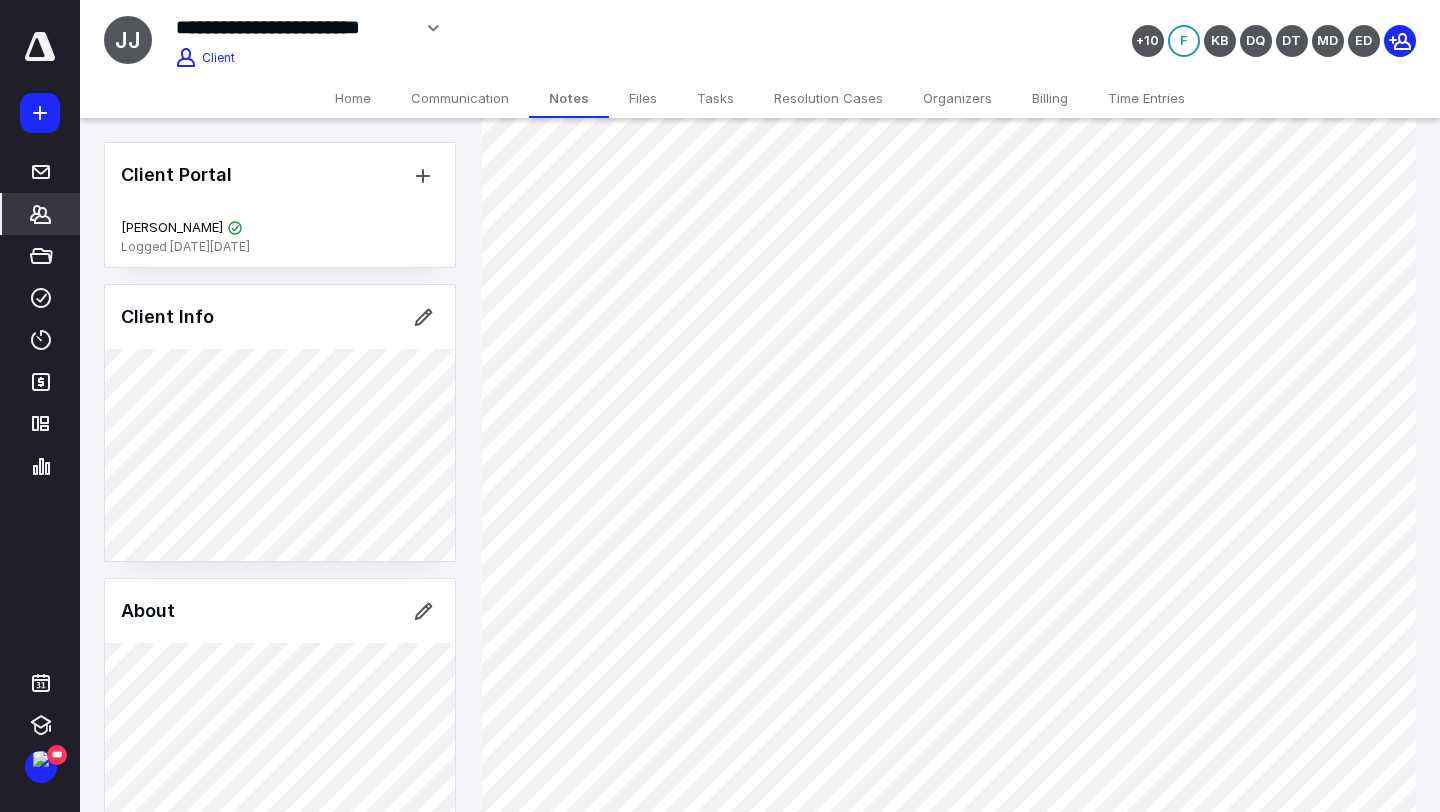 scroll, scrollTop: 0, scrollLeft: 0, axis: both 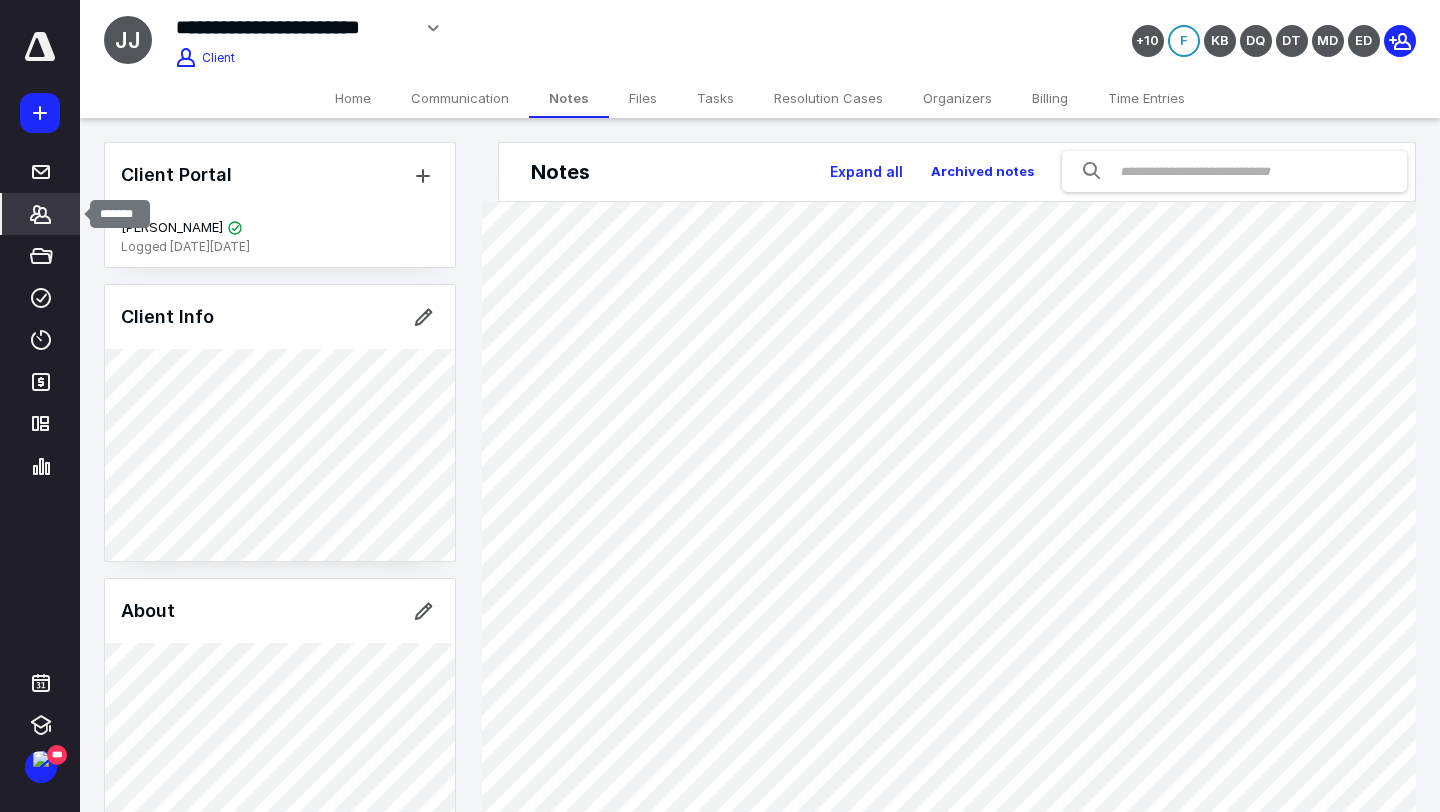 click on "*******" at bounding box center [41, 214] 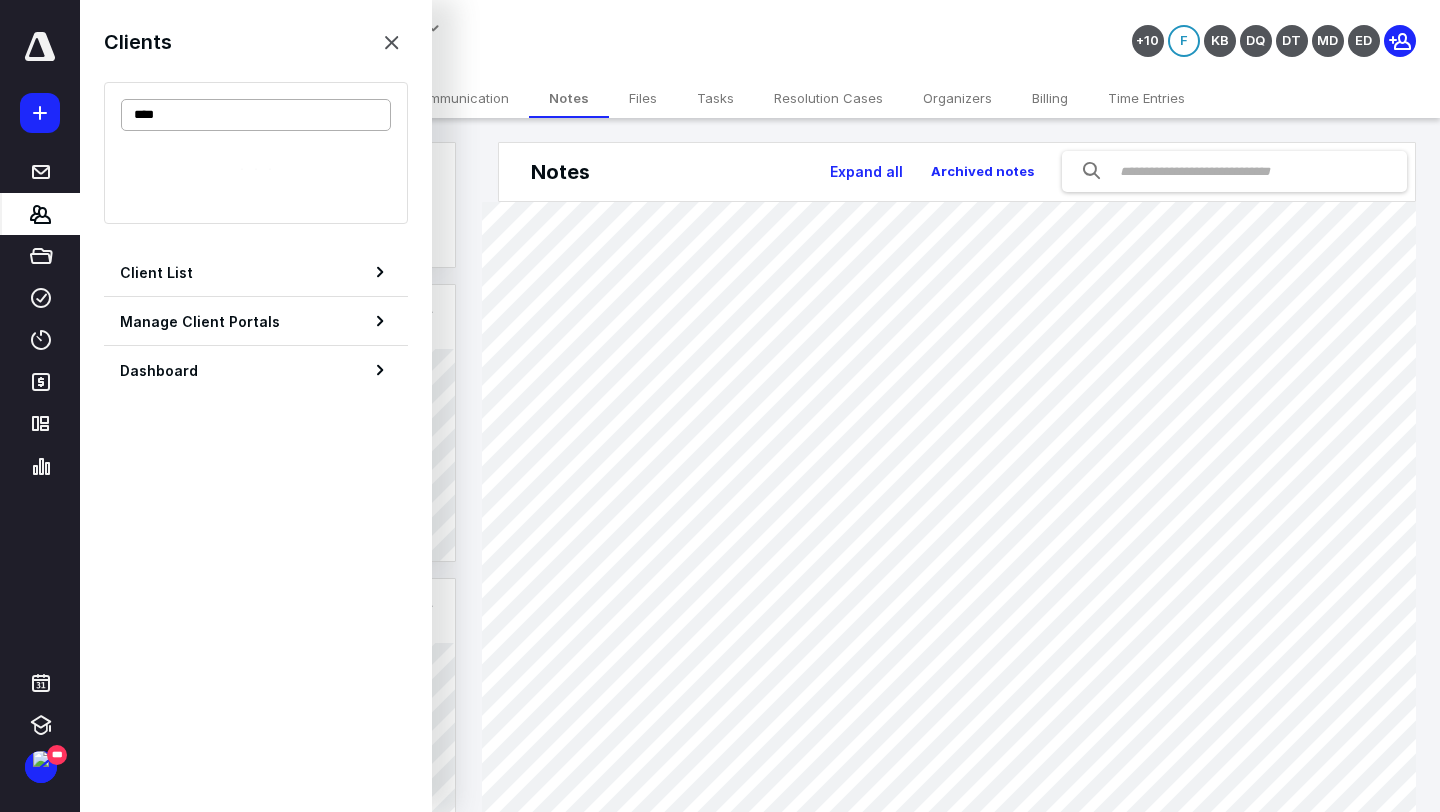 type on "****" 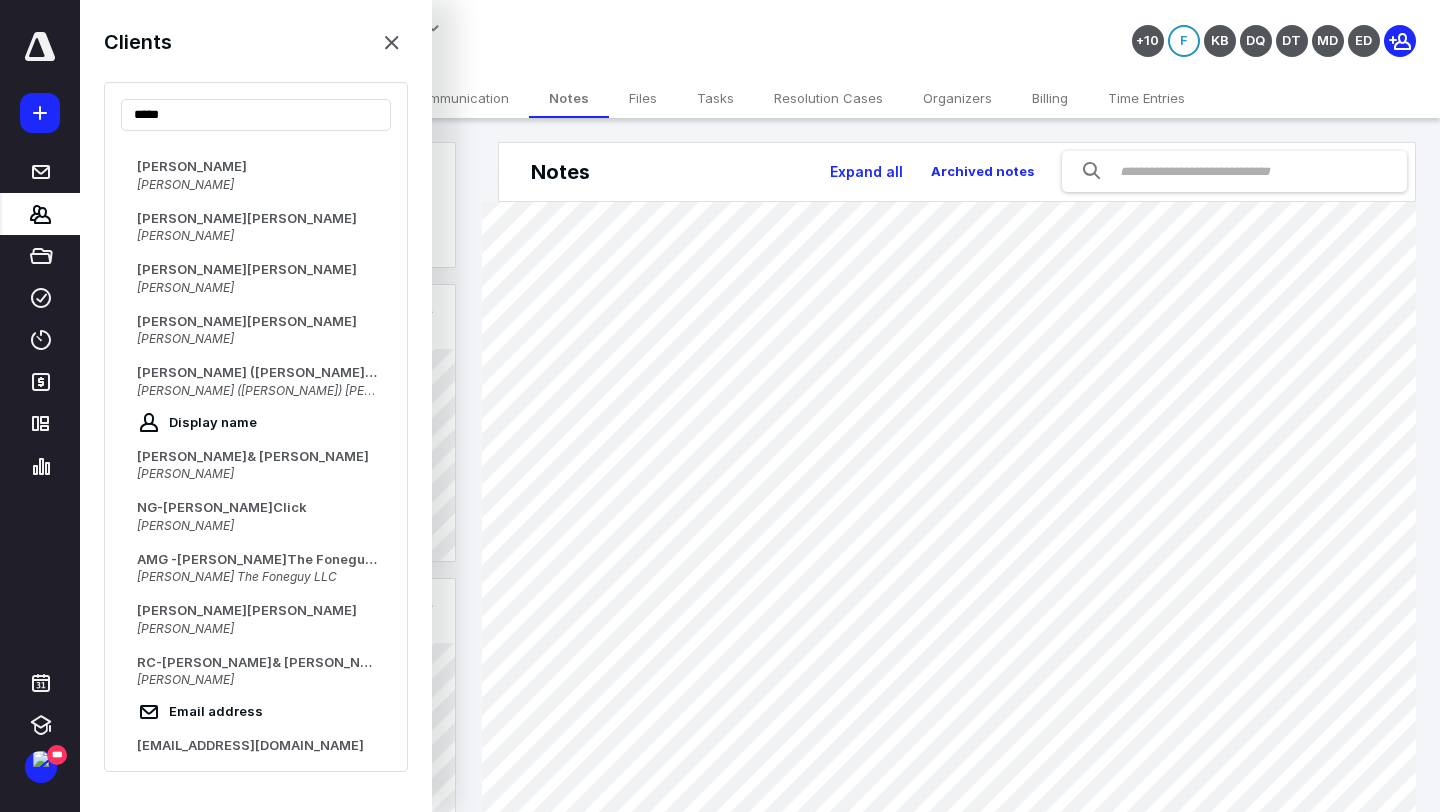 scroll, scrollTop: 0, scrollLeft: 0, axis: both 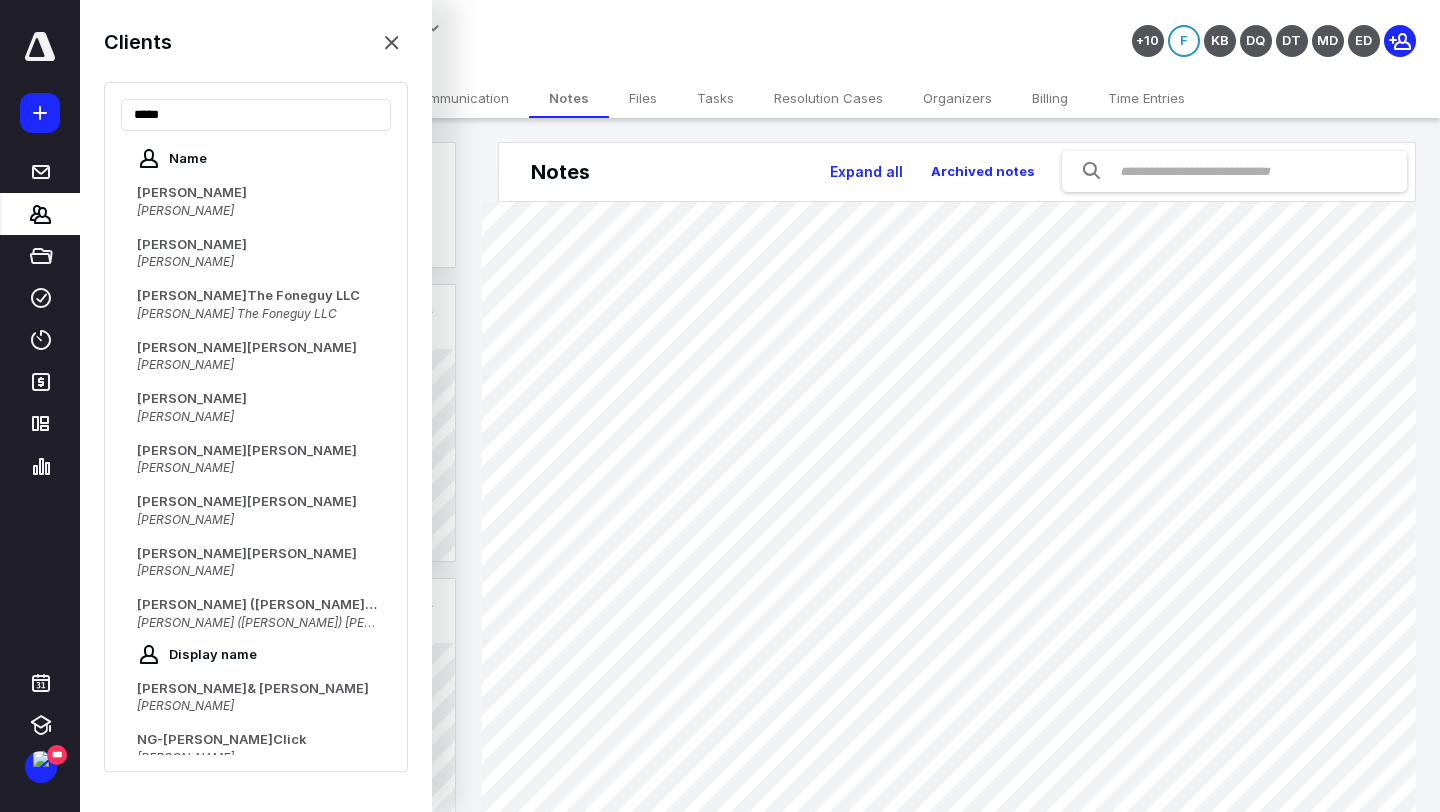 drag, startPoint x: 185, startPoint y: 118, endPoint x: 86, endPoint y: 106, distance: 99.724625 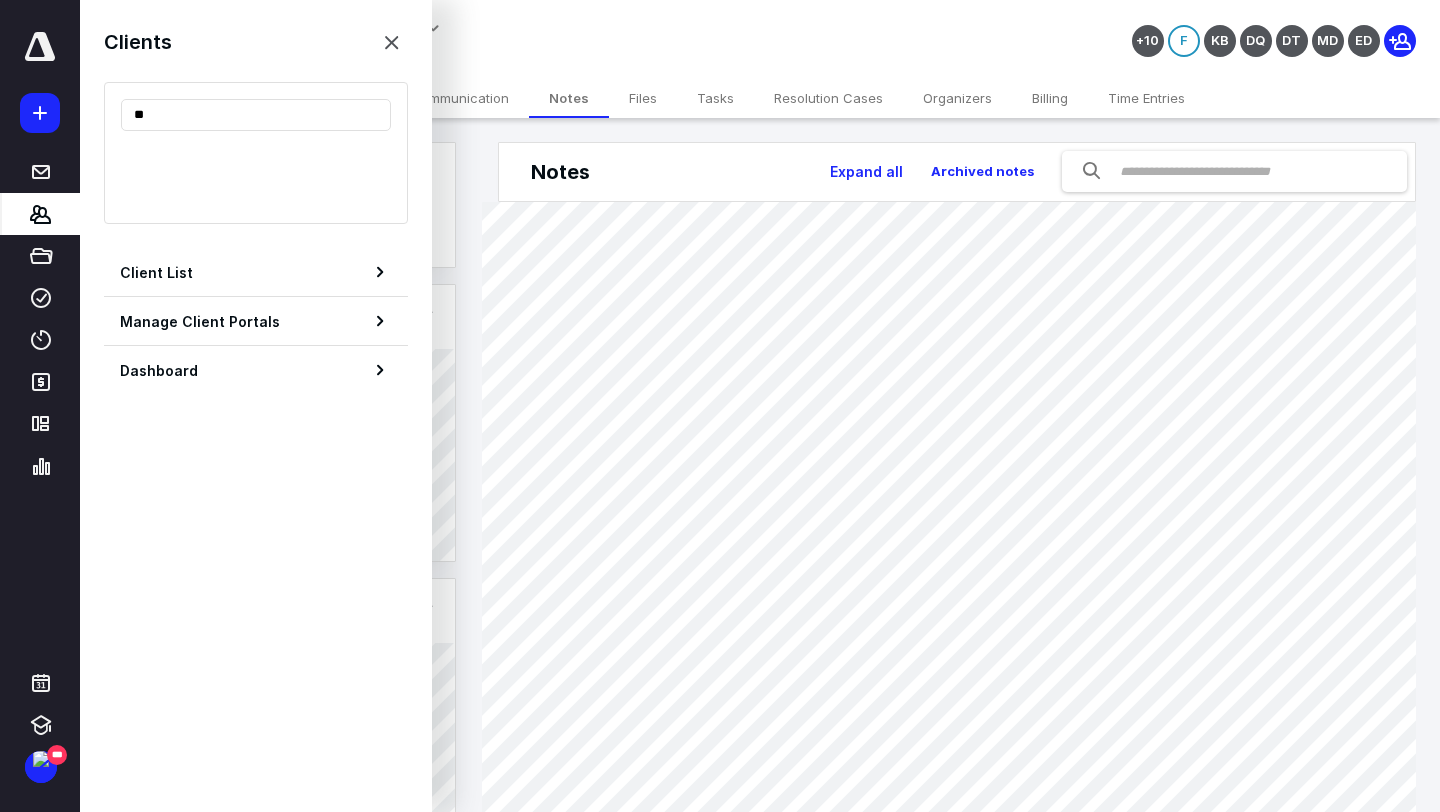 type on "*" 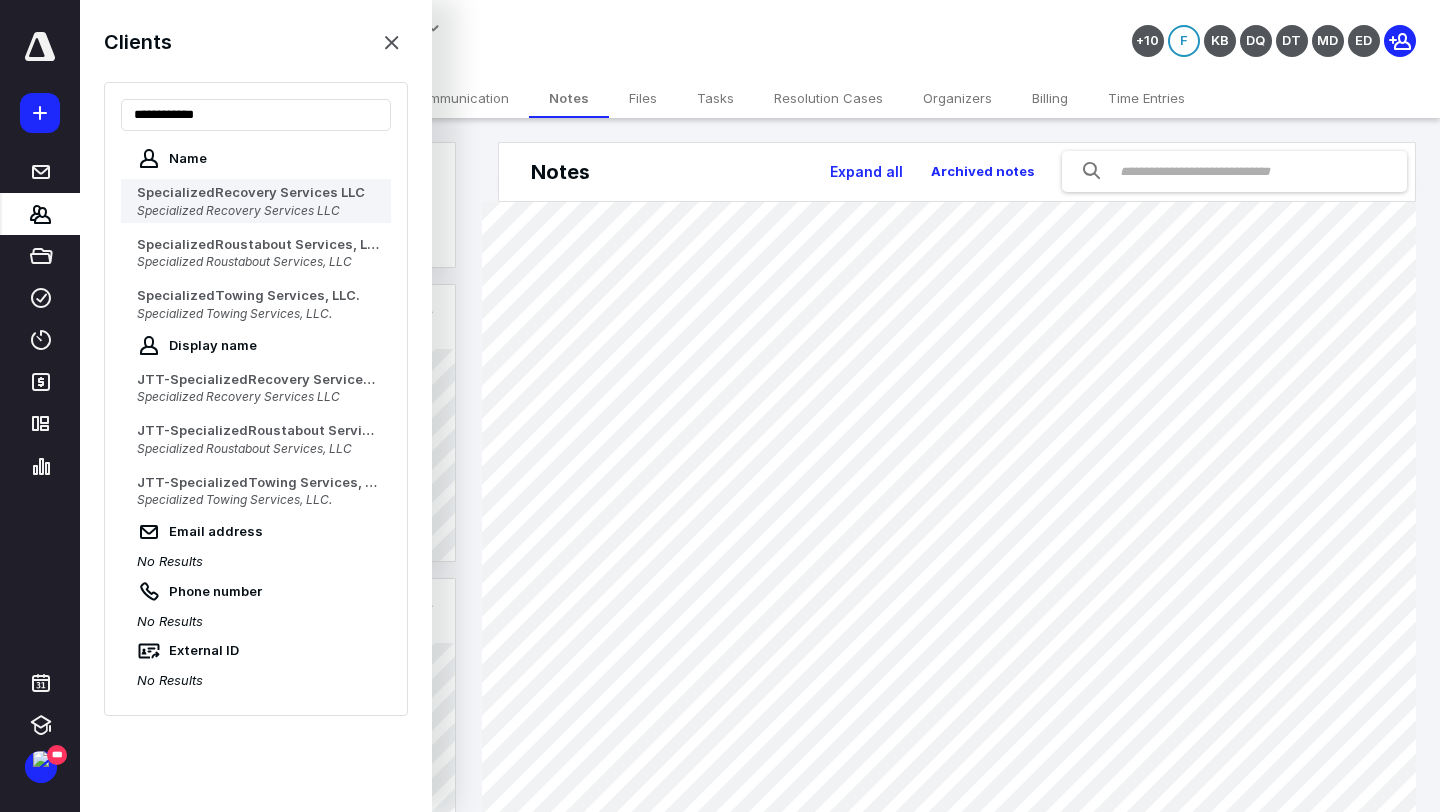 type on "**********" 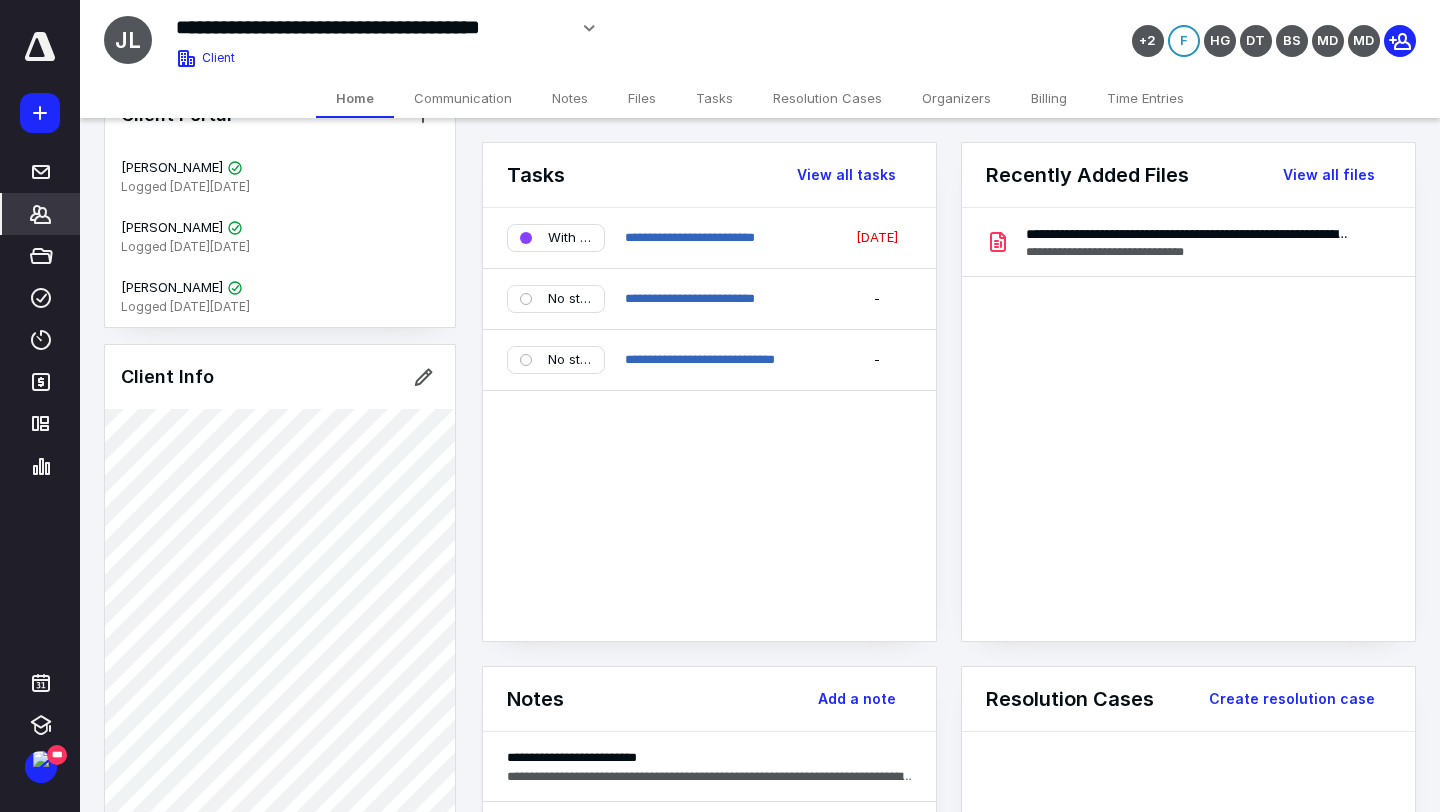 scroll, scrollTop: 0, scrollLeft: 0, axis: both 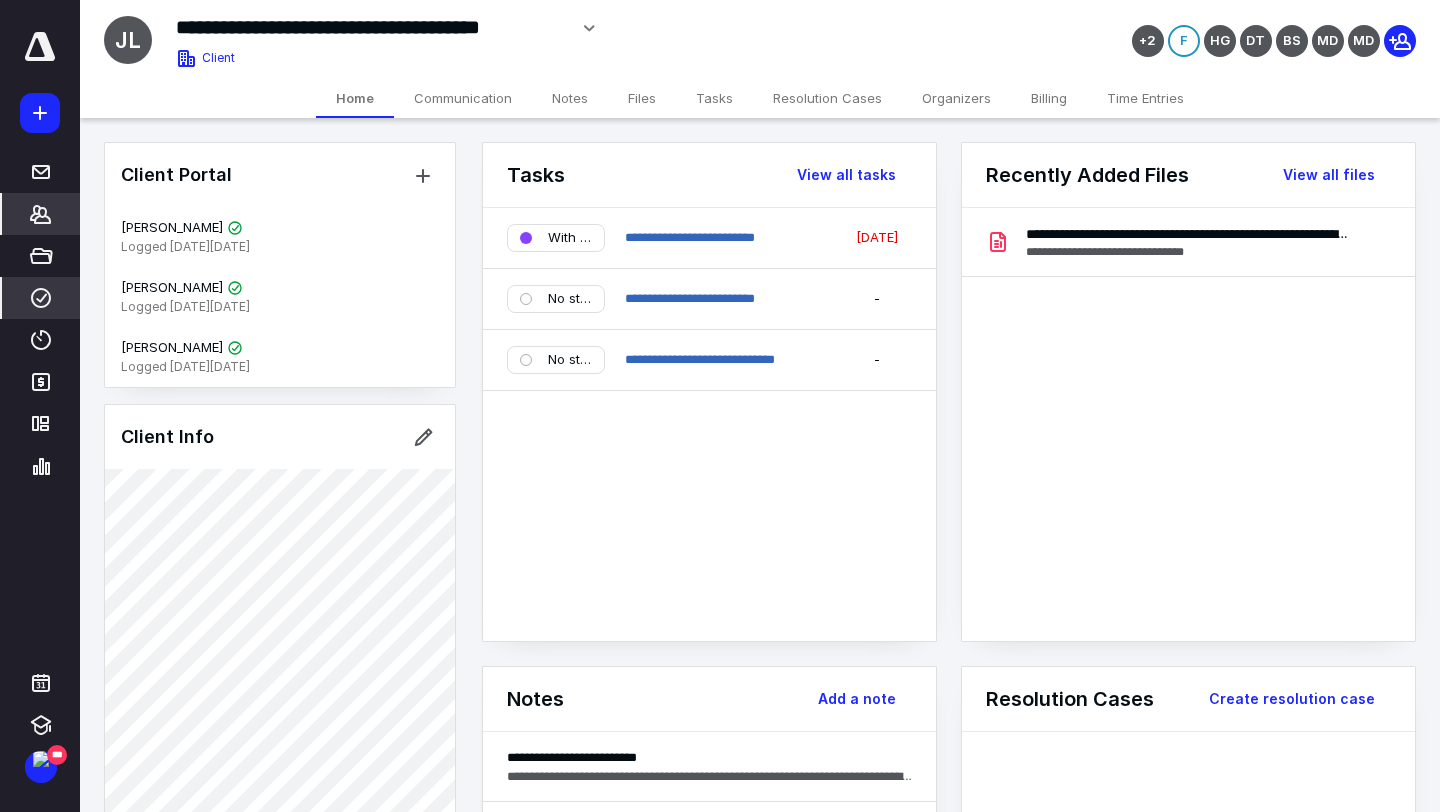 click 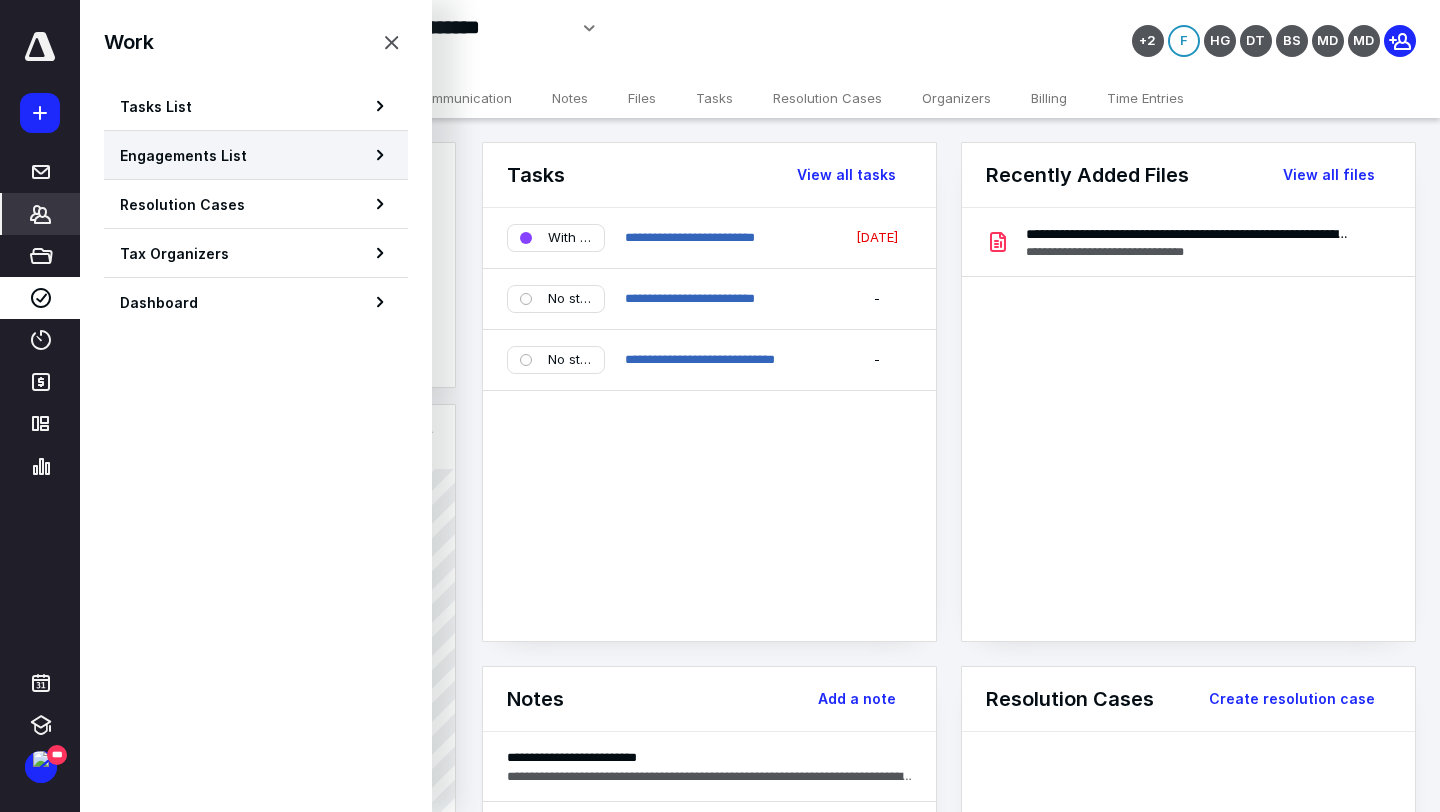 click on "Engagements List" at bounding box center [183, 155] 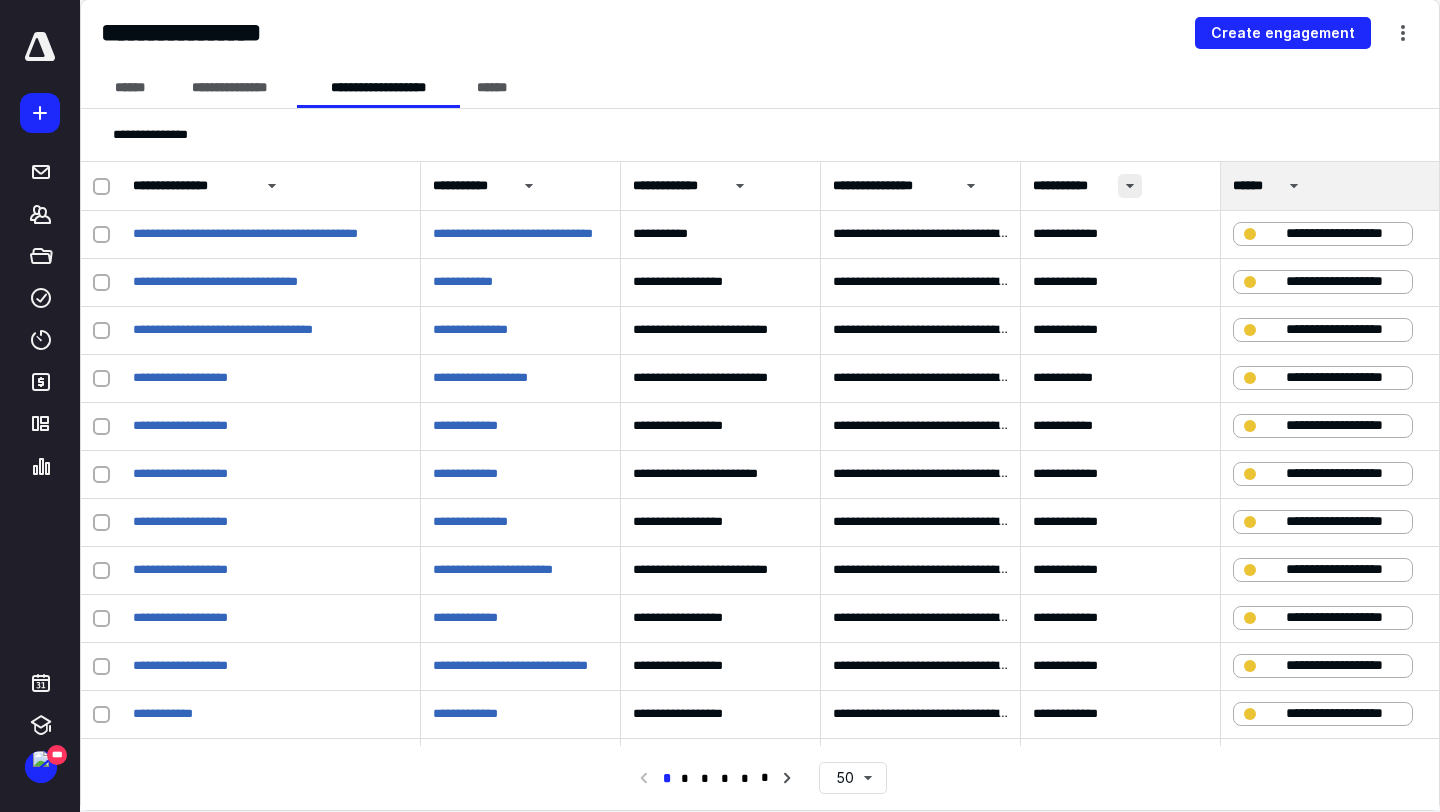 click at bounding box center [1130, 186] 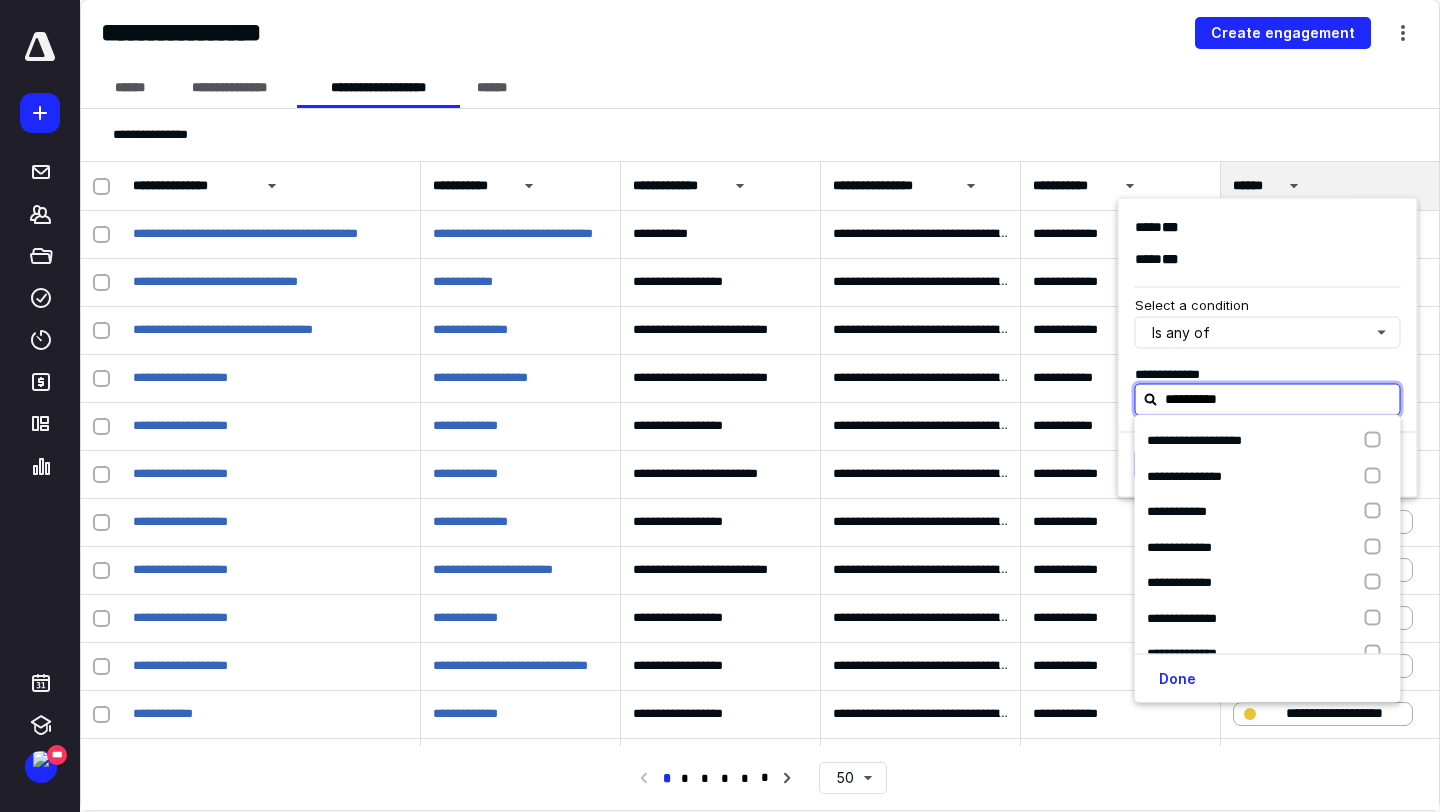 type on "*********" 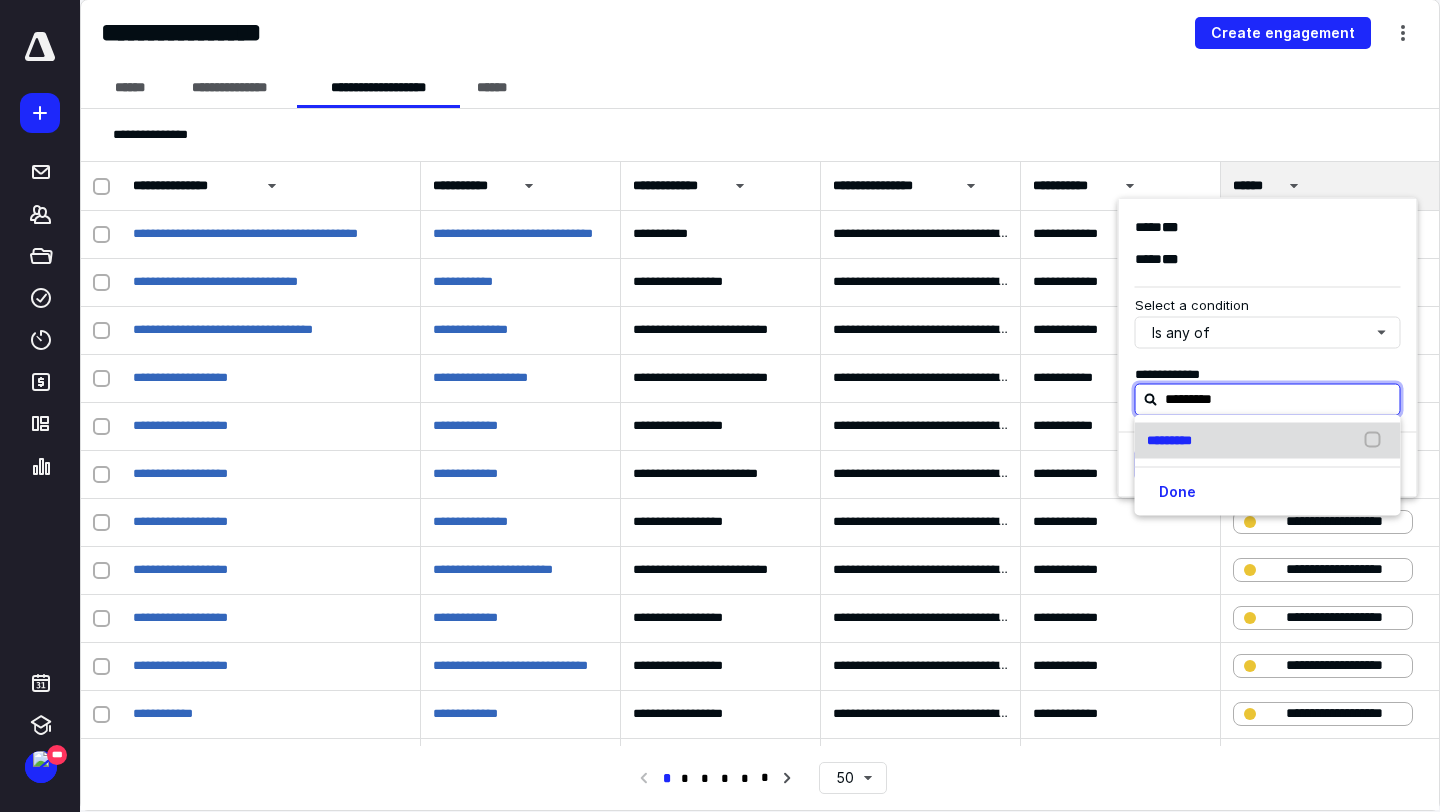 click on "*********" at bounding box center [1173, 441] 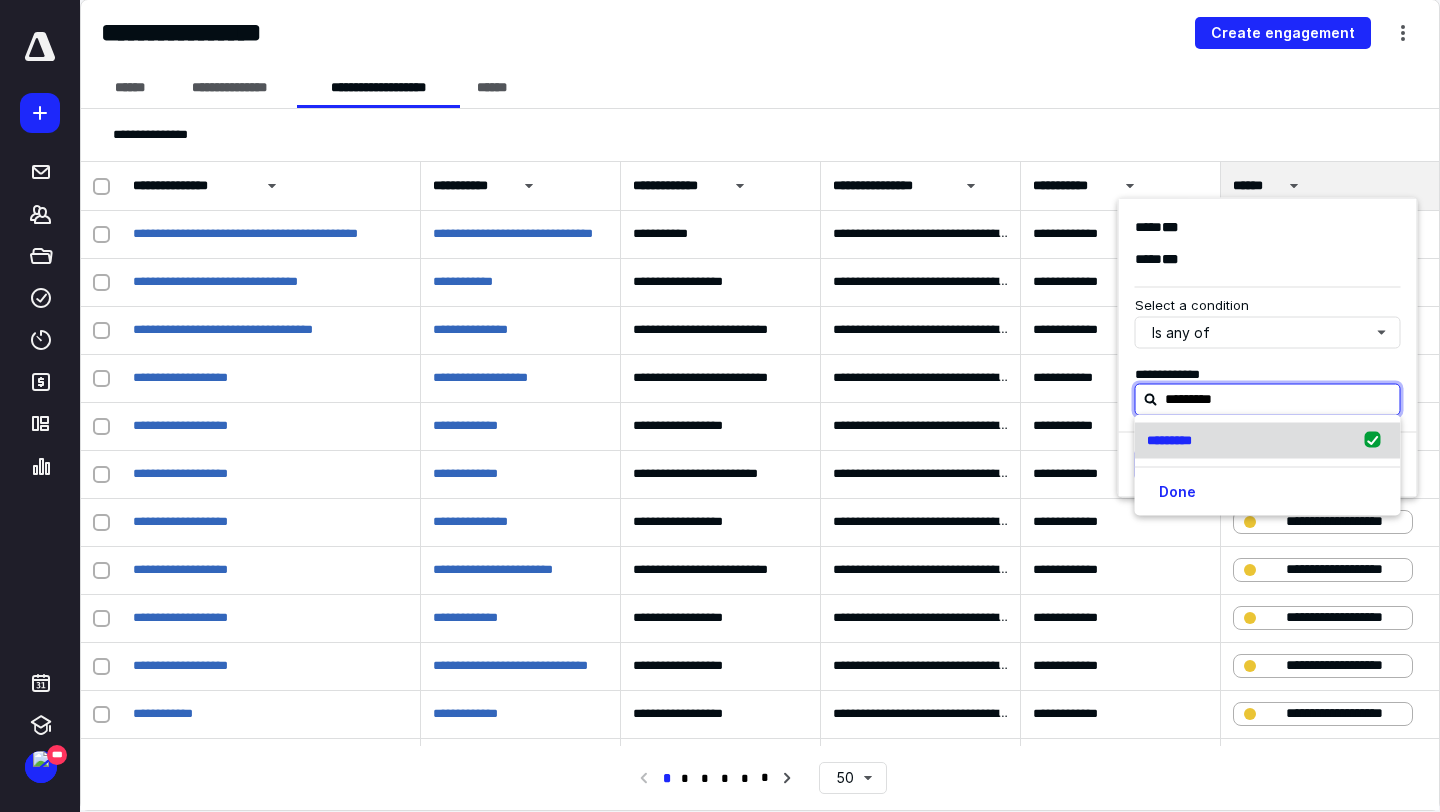 checkbox on "true" 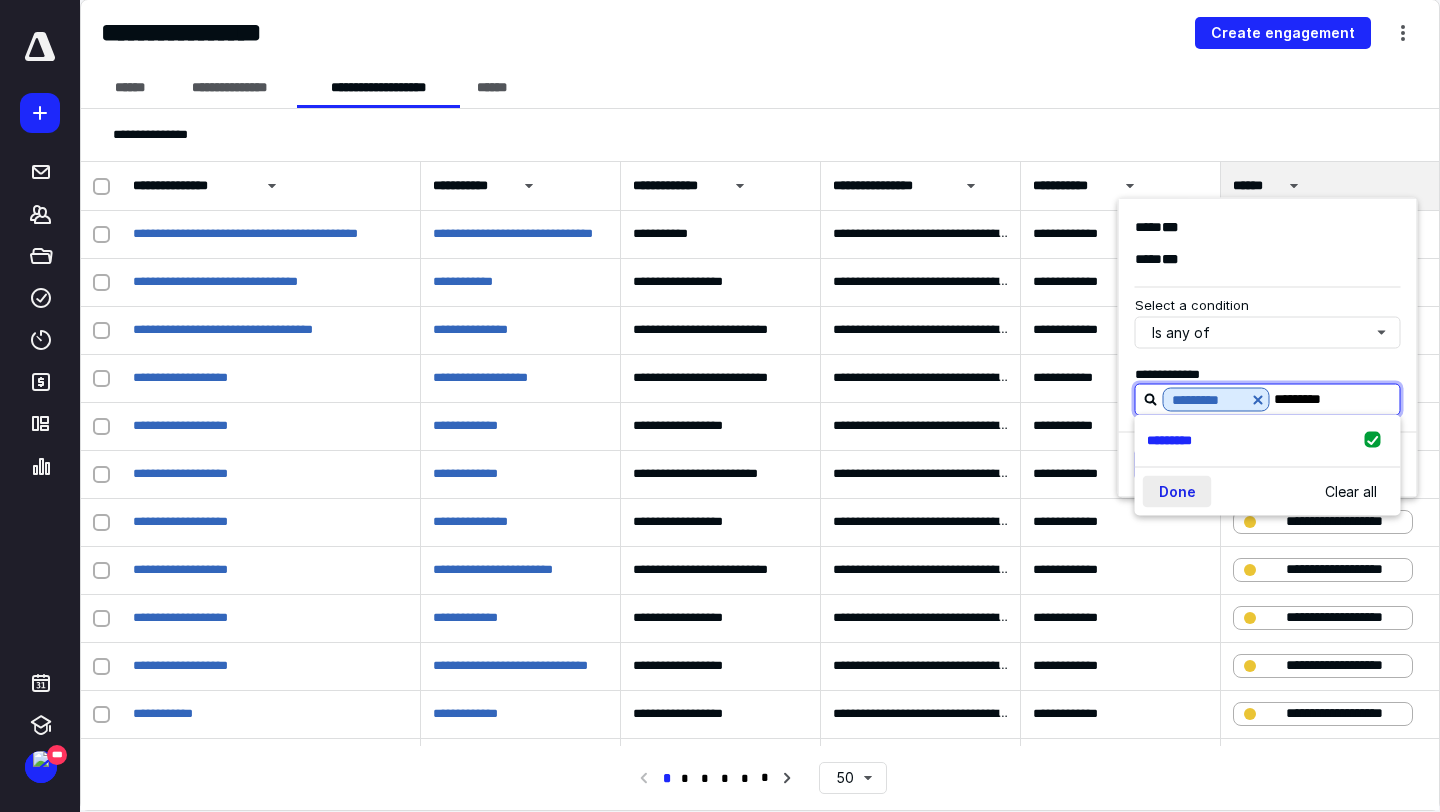type on "*********" 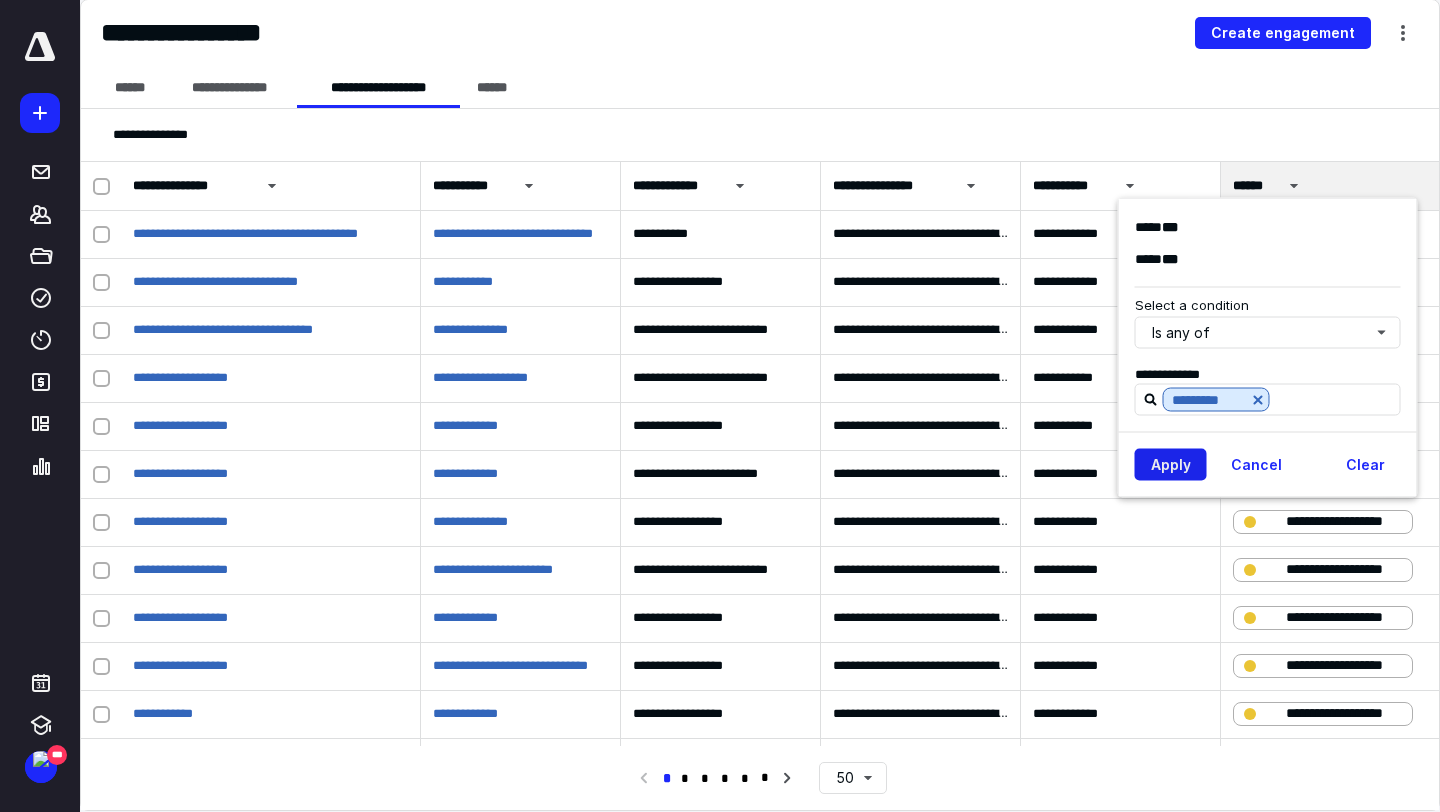 click on "Apply" at bounding box center (1171, 465) 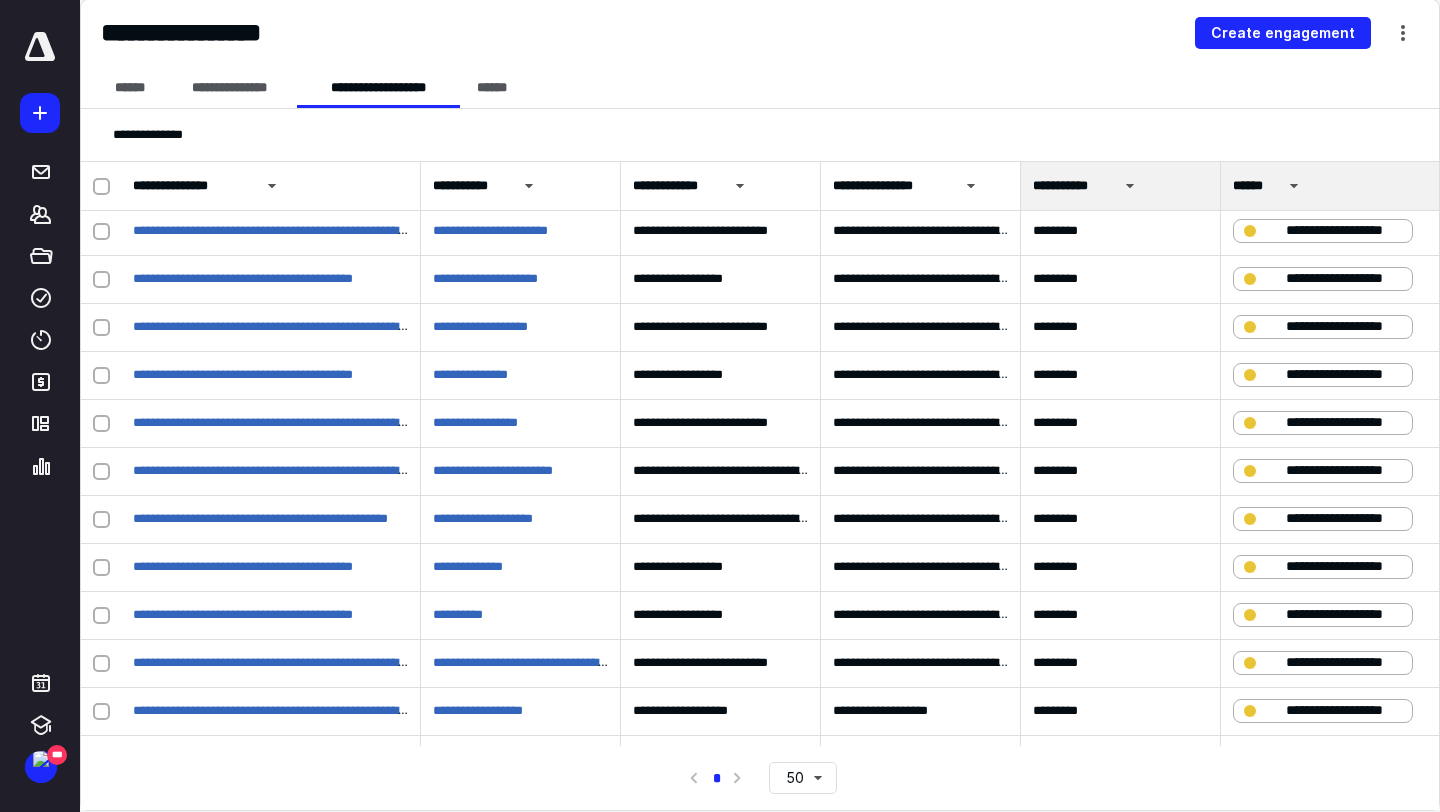 scroll, scrollTop: 1048, scrollLeft: 0, axis: vertical 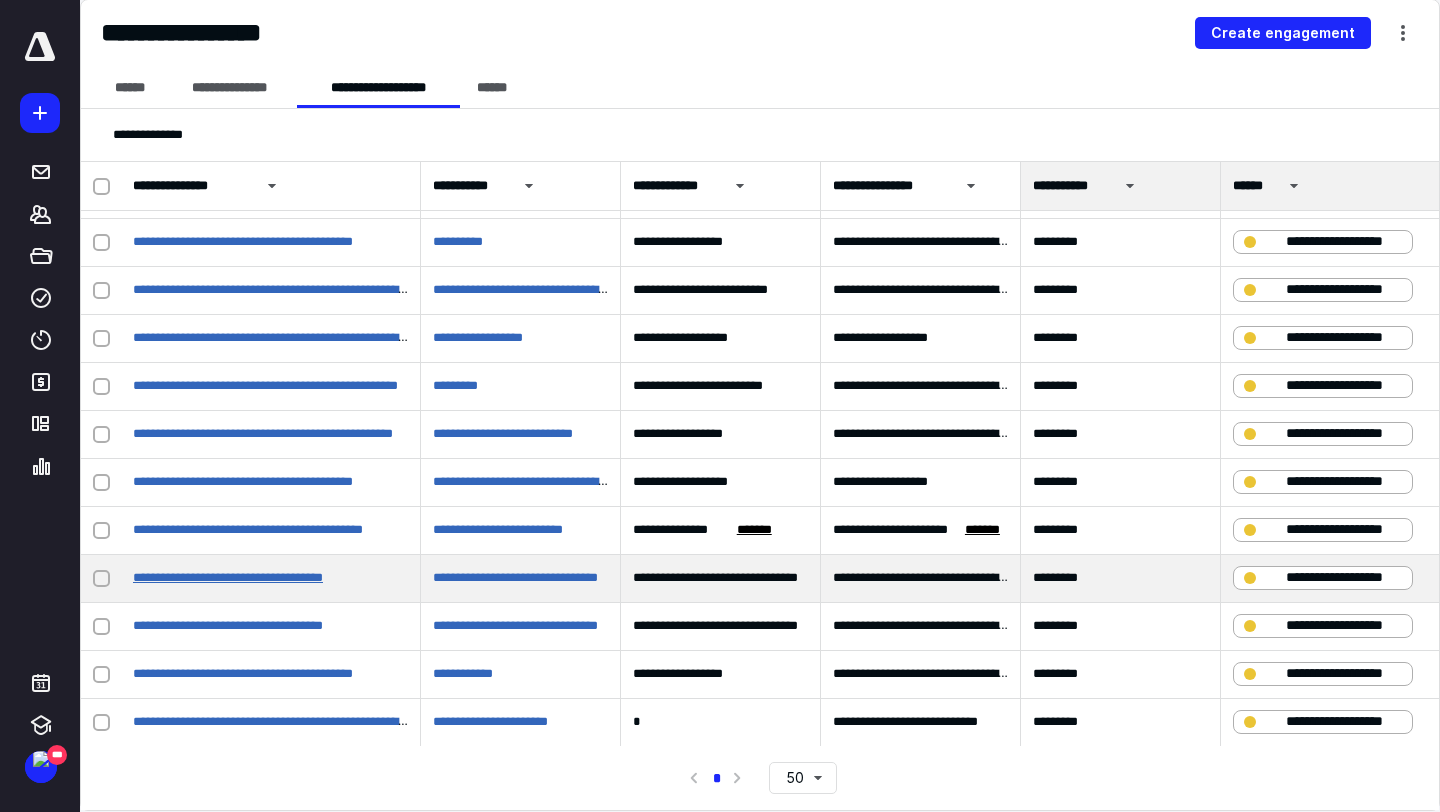 click on "**********" at bounding box center [228, 577] 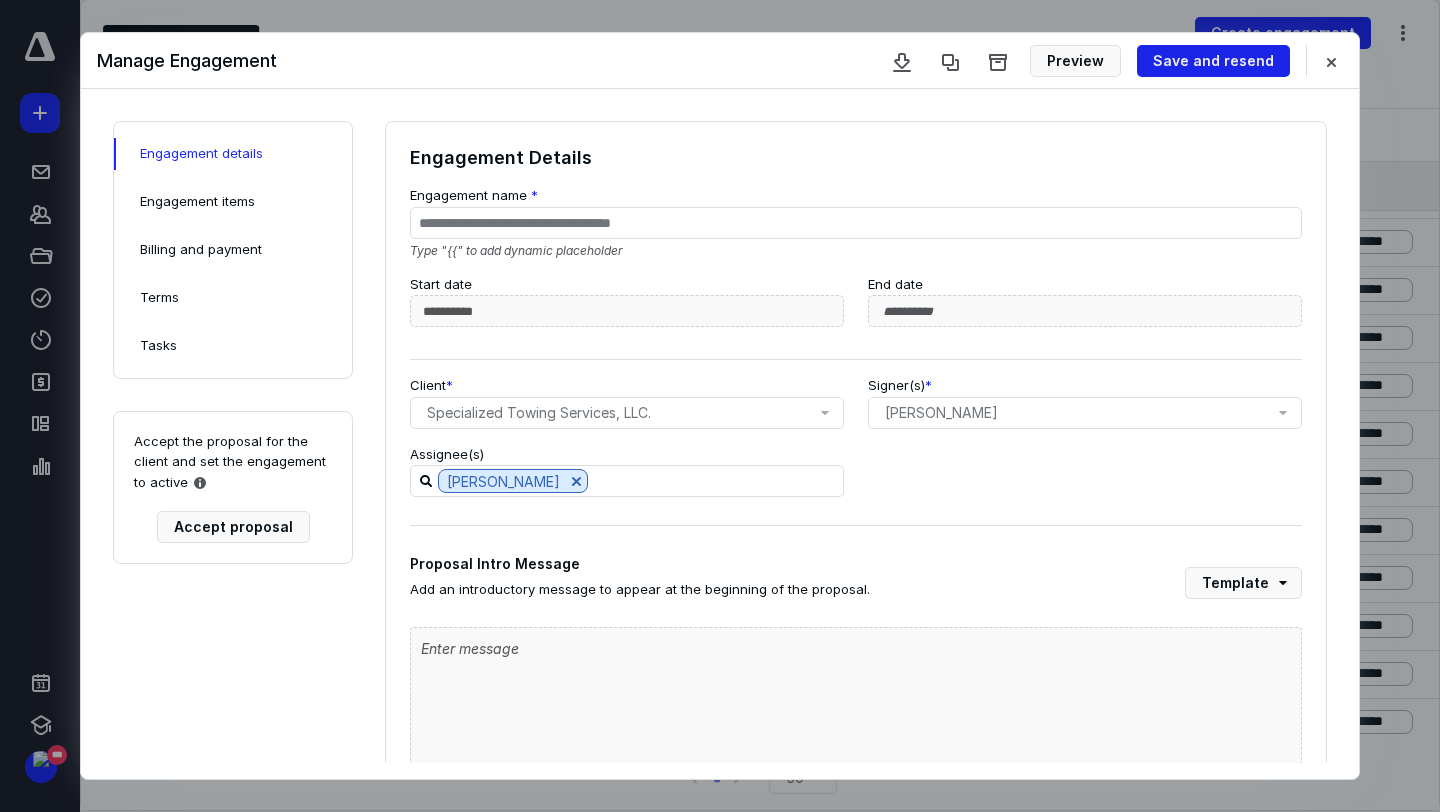 click on "Save and resend" at bounding box center (1213, 61) 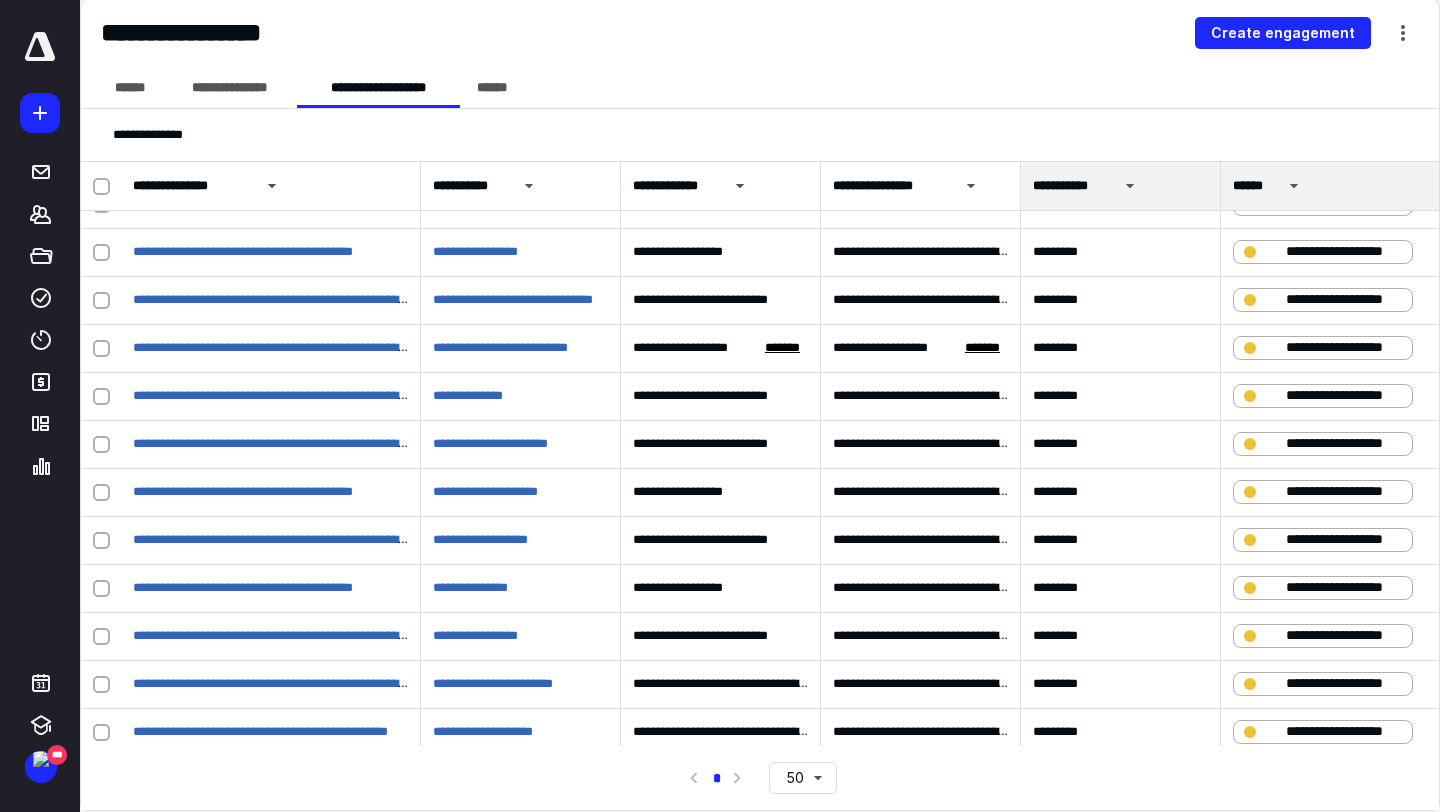 scroll, scrollTop: 1048, scrollLeft: 0, axis: vertical 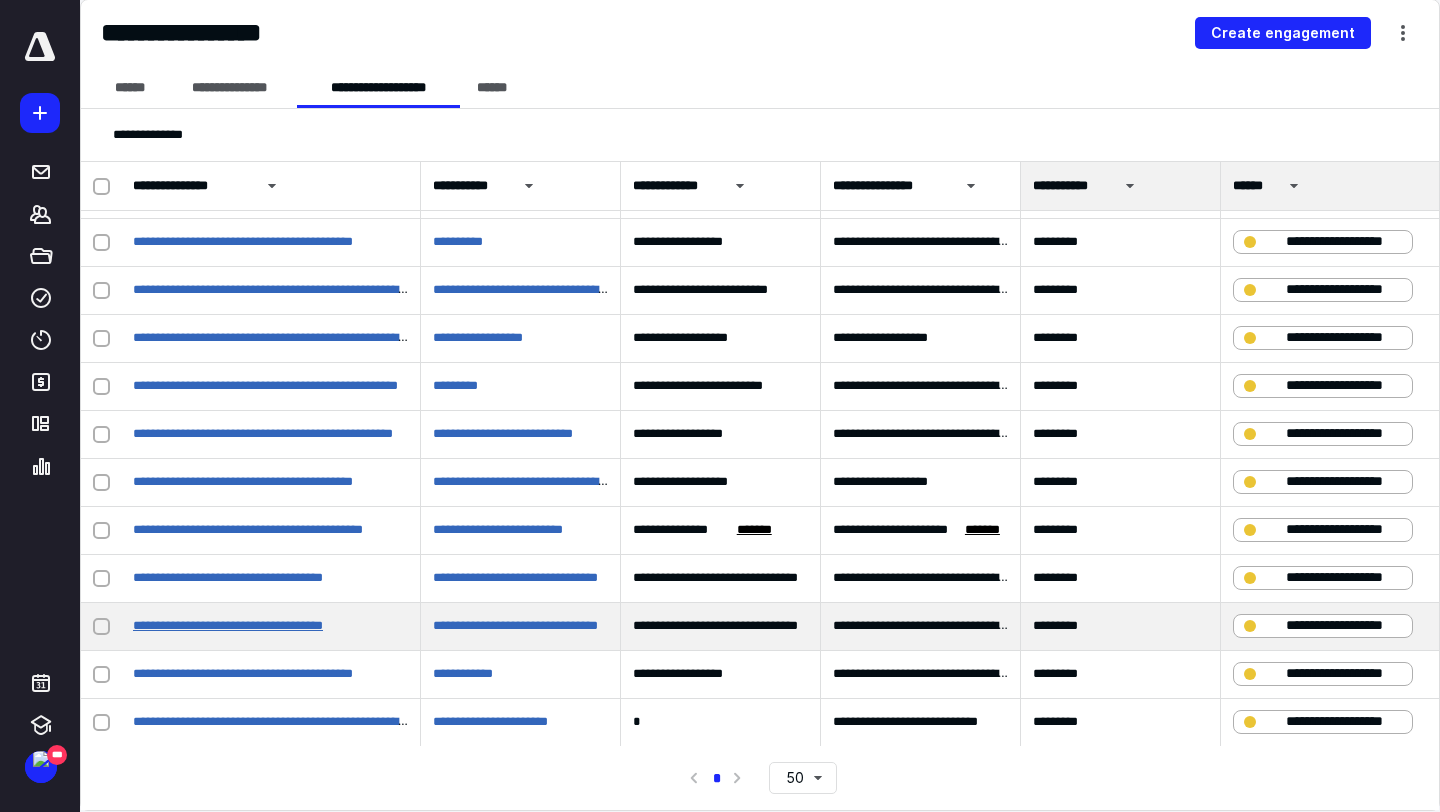 click on "**********" at bounding box center [228, 625] 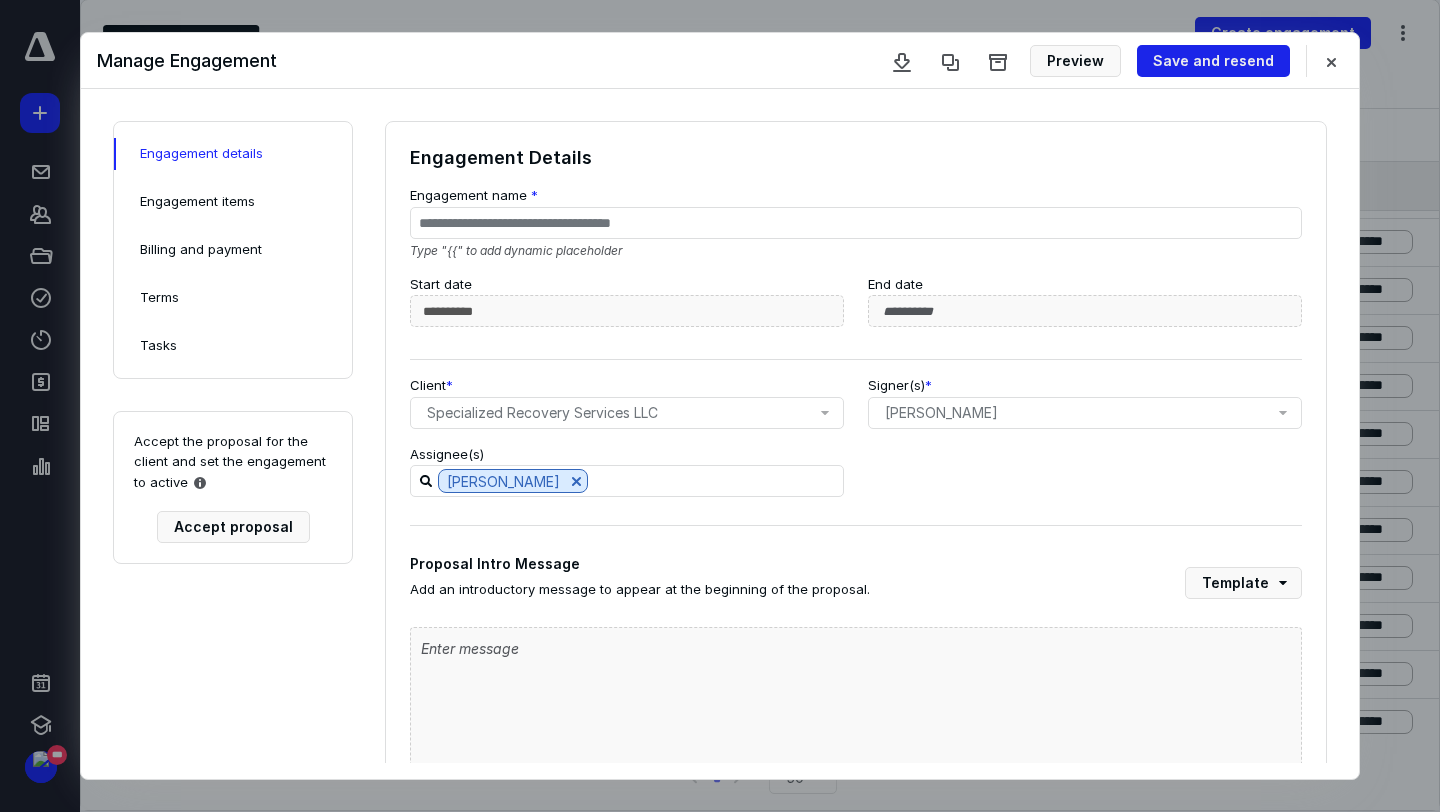 click on "Save and resend" at bounding box center (1213, 61) 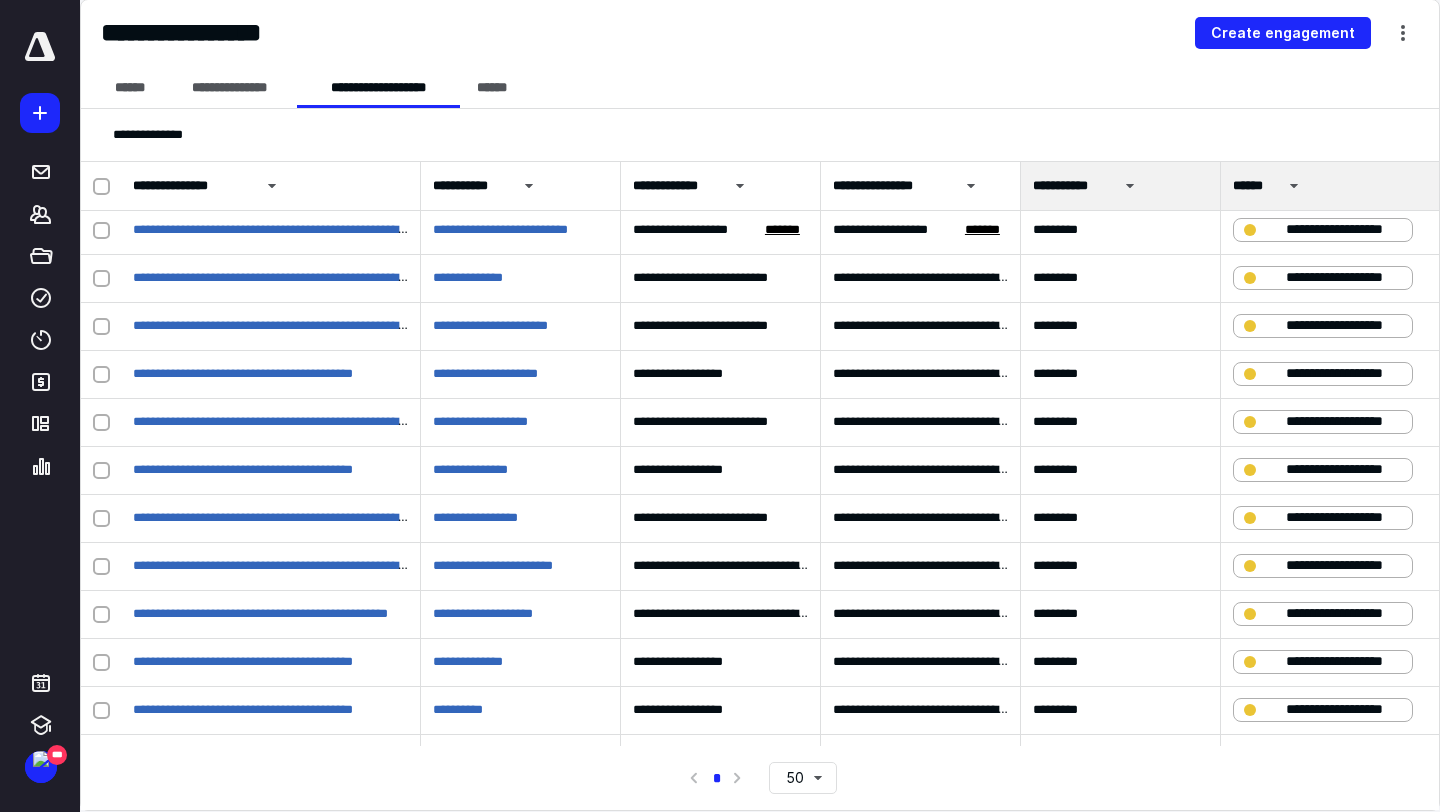 scroll, scrollTop: 1048, scrollLeft: 0, axis: vertical 